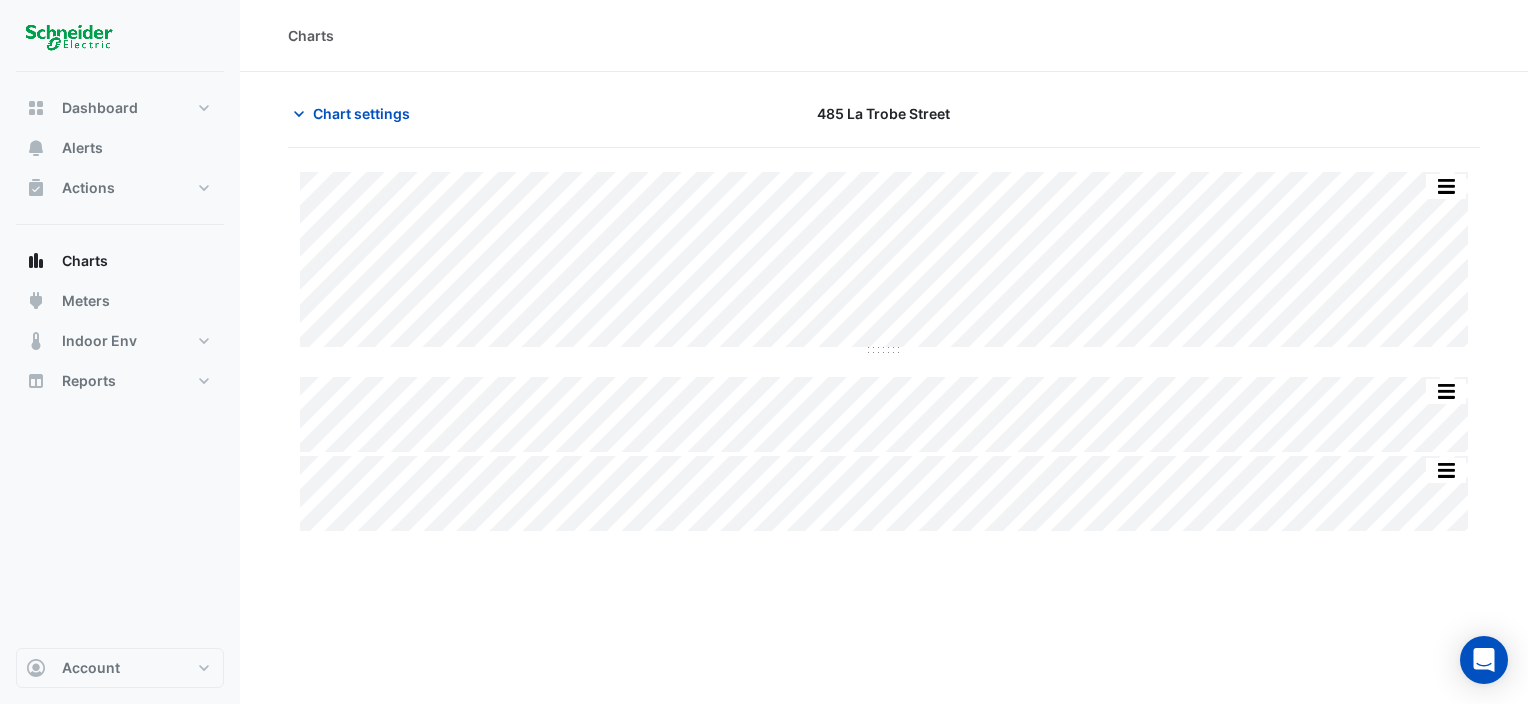 scroll, scrollTop: 0, scrollLeft: 0, axis: both 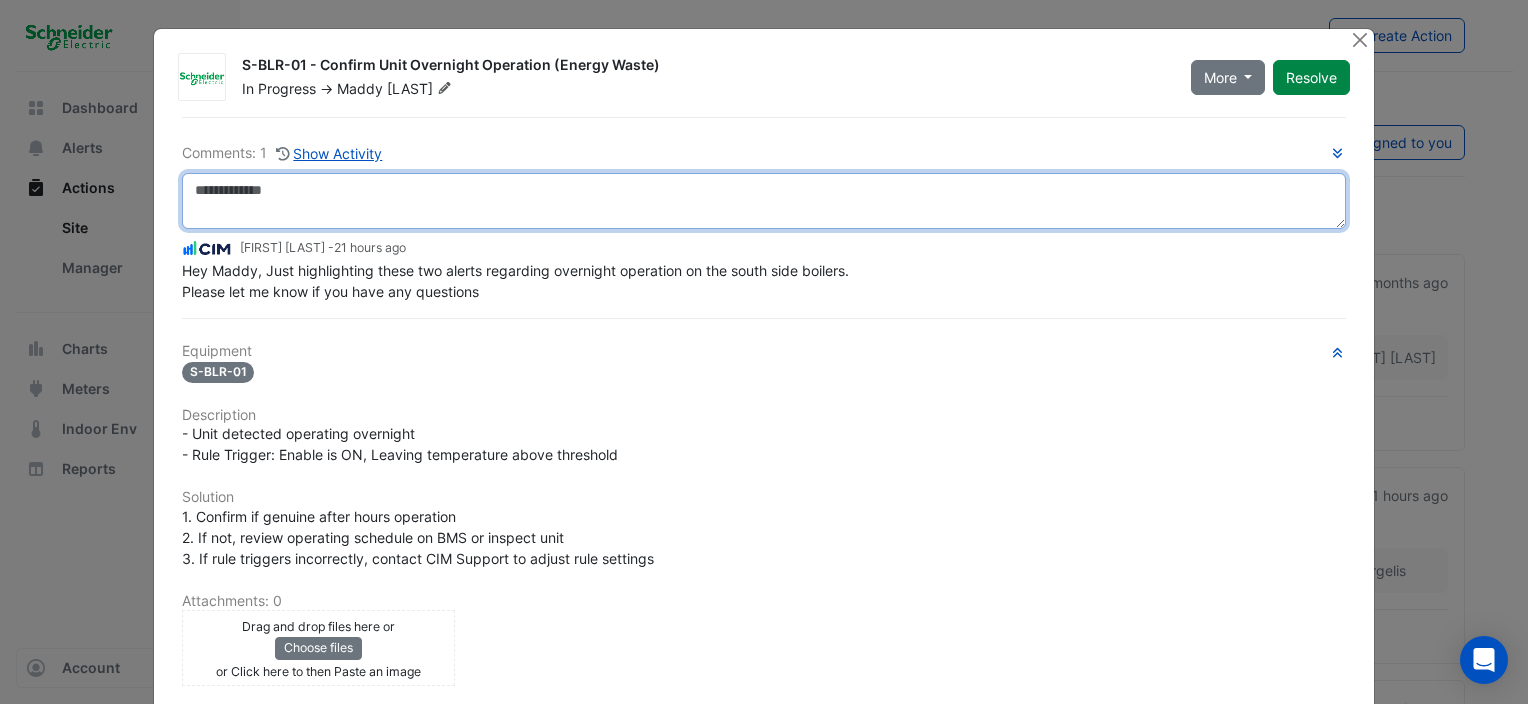 click at bounding box center [764, 201] 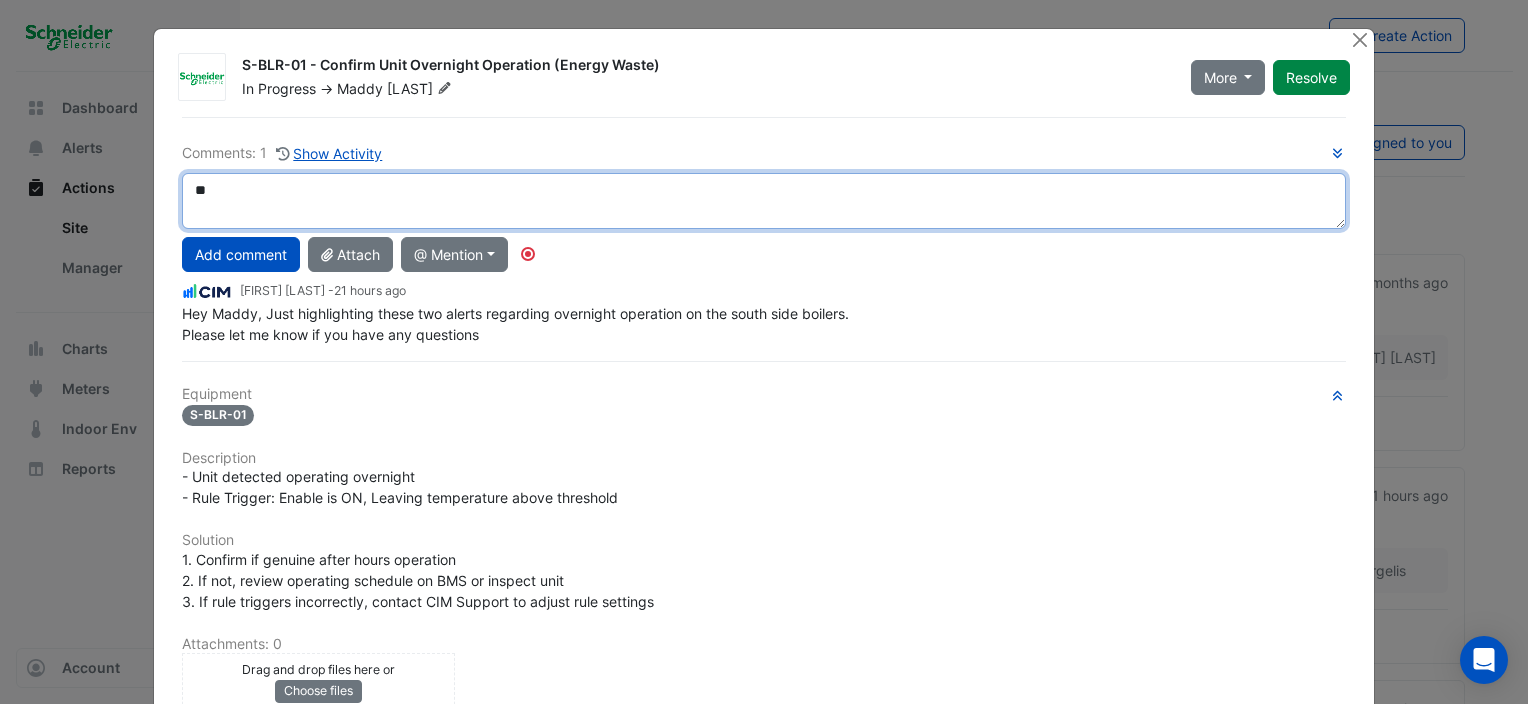 type on "*" 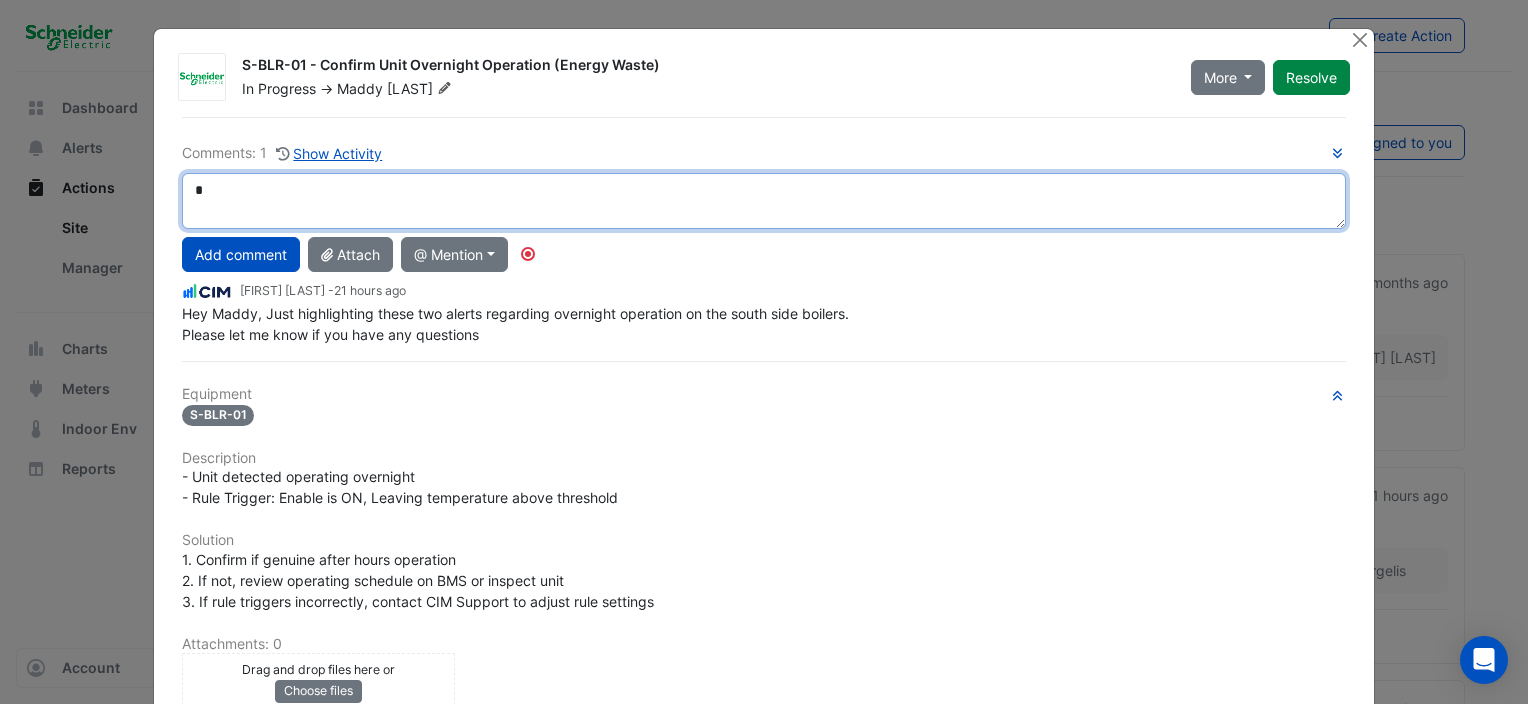 type 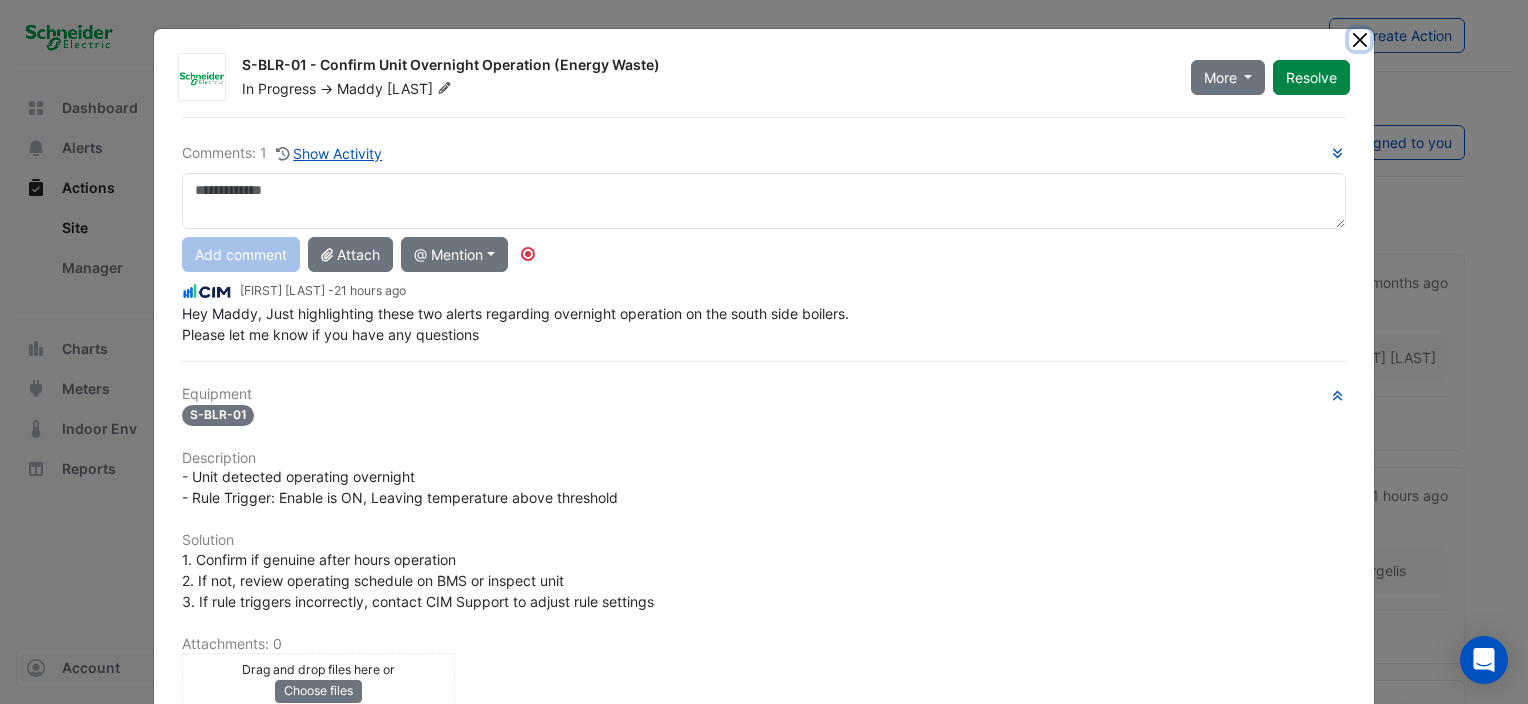 click 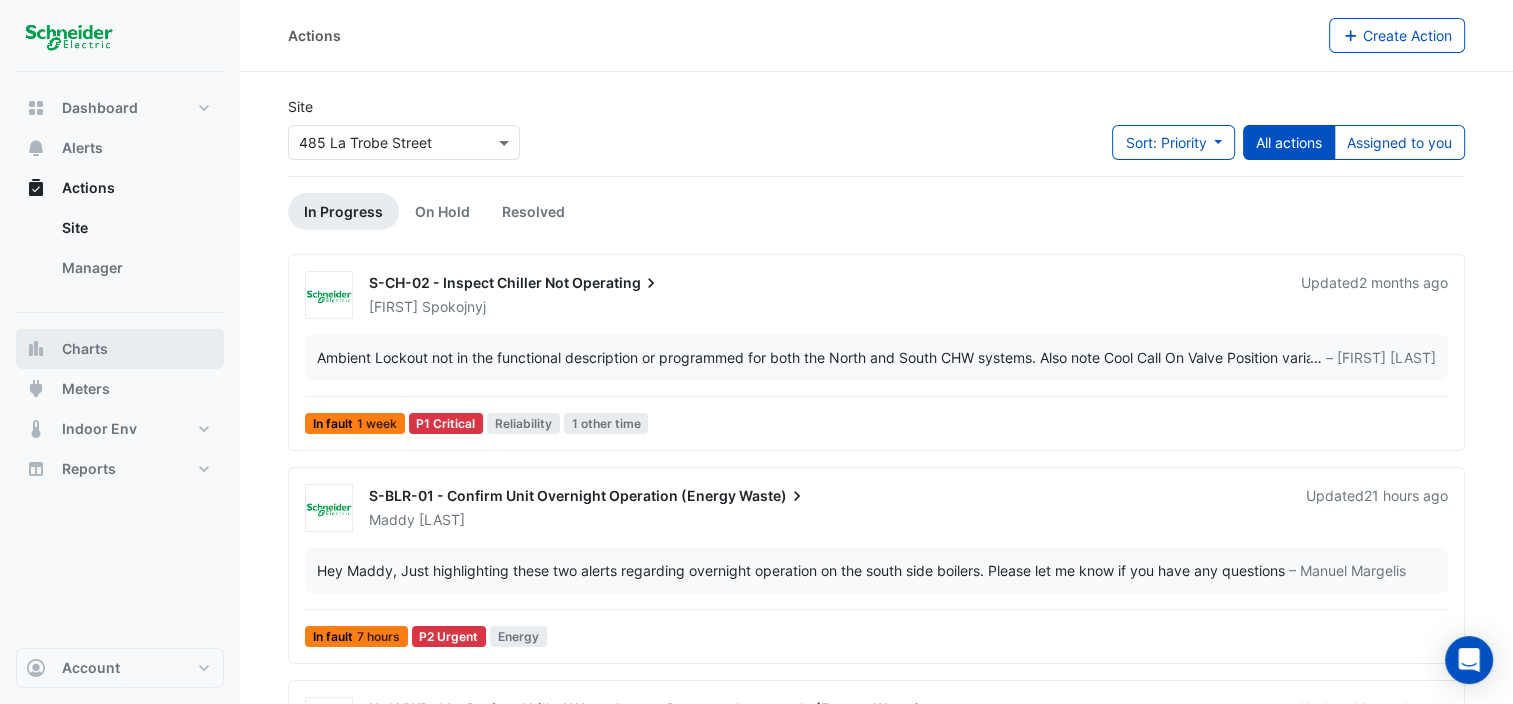 click on "Charts" at bounding box center [85, 349] 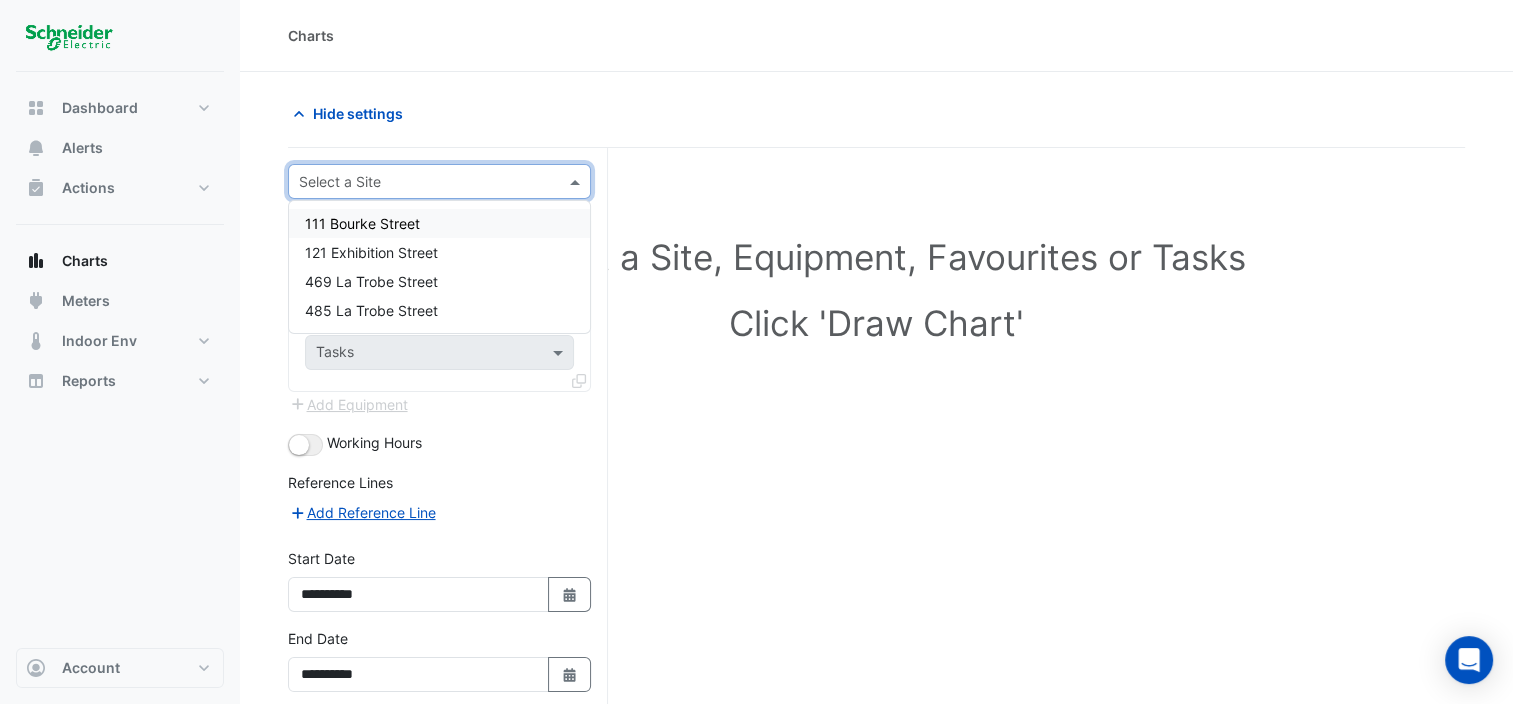 click at bounding box center (577, 181) 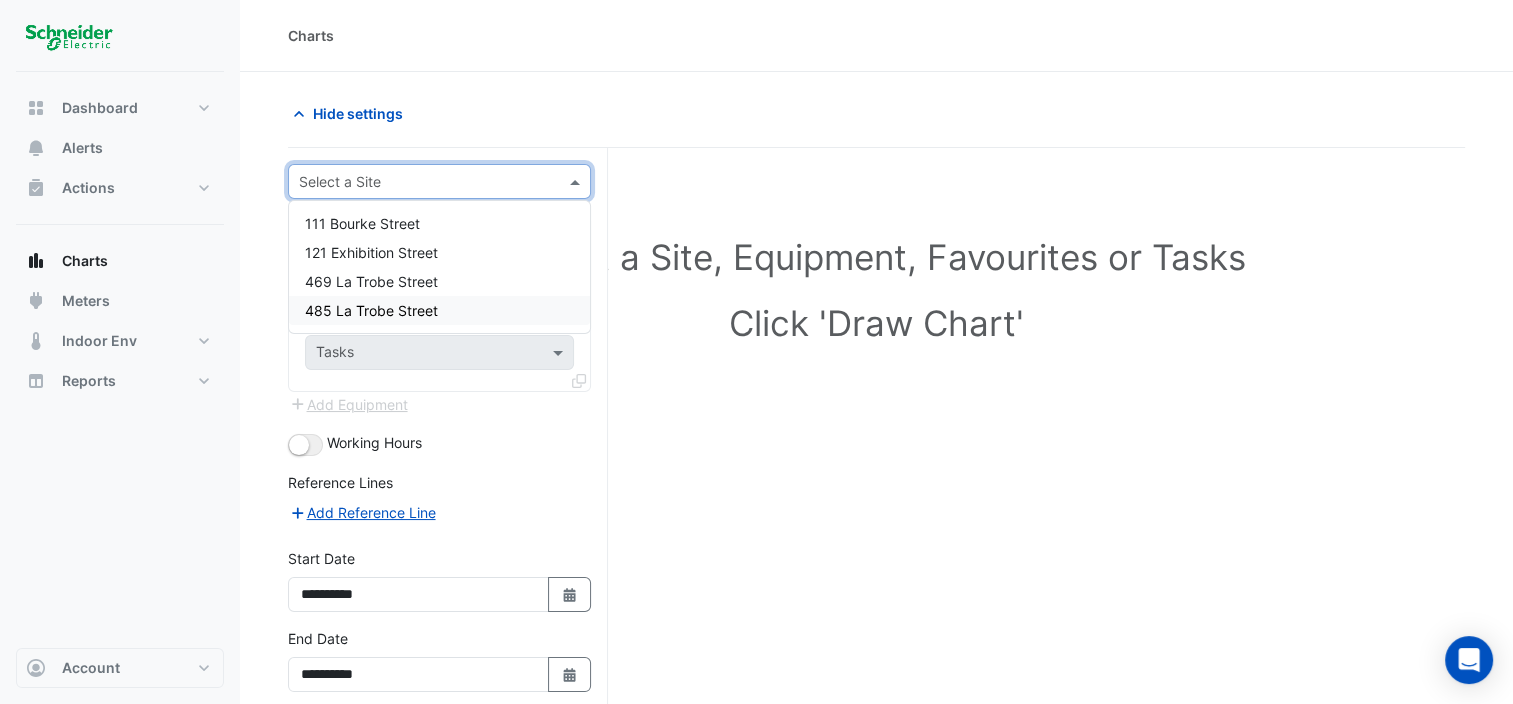 click on "485 La Trobe Street" at bounding box center [439, 310] 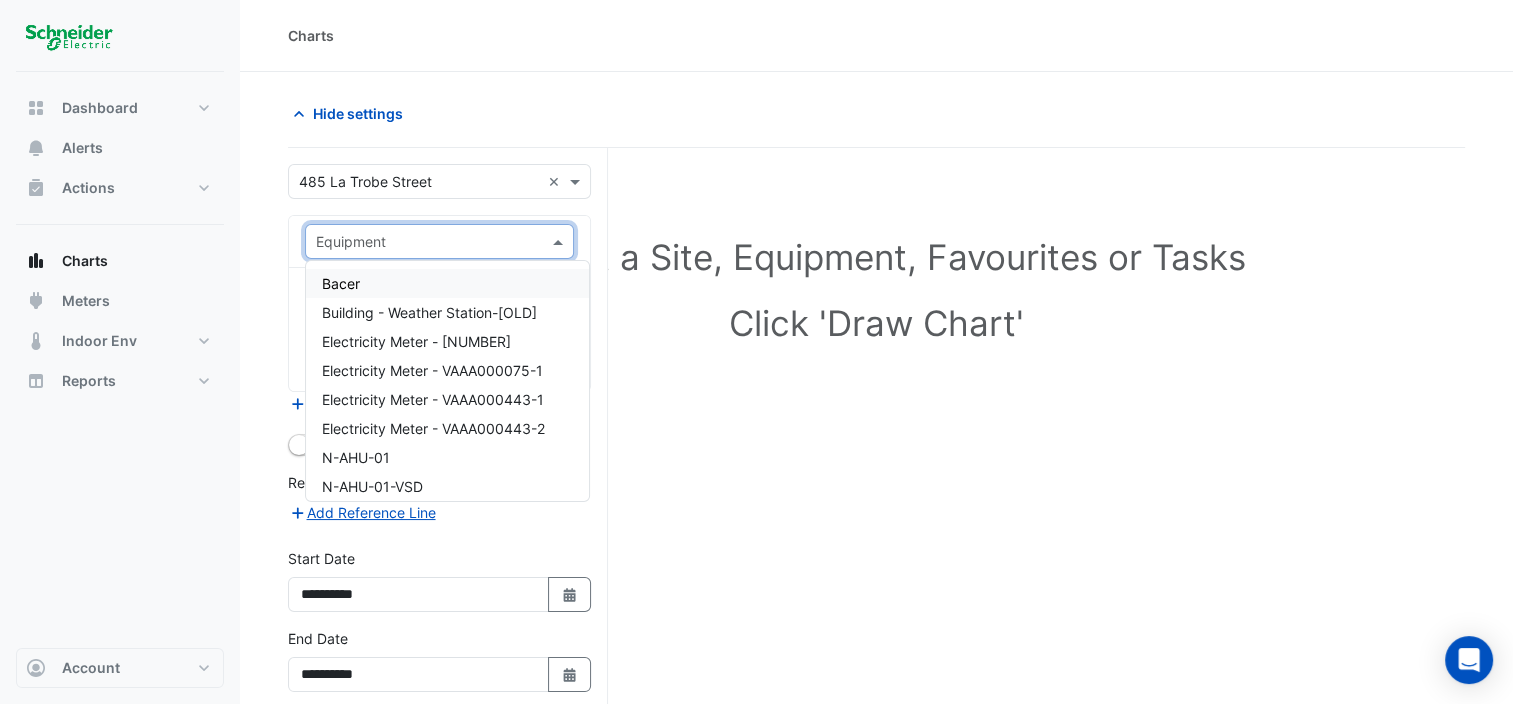 click at bounding box center (419, 242) 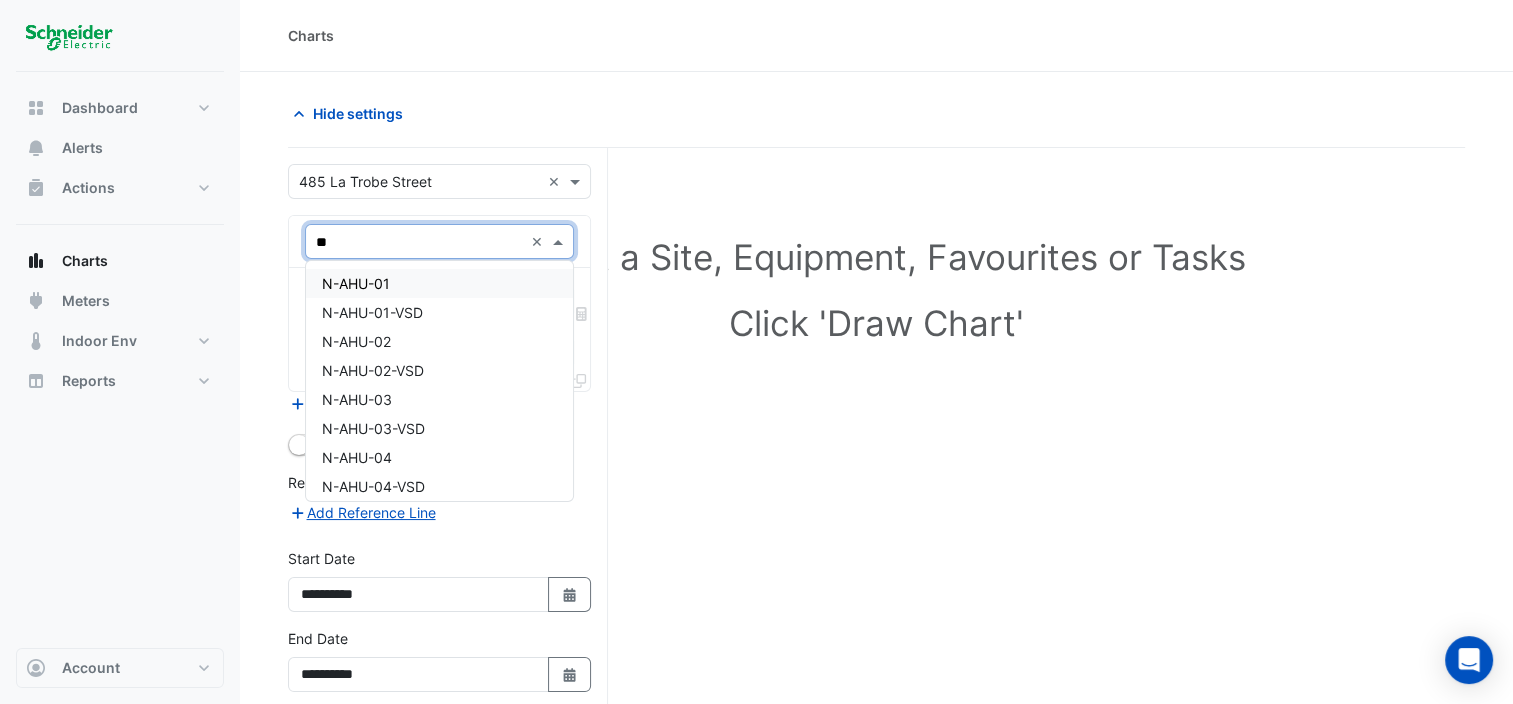 type on "*" 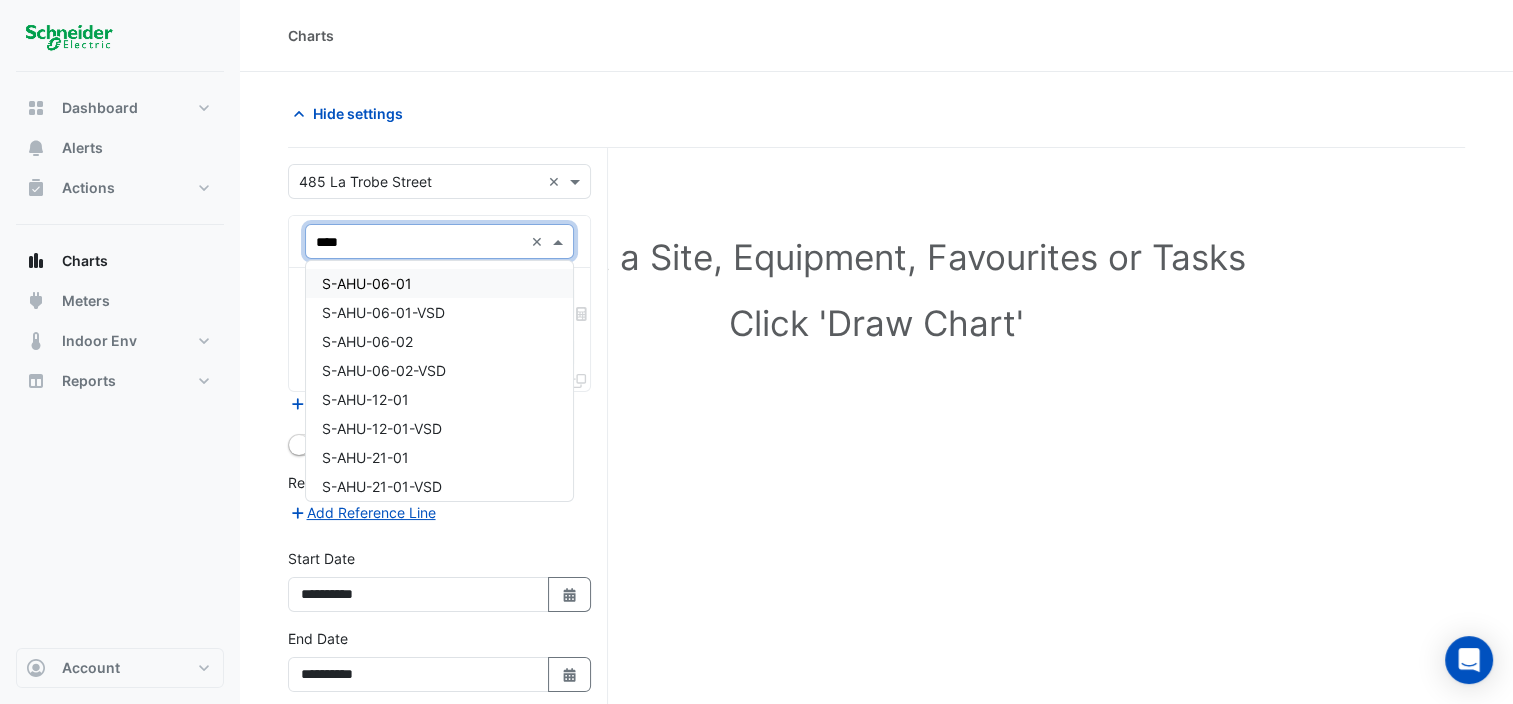 type on "*****" 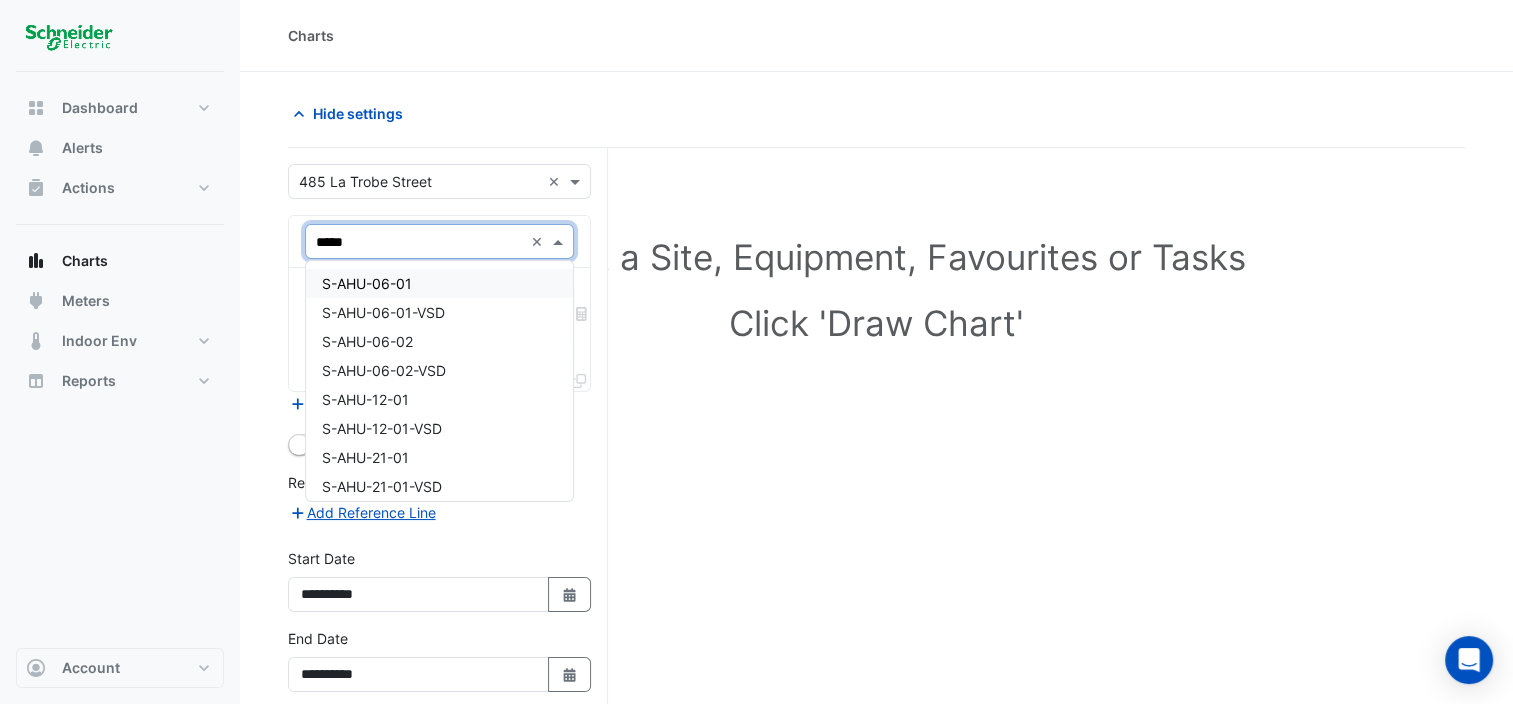click on "S-AHU-06-01" at bounding box center (367, 283) 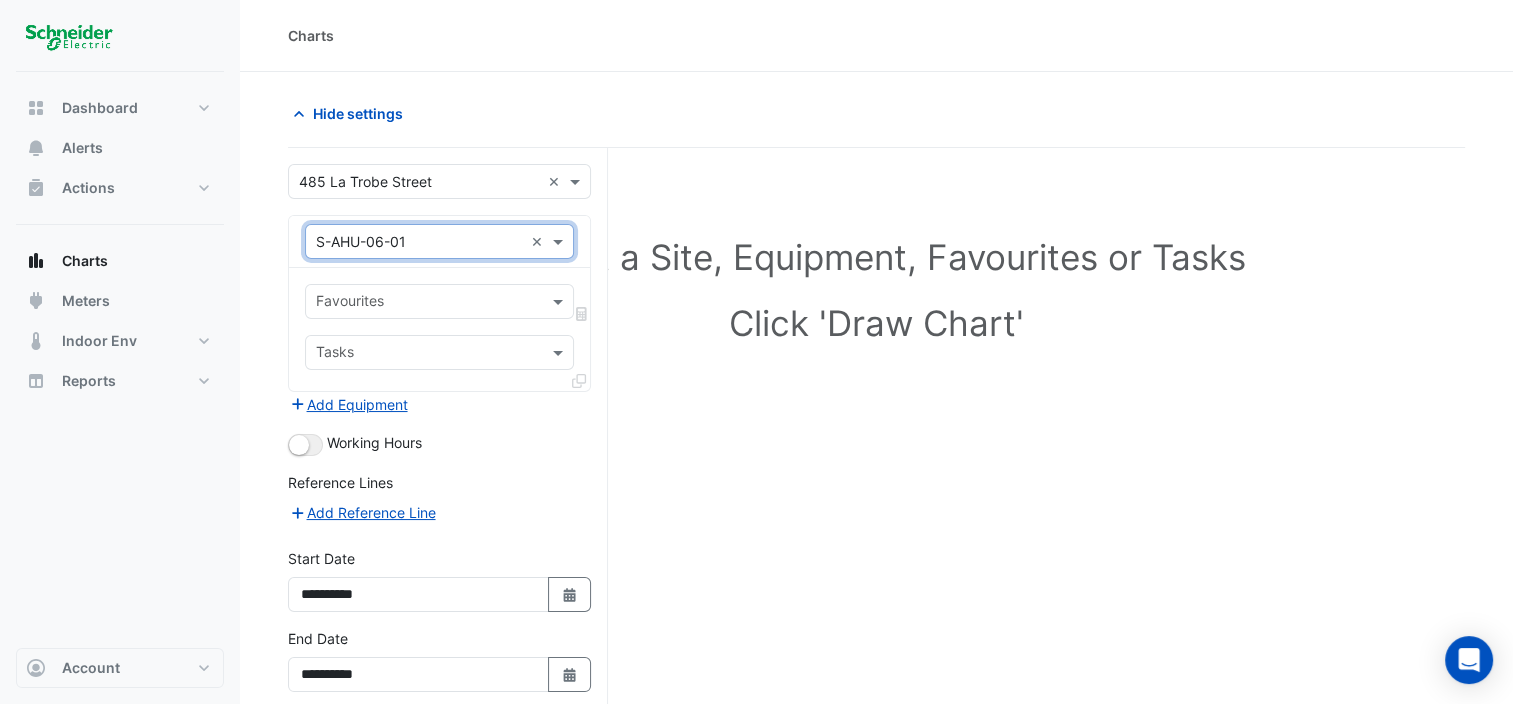 click at bounding box center (428, 303) 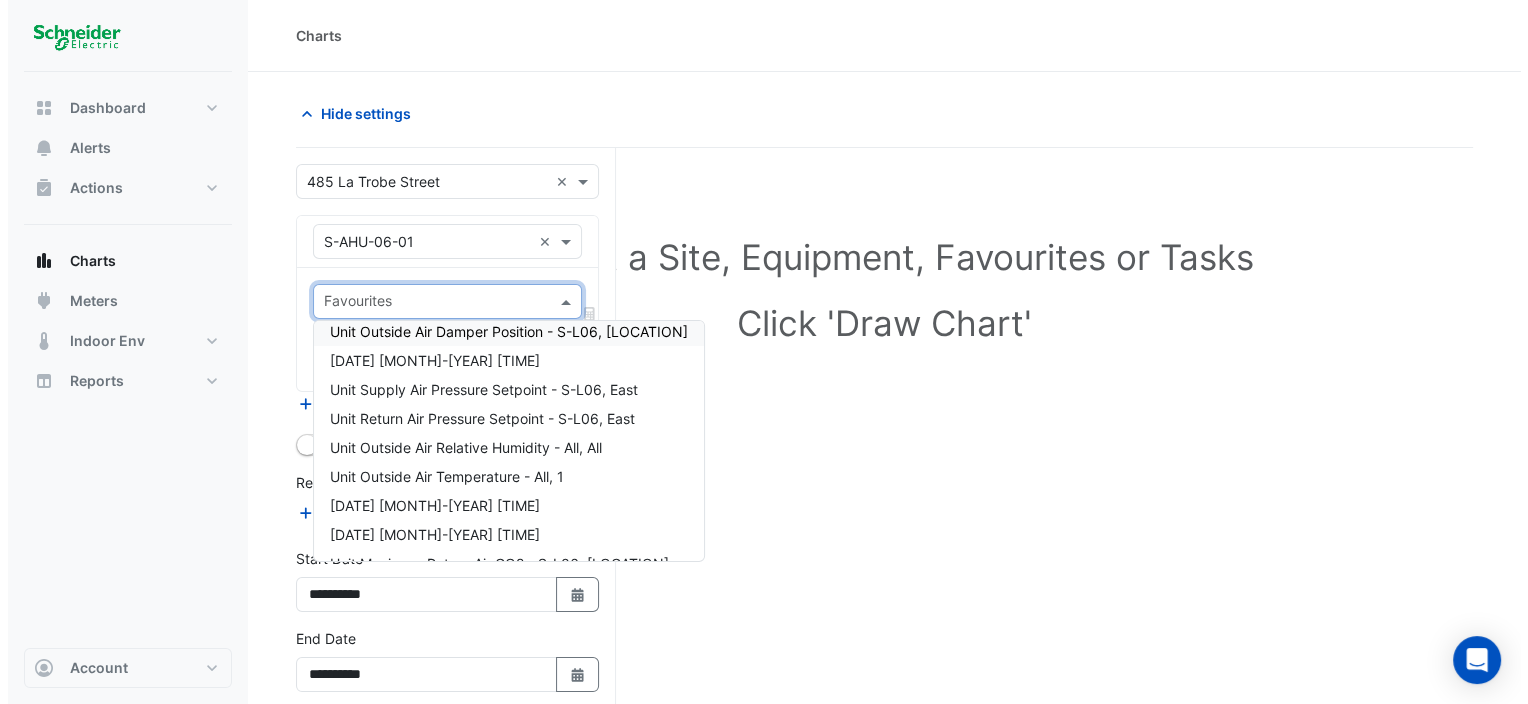 scroll, scrollTop: 791, scrollLeft: 0, axis: vertical 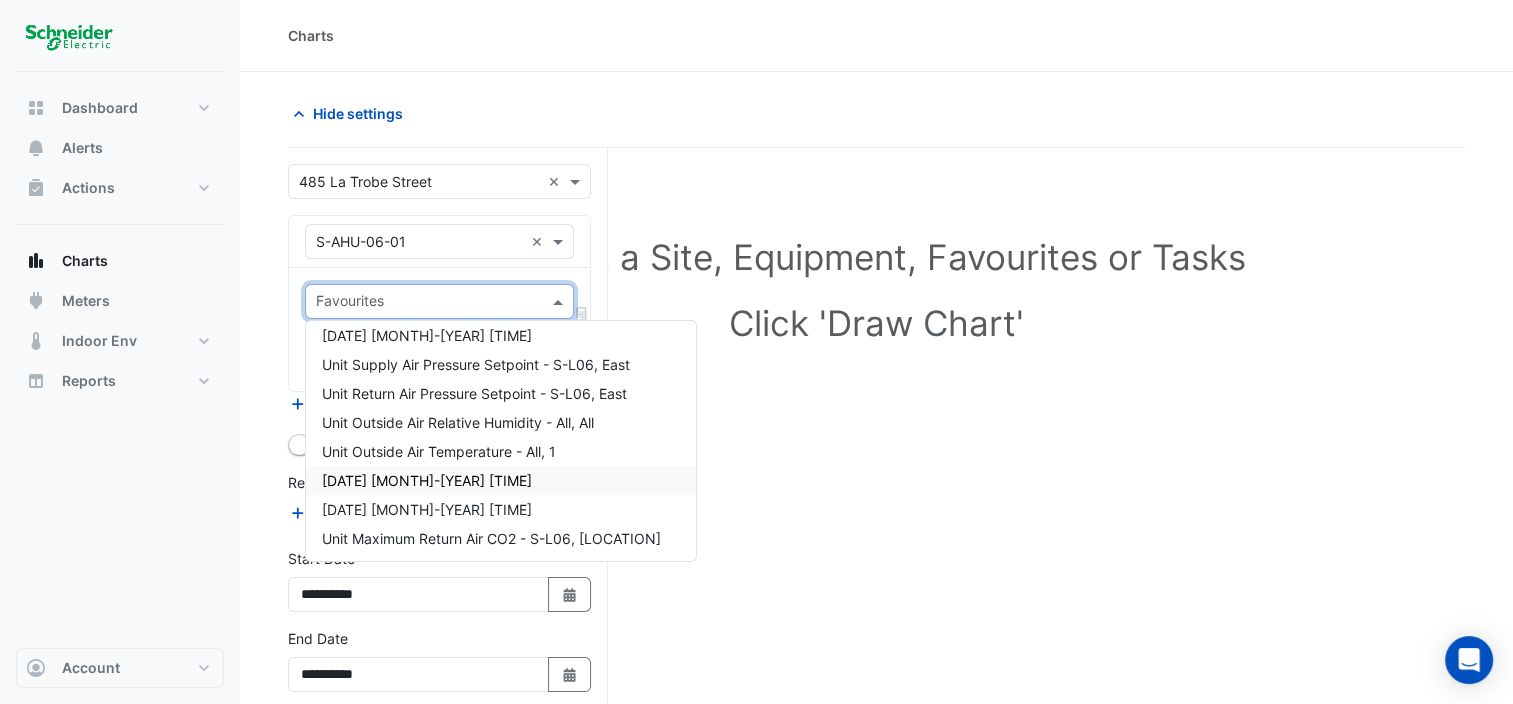click on "[DATE] [MONTH]-[YEAR] [TIME]" at bounding box center (427, 480) 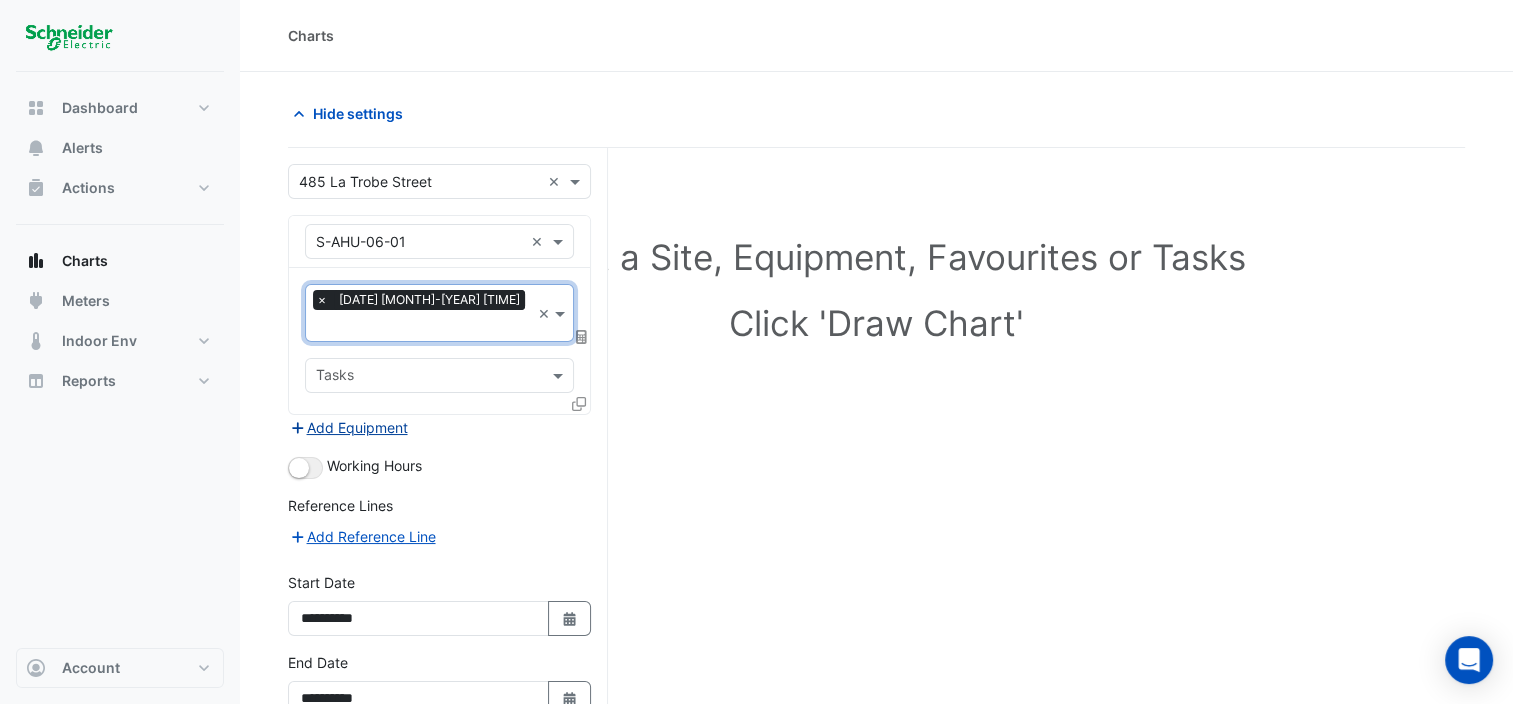 click on "Add Equipment" at bounding box center [348, 427] 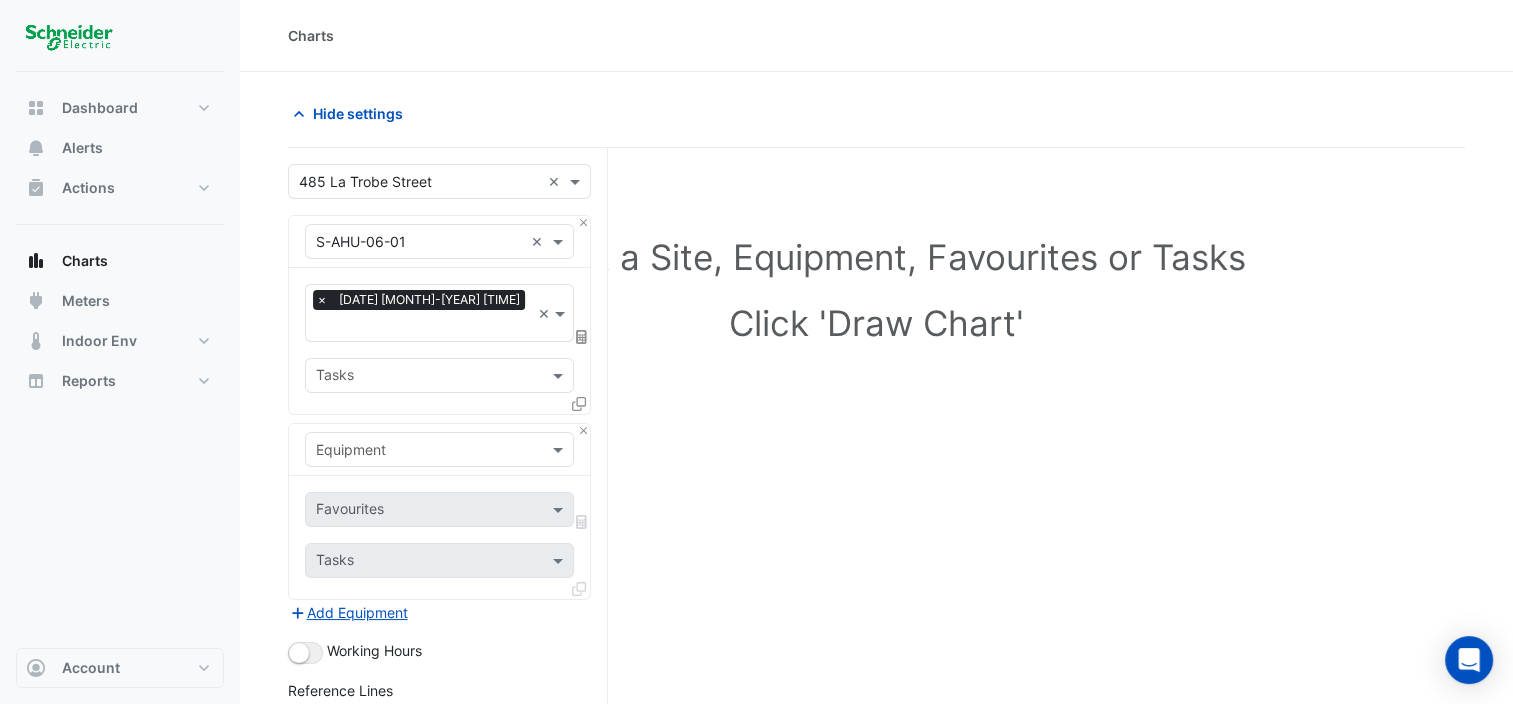 click at bounding box center (419, 450) 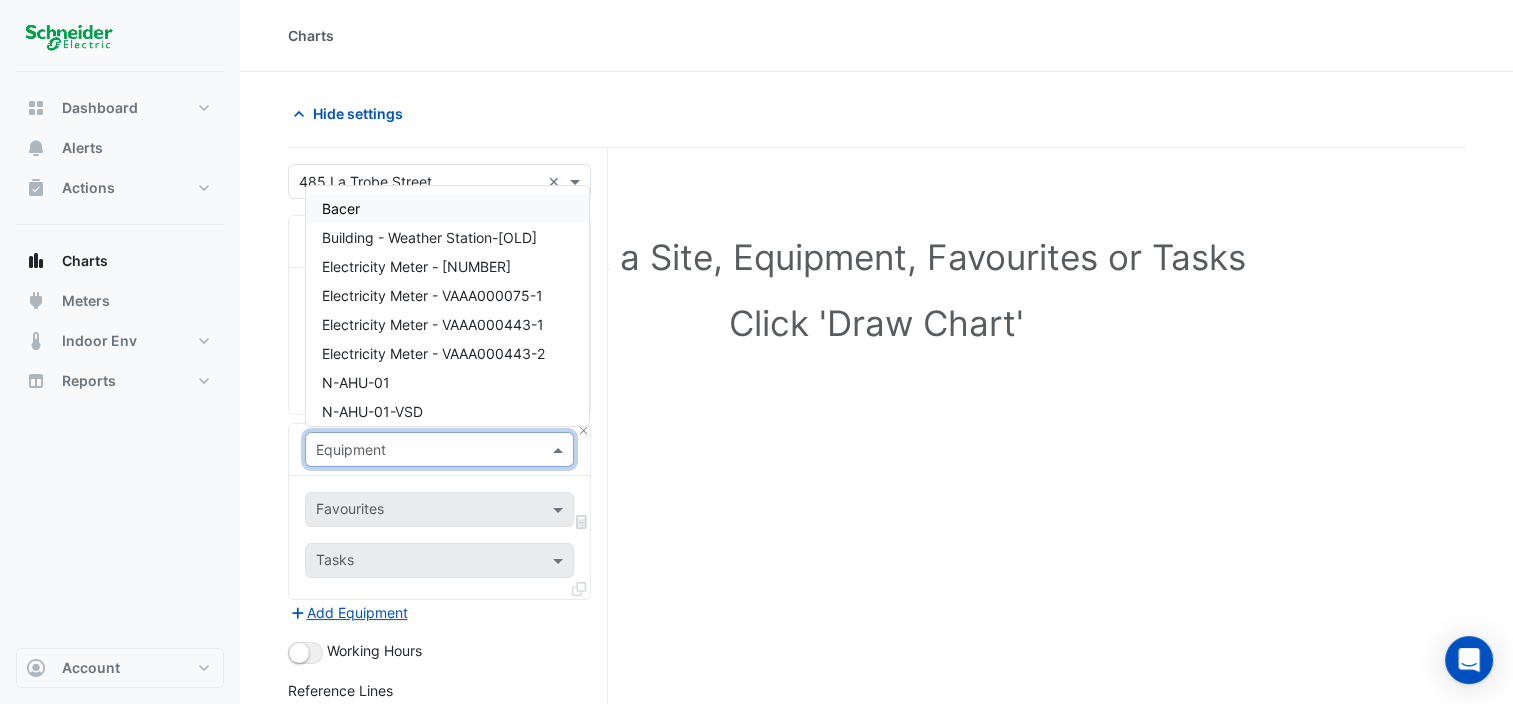 click at bounding box center (419, 450) 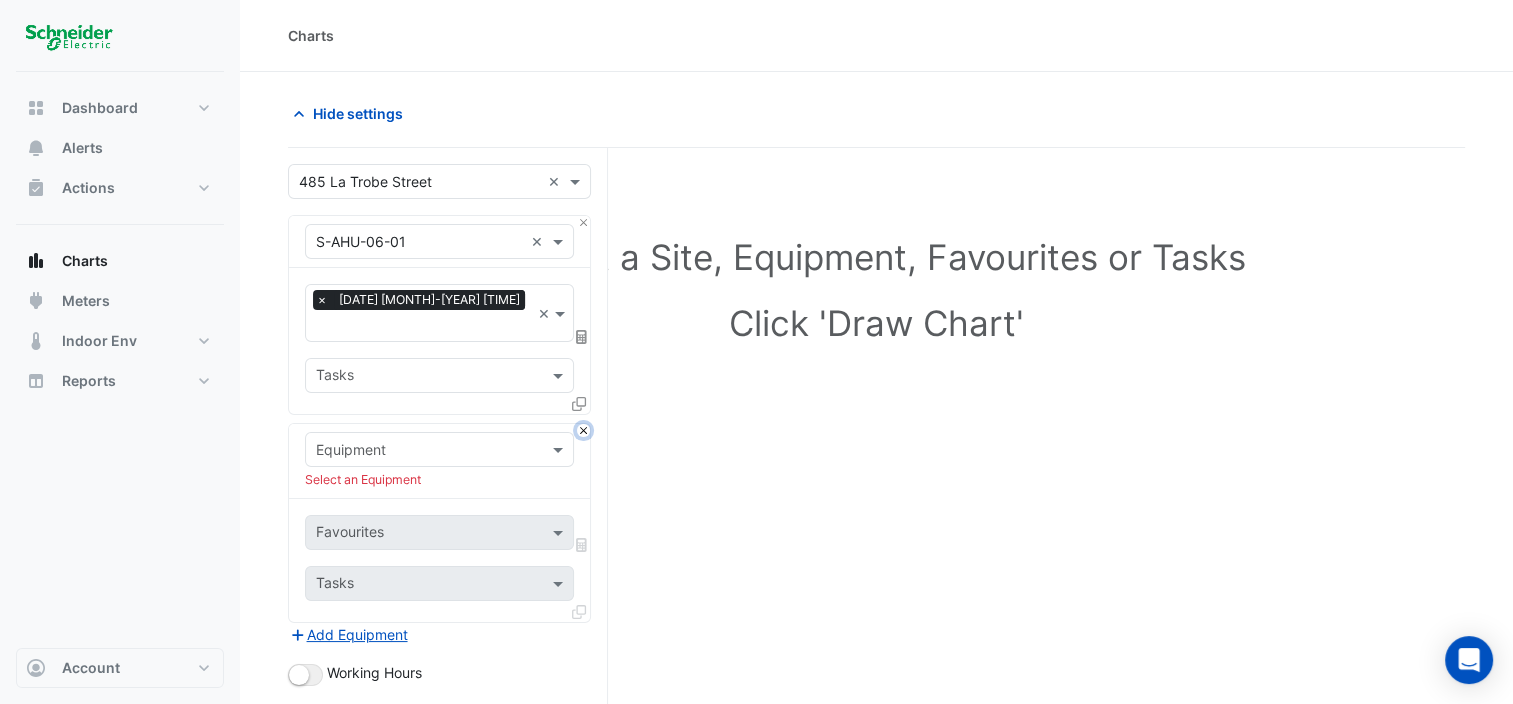 click at bounding box center [583, 430] 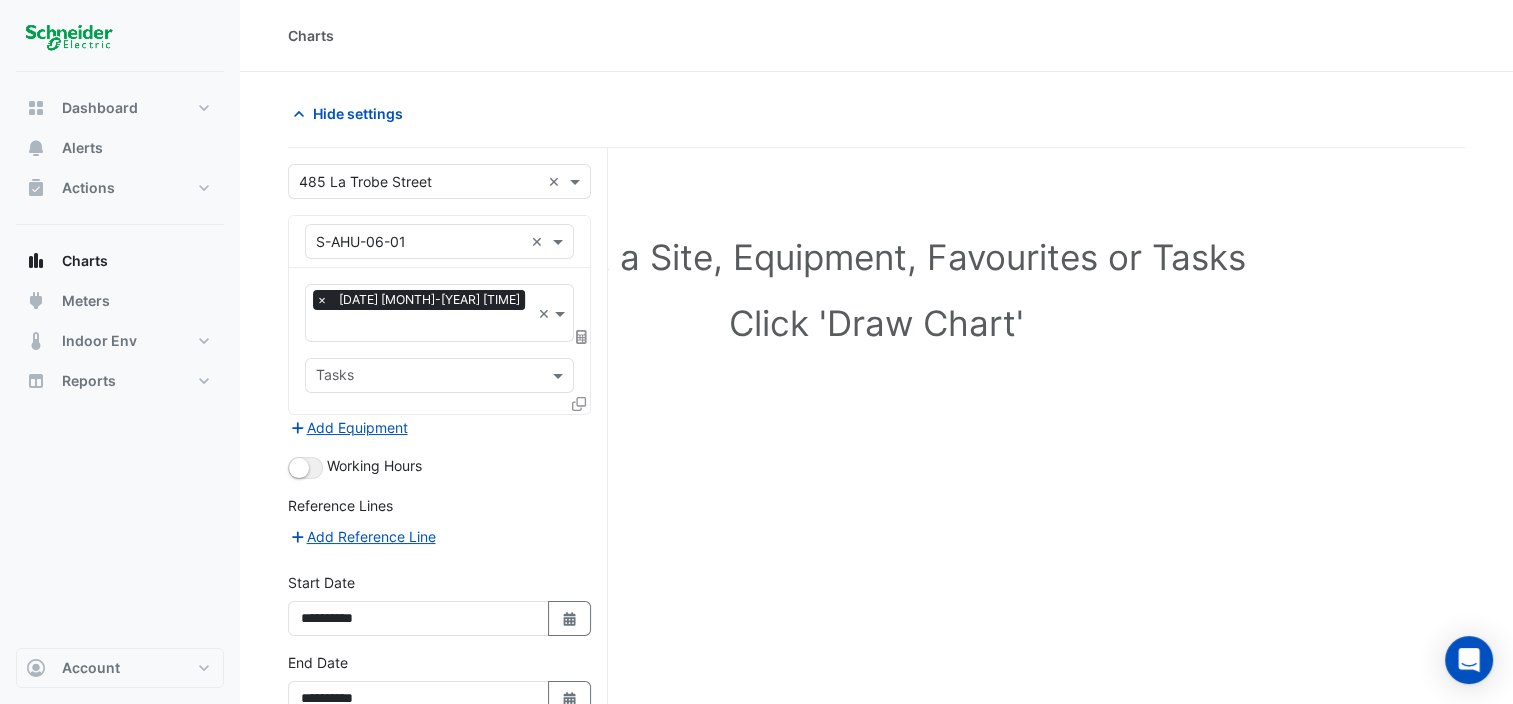 click at bounding box center [579, 403] 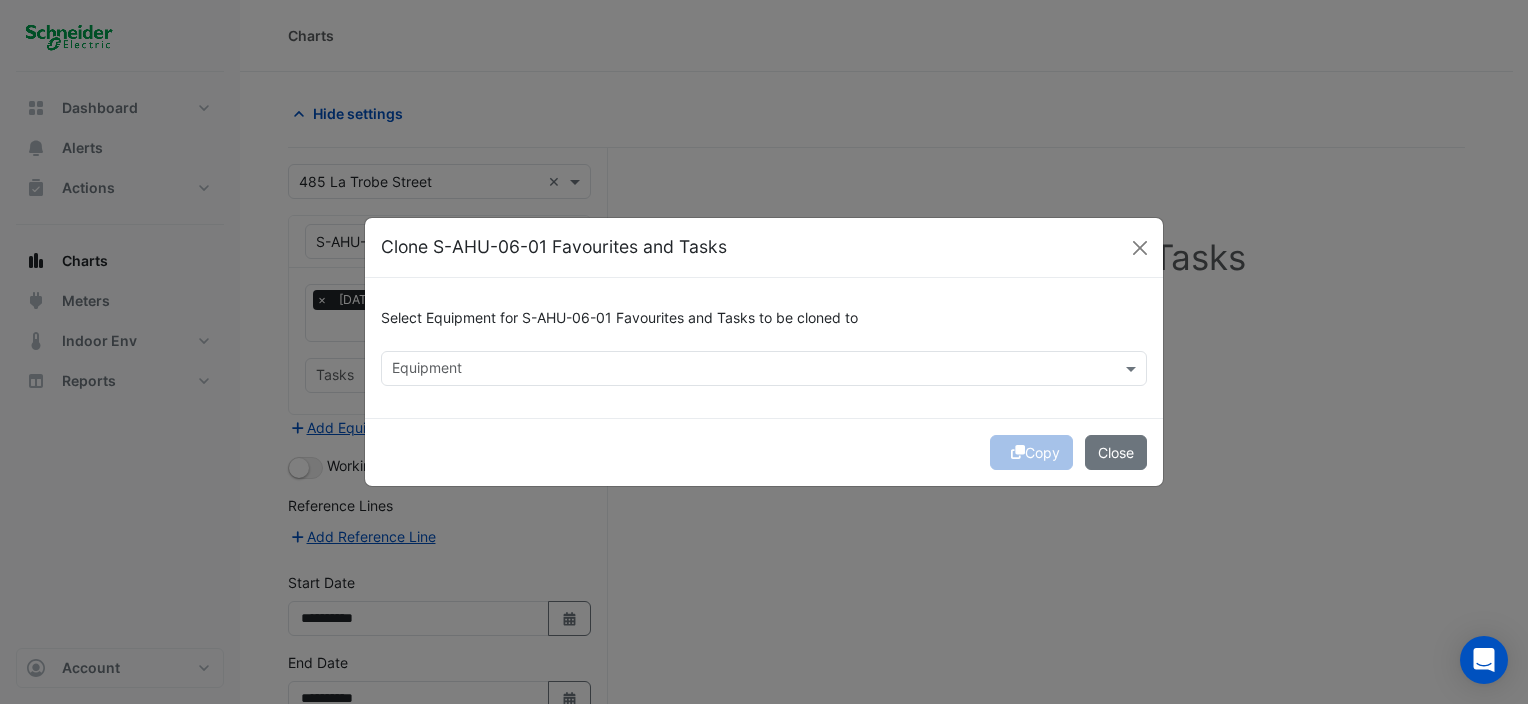 click 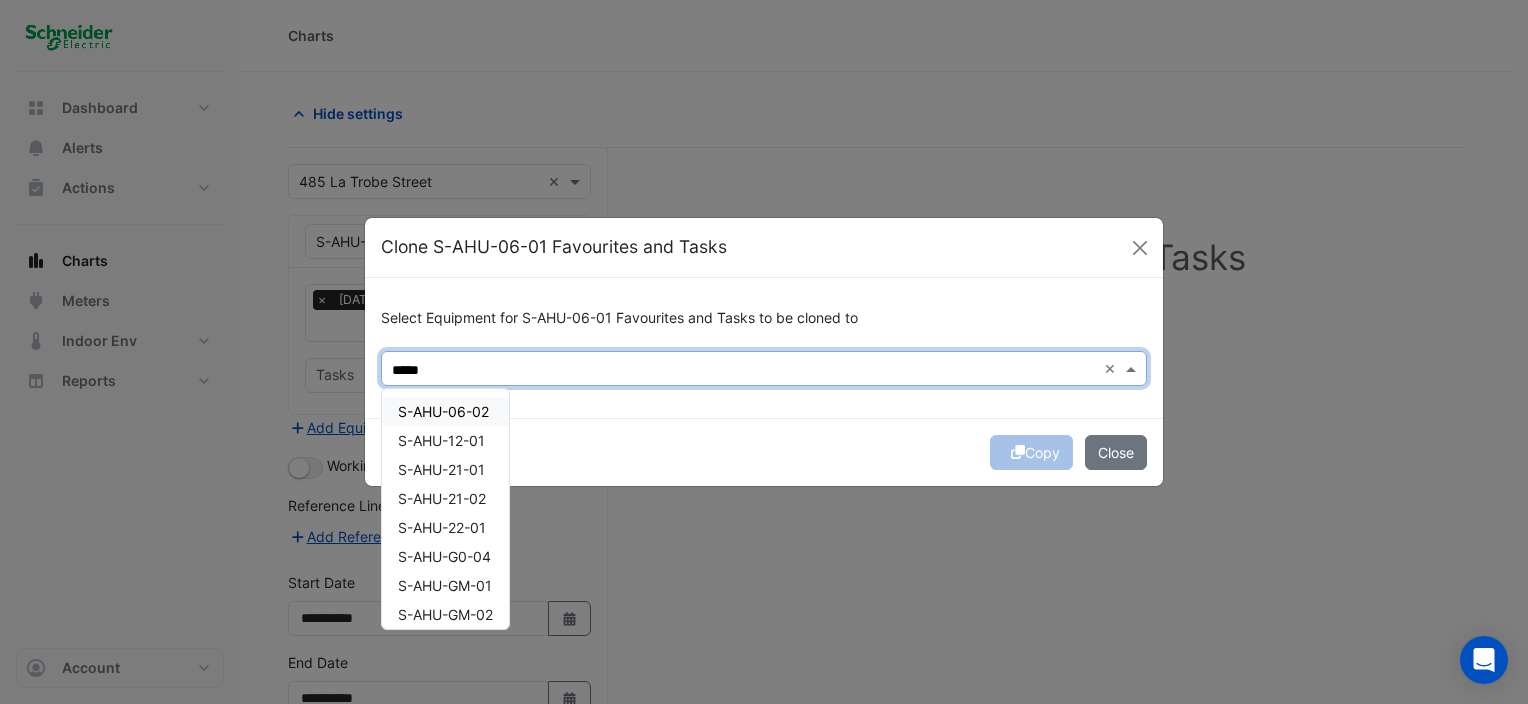 click on "S-AHU-06-02" at bounding box center (443, 411) 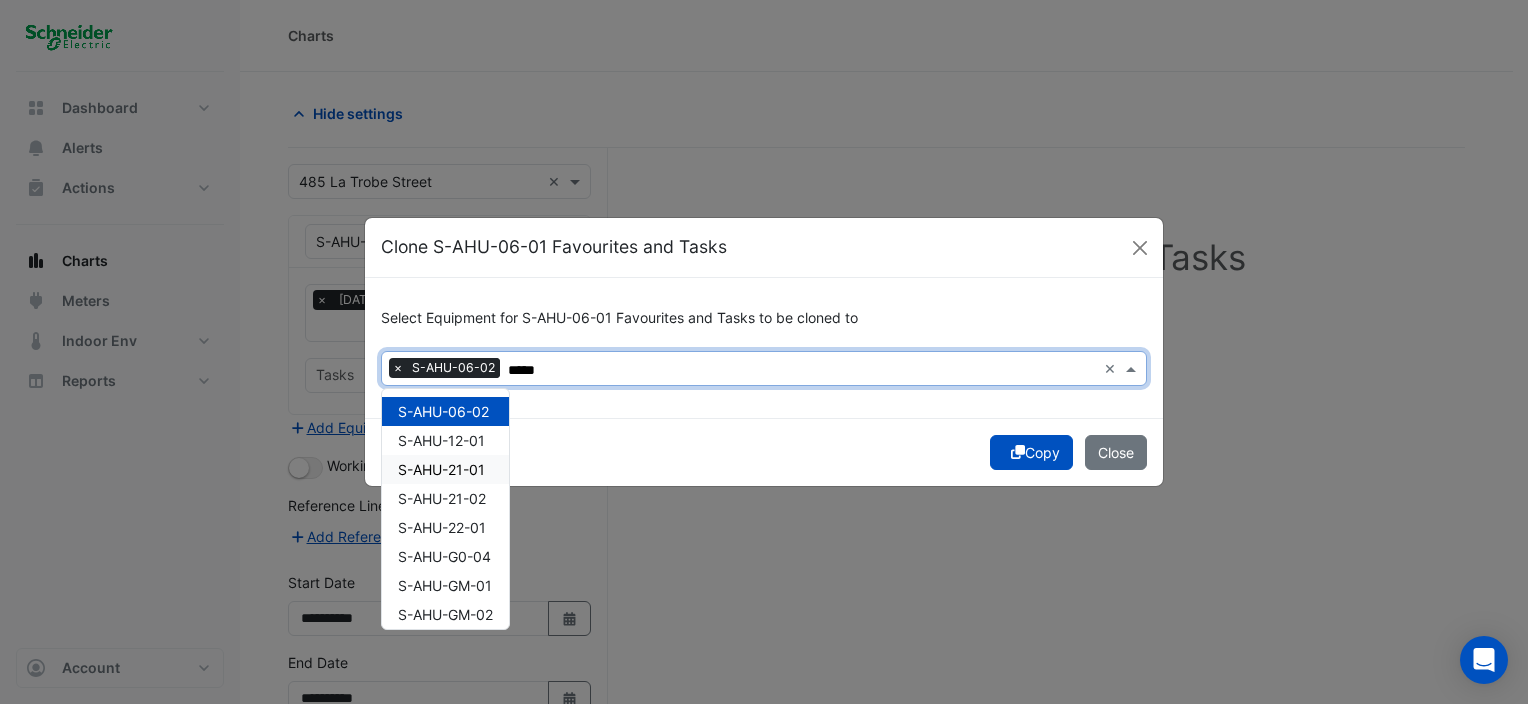 click on "S-AHU-21-01" at bounding box center (441, 469) 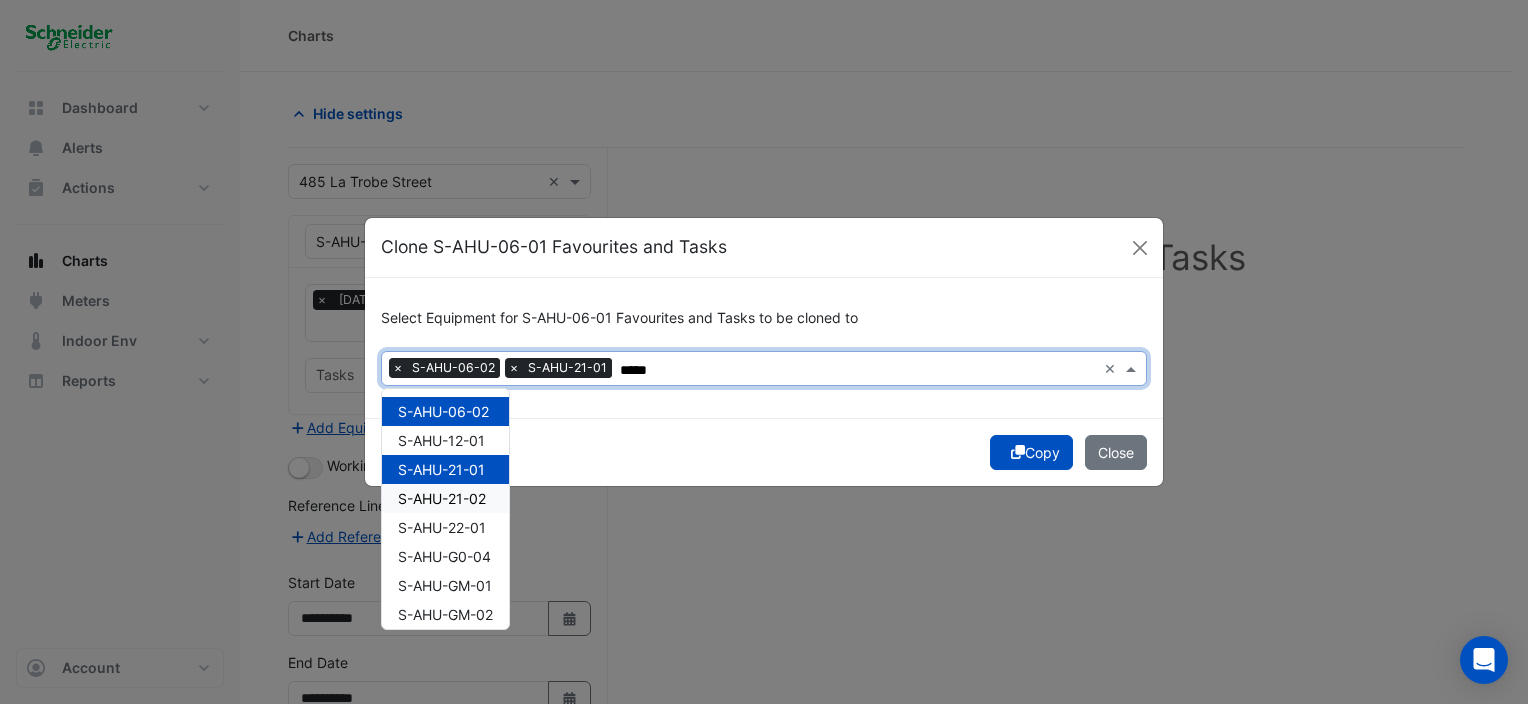 click on "S-AHU-21-02" at bounding box center (442, 498) 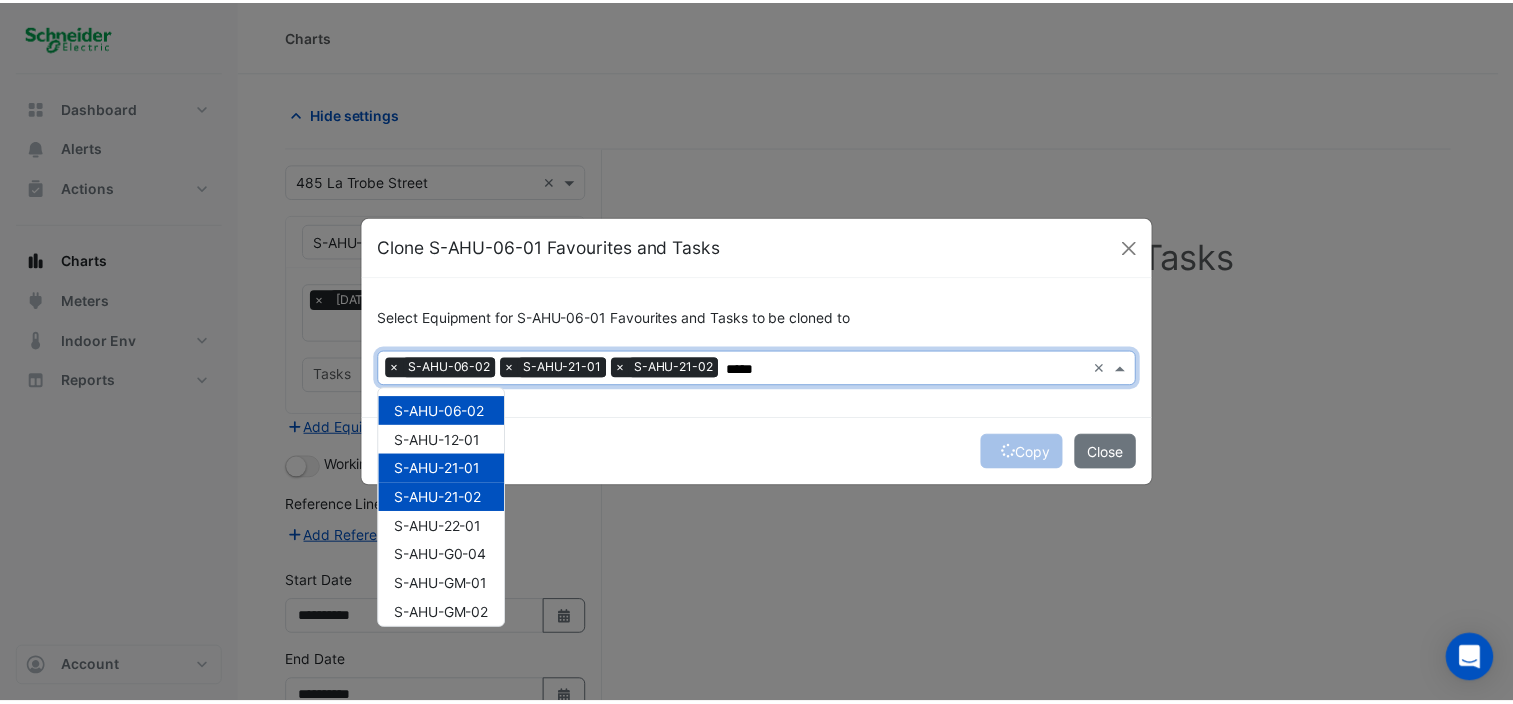 scroll, scrollTop: 8, scrollLeft: 0, axis: vertical 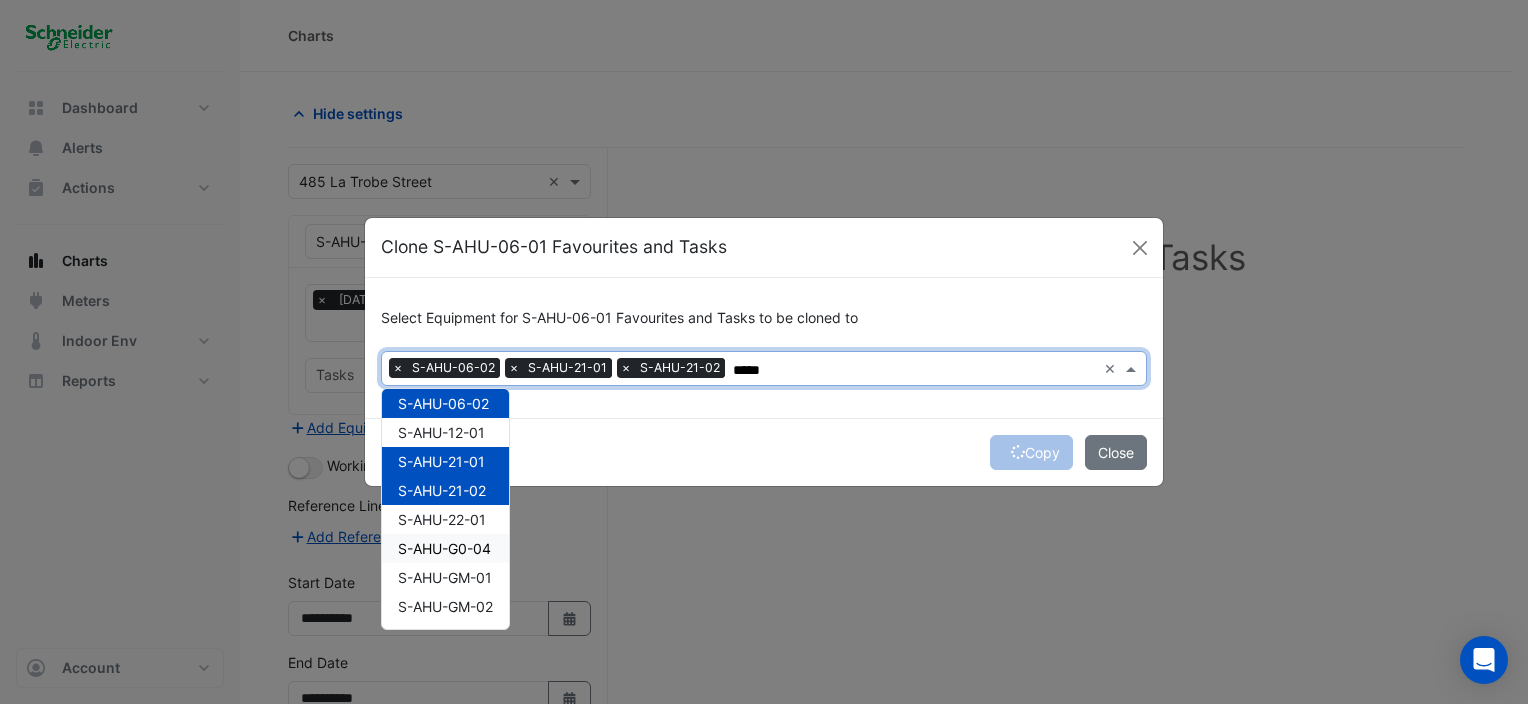 click on "S-AHU-G0-04" at bounding box center [444, 548] 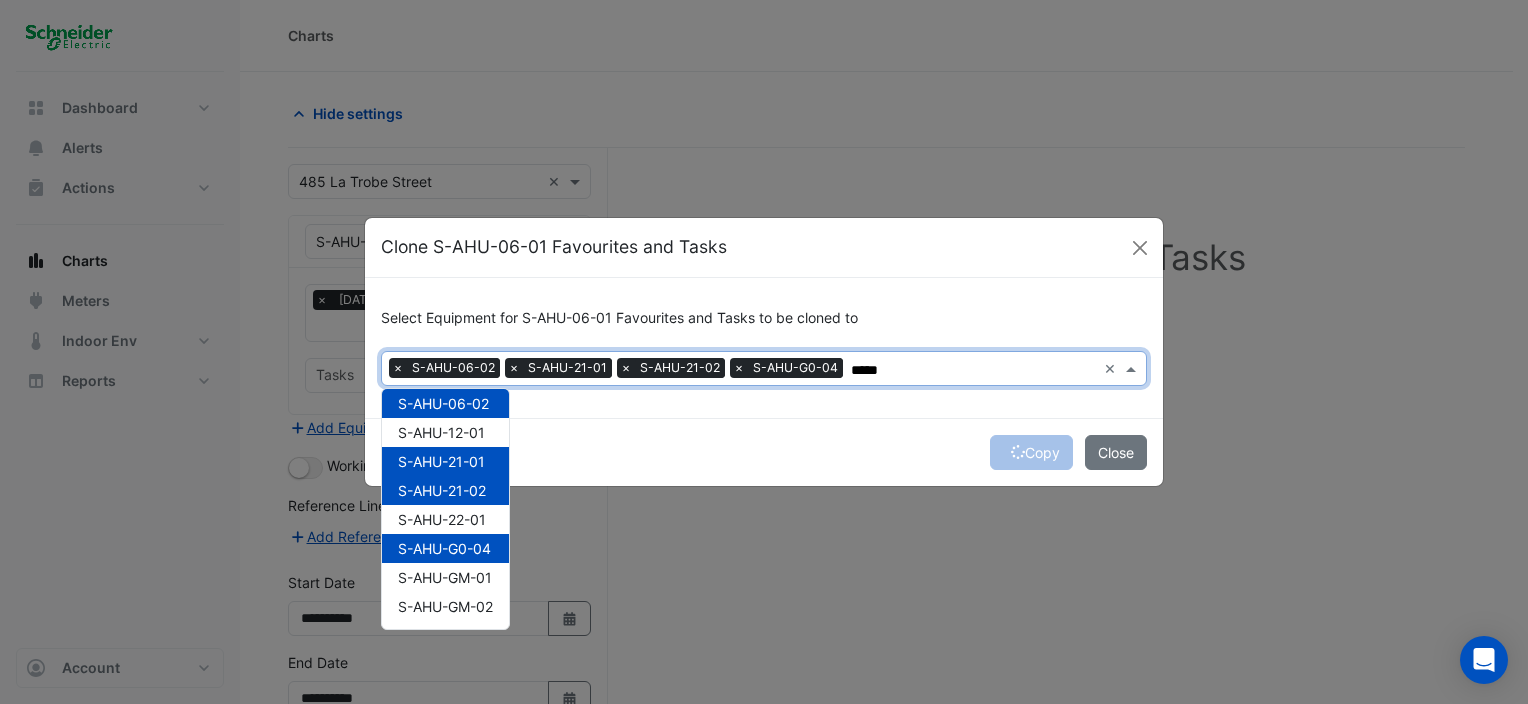 click on "S-AHU-GM-01" at bounding box center (445, 577) 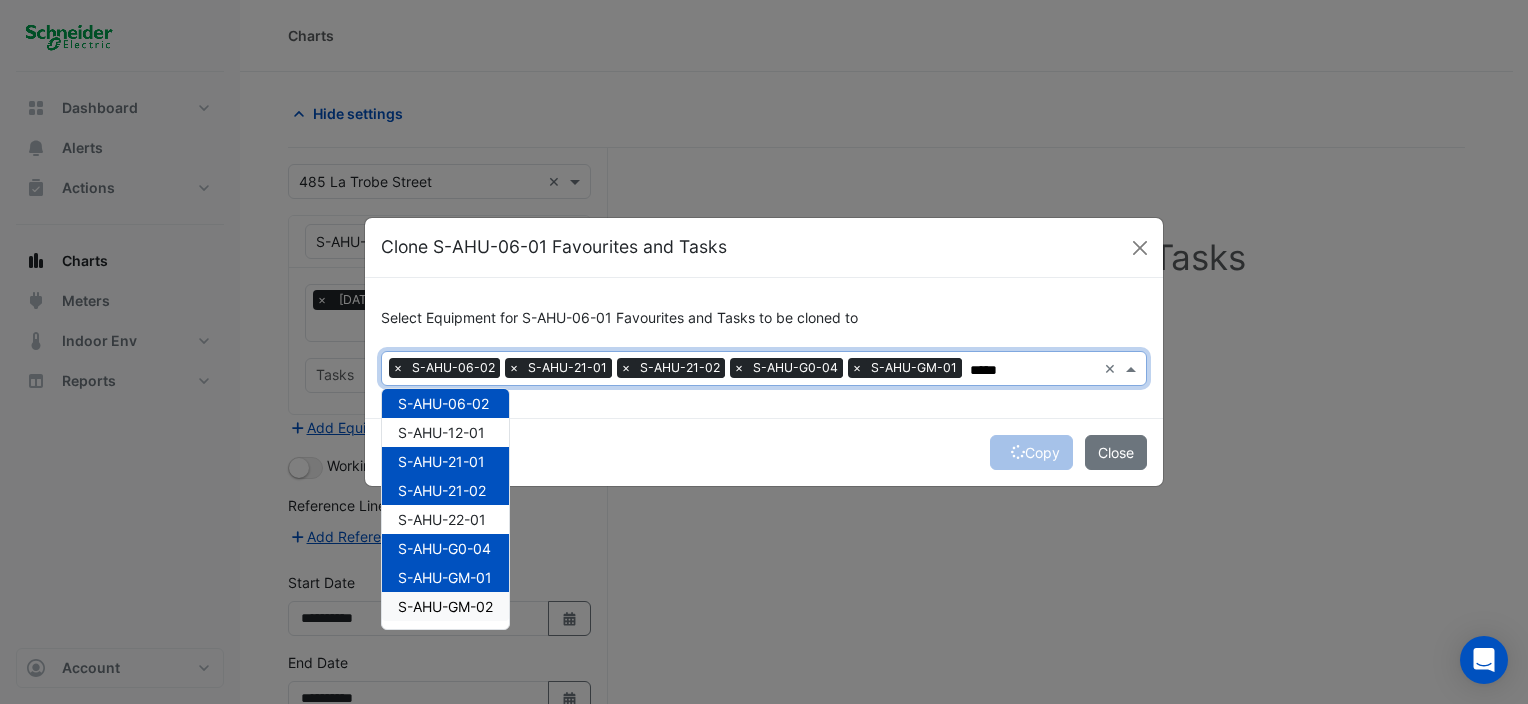 click on "S-AHU-GM-02" at bounding box center (445, 606) 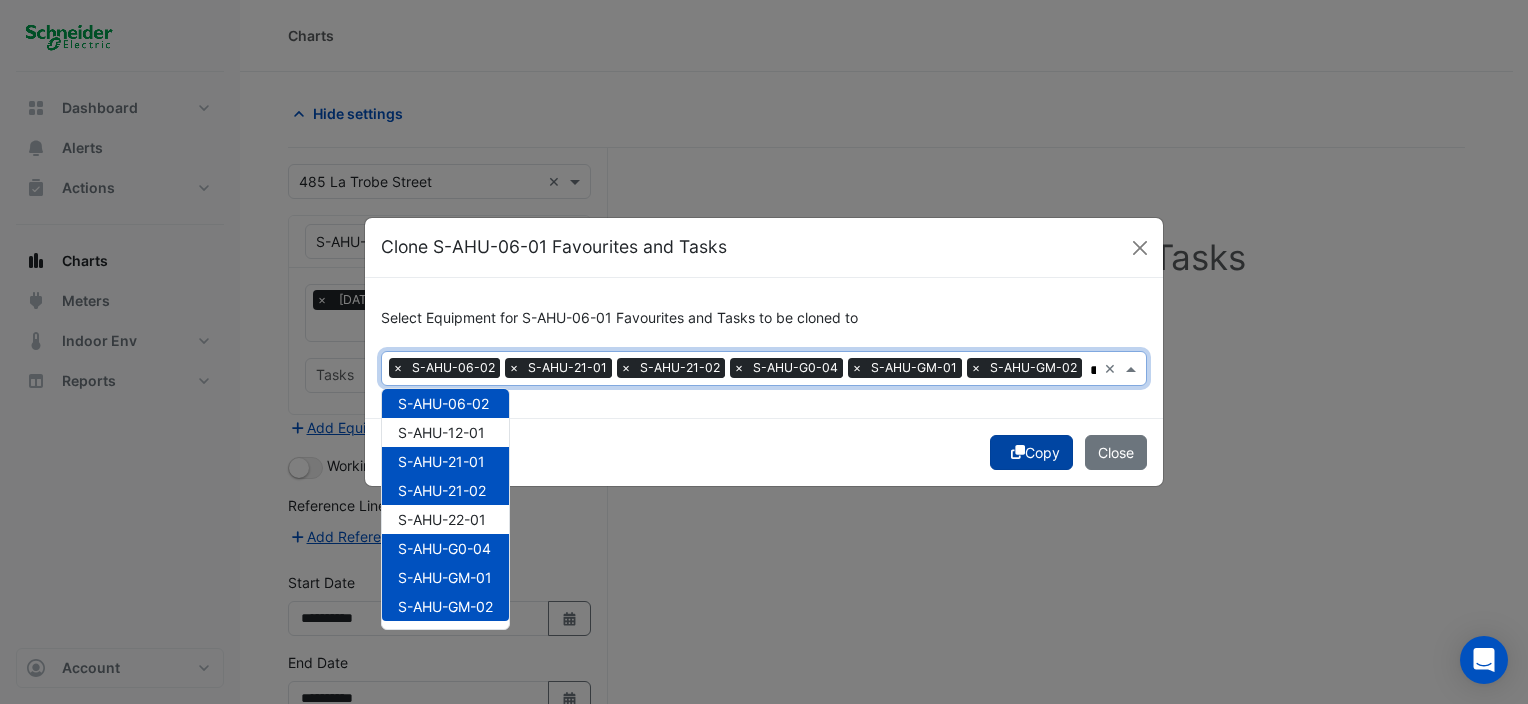 type on "*****" 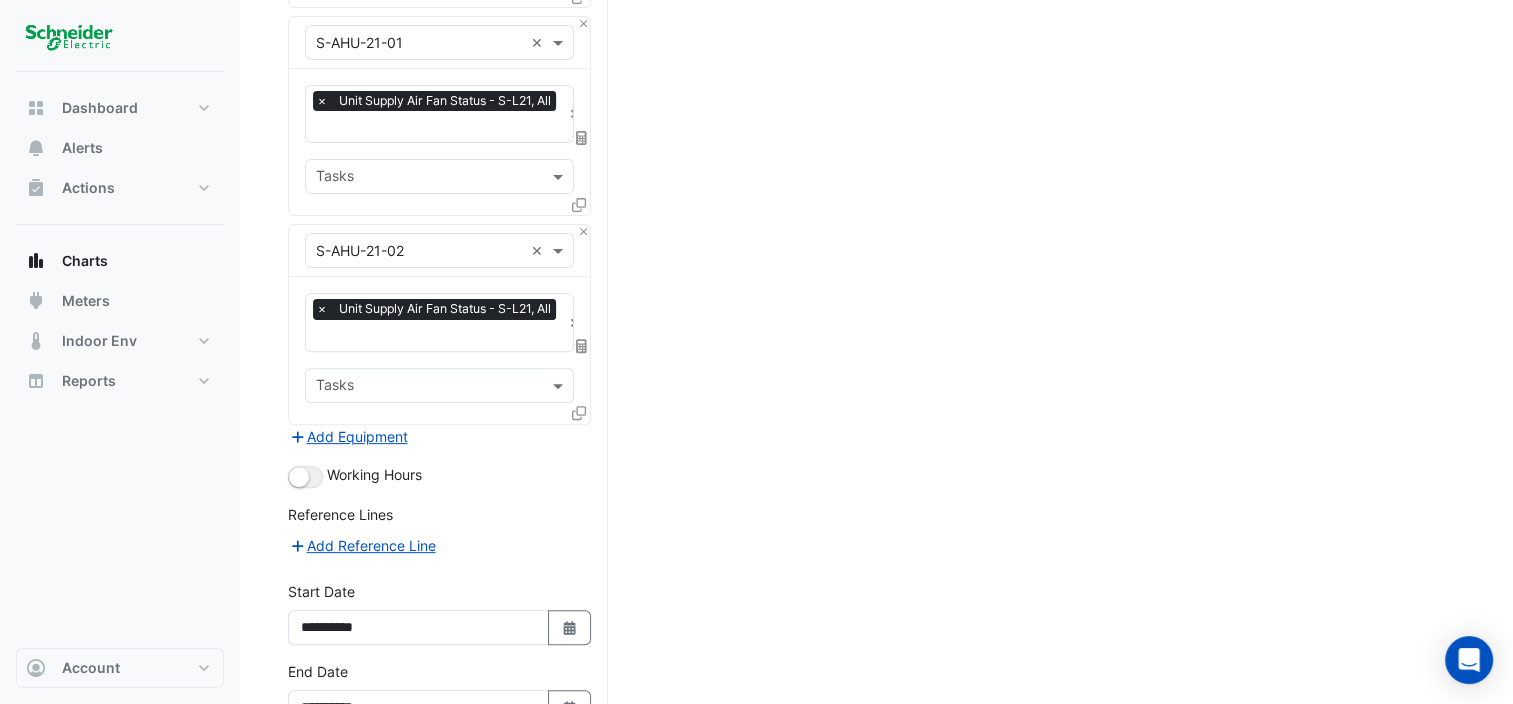 scroll, scrollTop: 725, scrollLeft: 0, axis: vertical 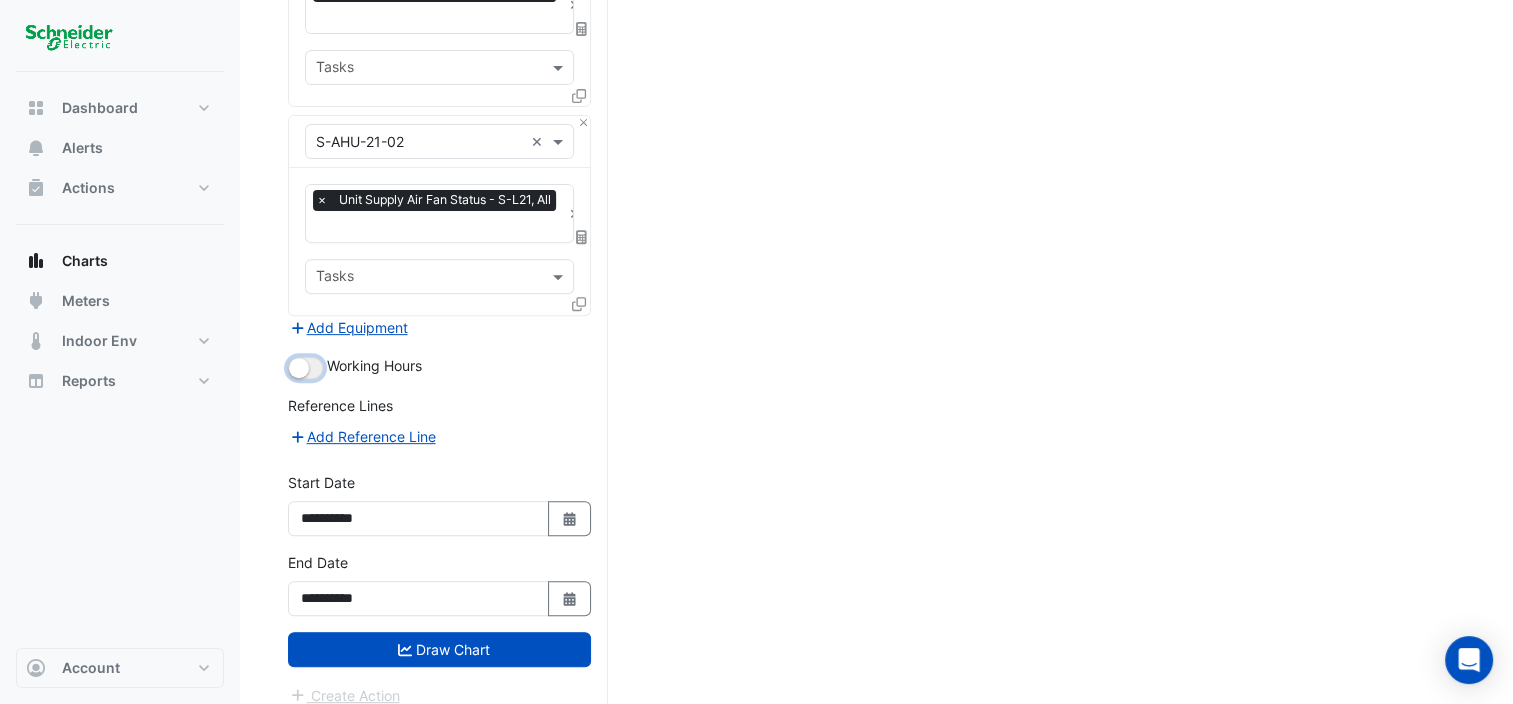 click at bounding box center (299, 368) 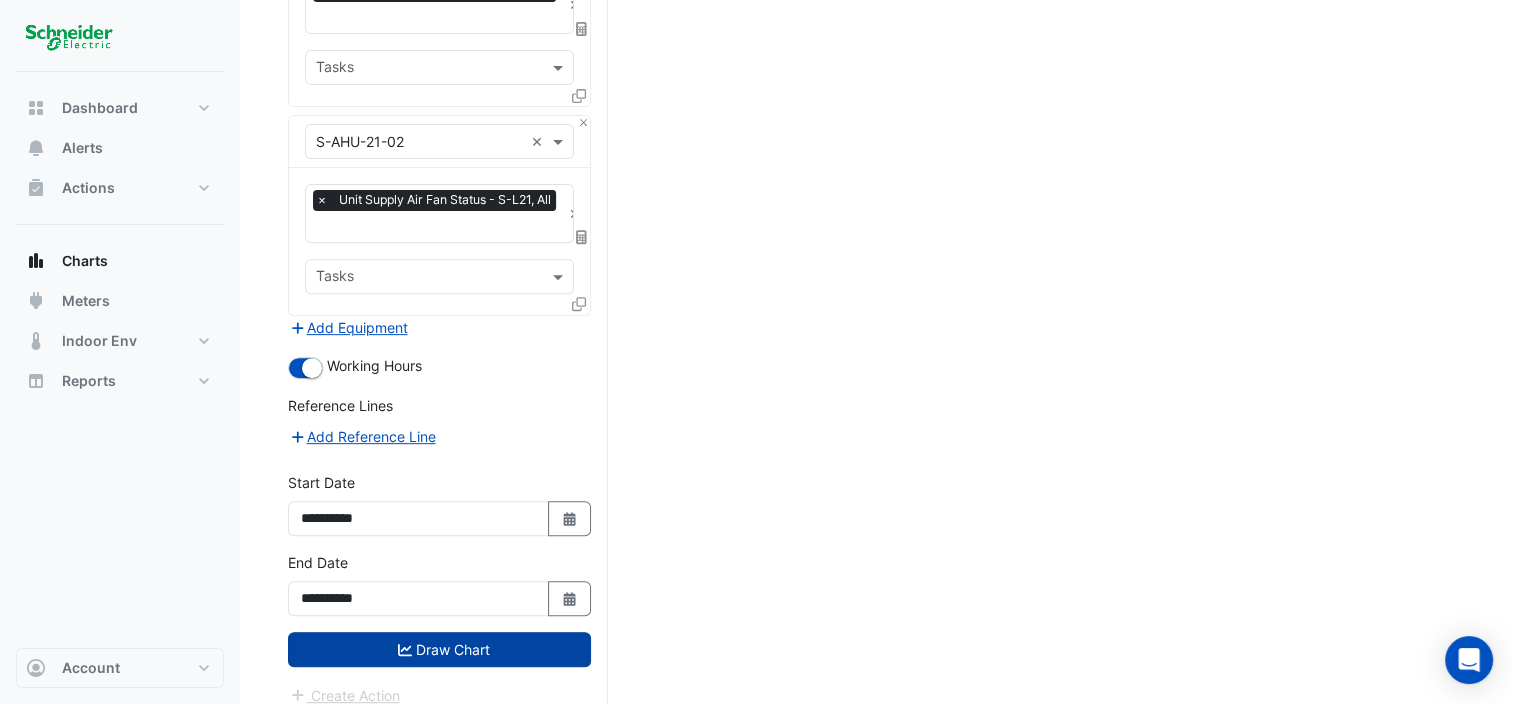 click on "Draw Chart" at bounding box center [439, 649] 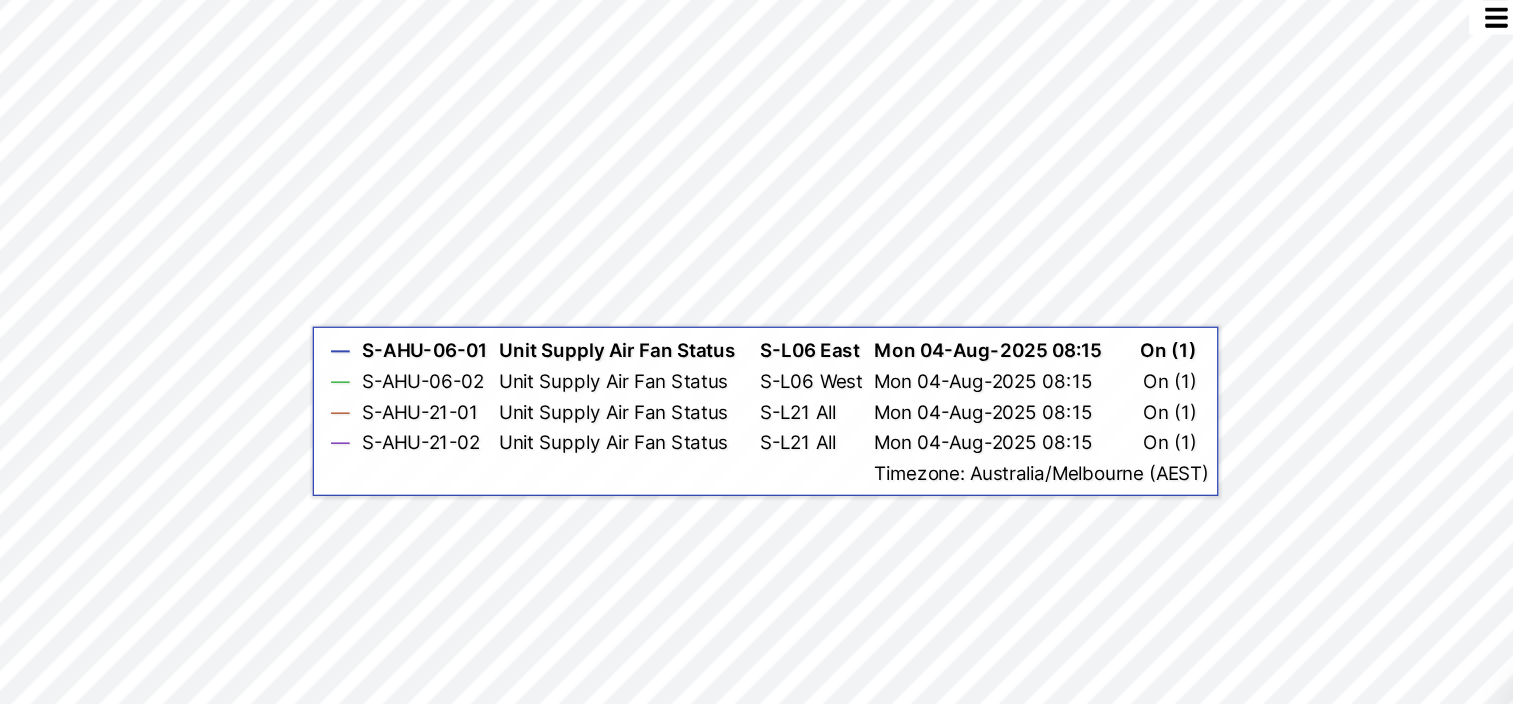 scroll, scrollTop: 48, scrollLeft: 0, axis: vertical 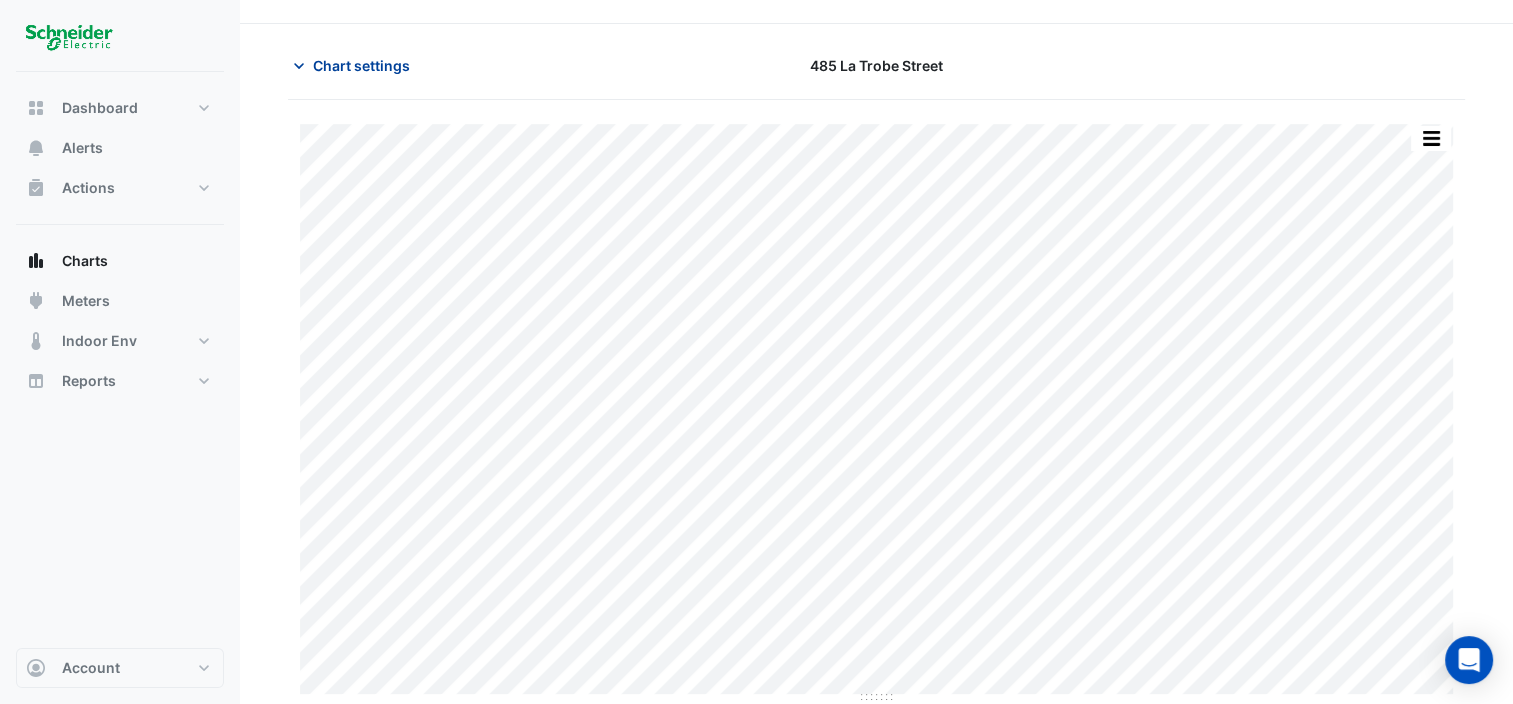 click on "Chart settings" 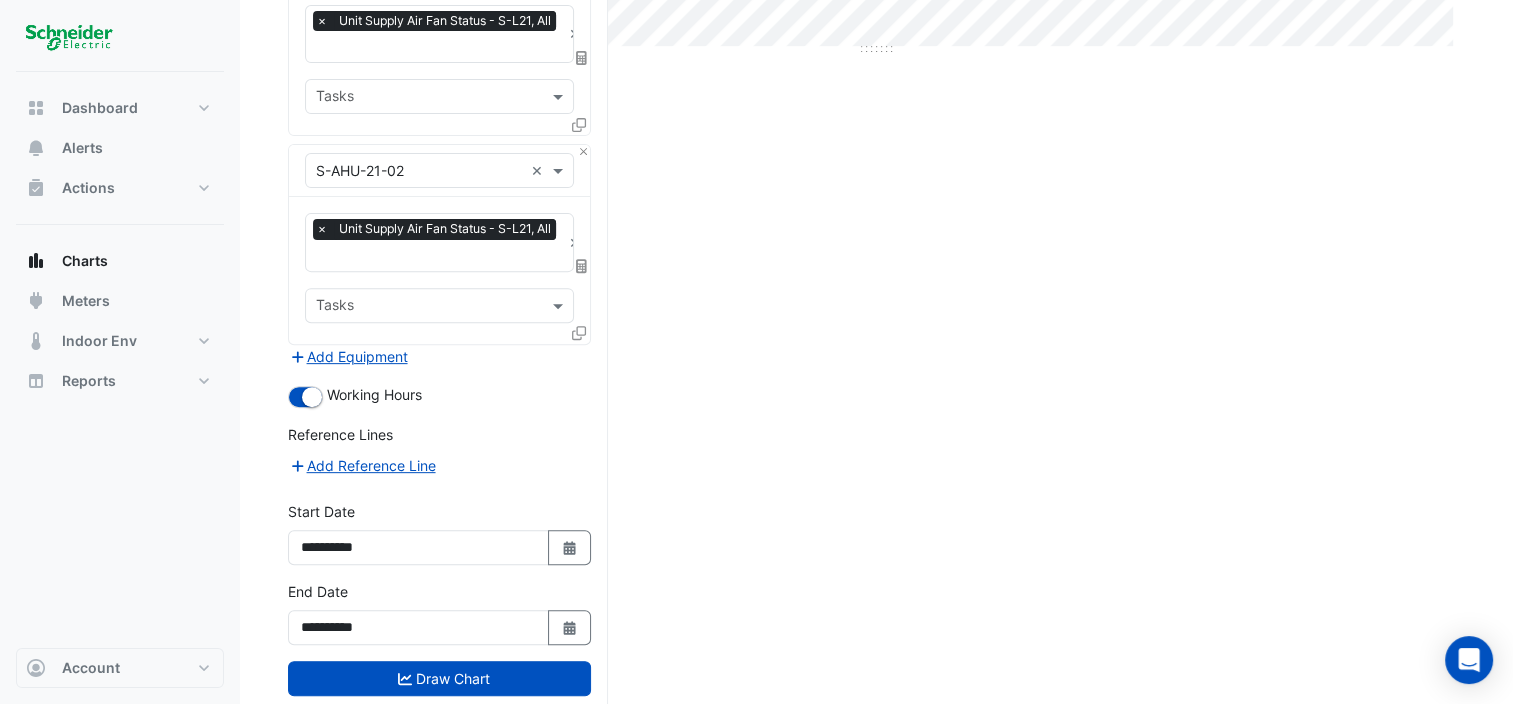 scroll, scrollTop: 696, scrollLeft: 0, axis: vertical 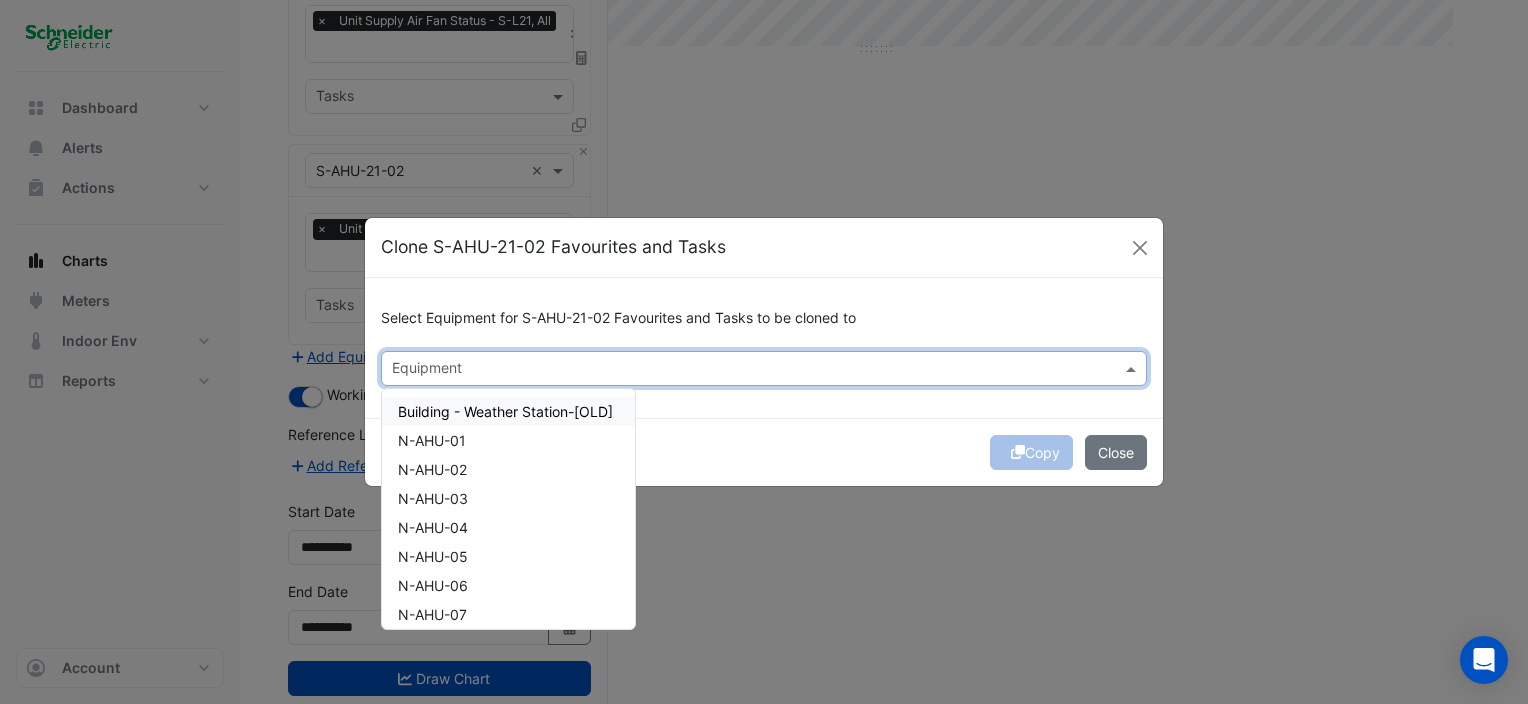 click 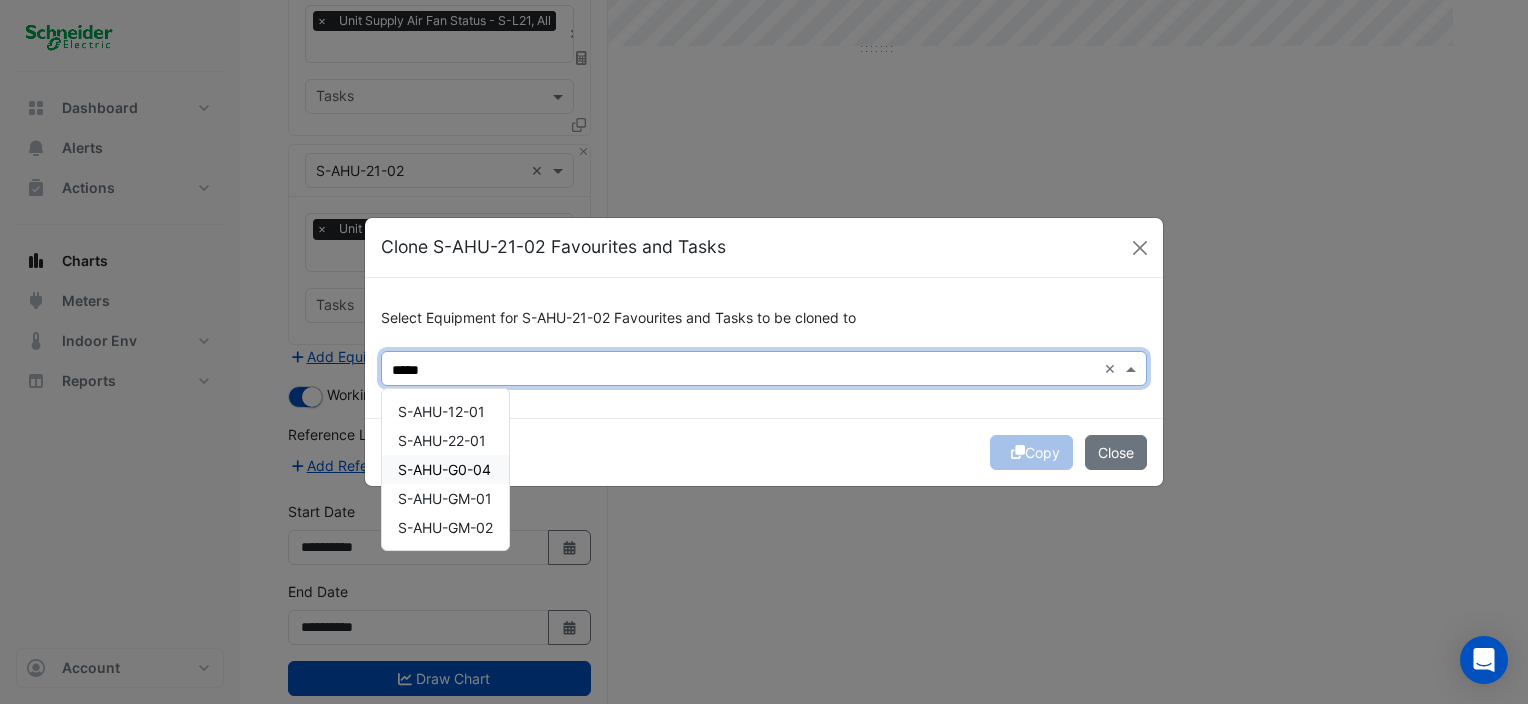click on "S-AHU-G0-04" at bounding box center [444, 469] 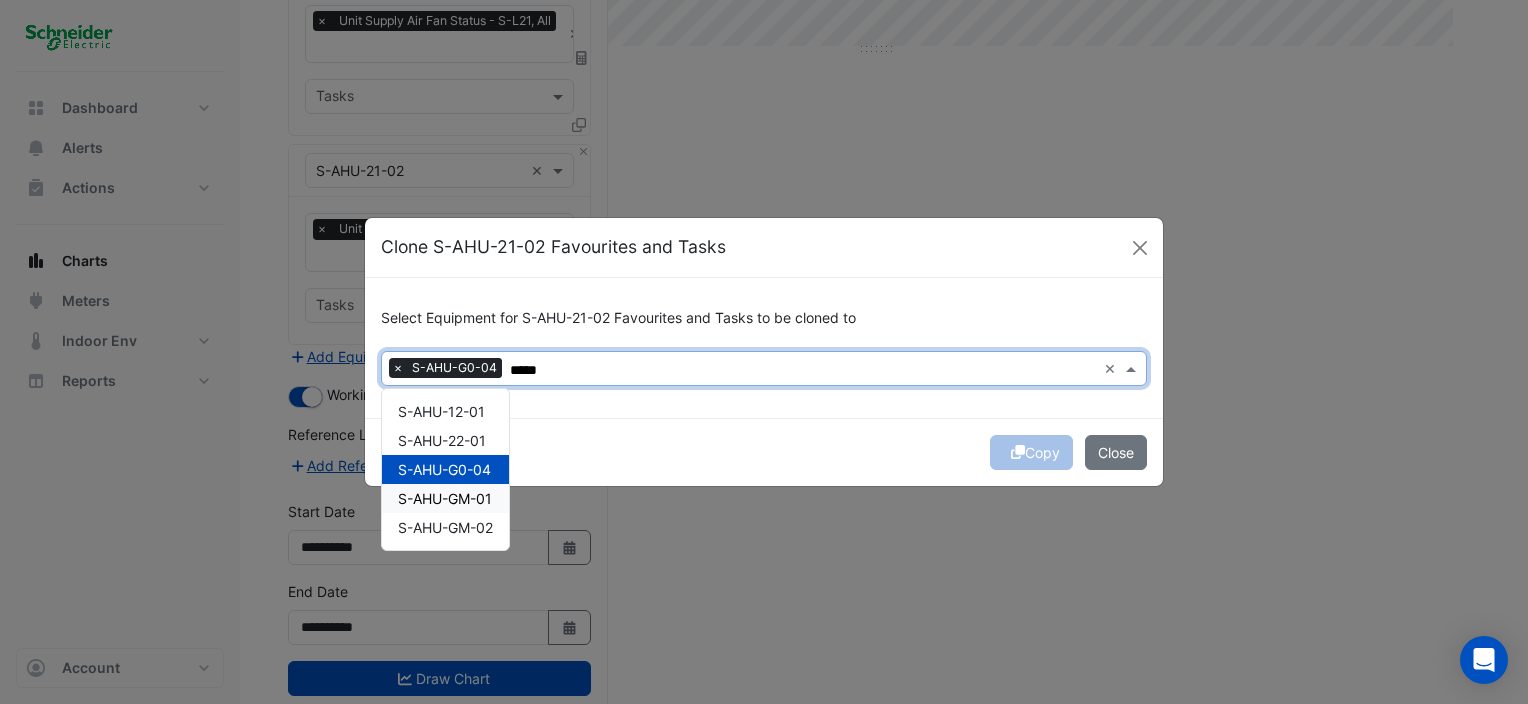 click on "S-AHU-GM-01" at bounding box center (445, 498) 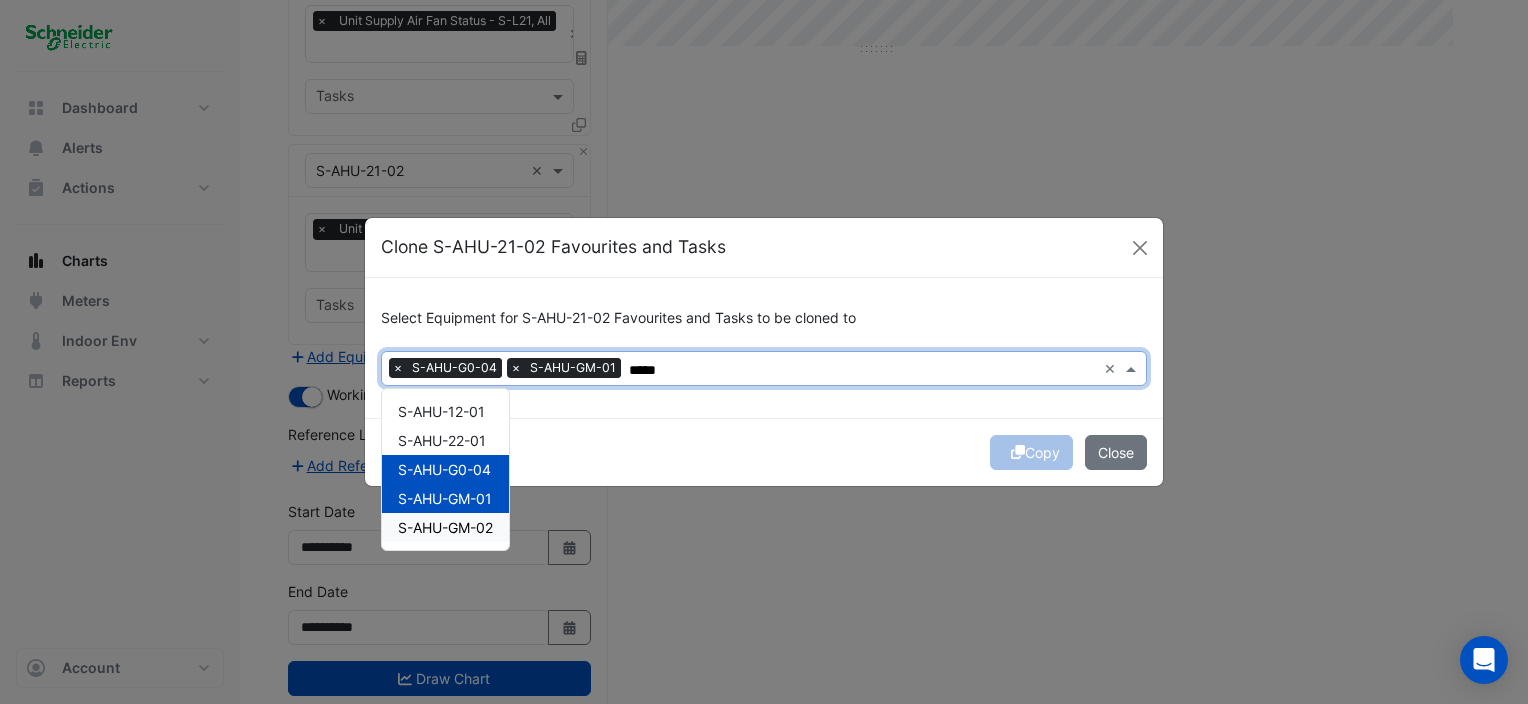click on "S-AHU-GM-02" at bounding box center (445, 527) 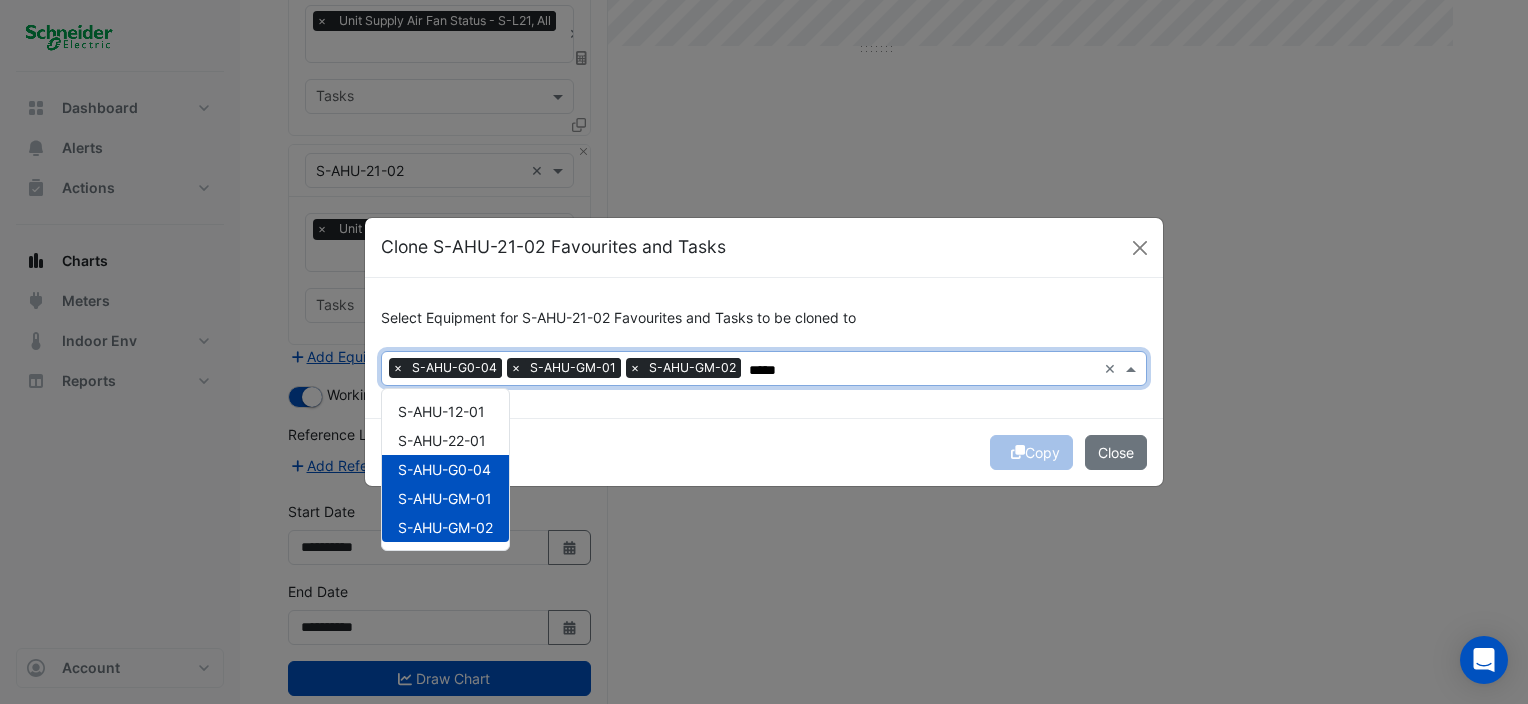 type on "*****" 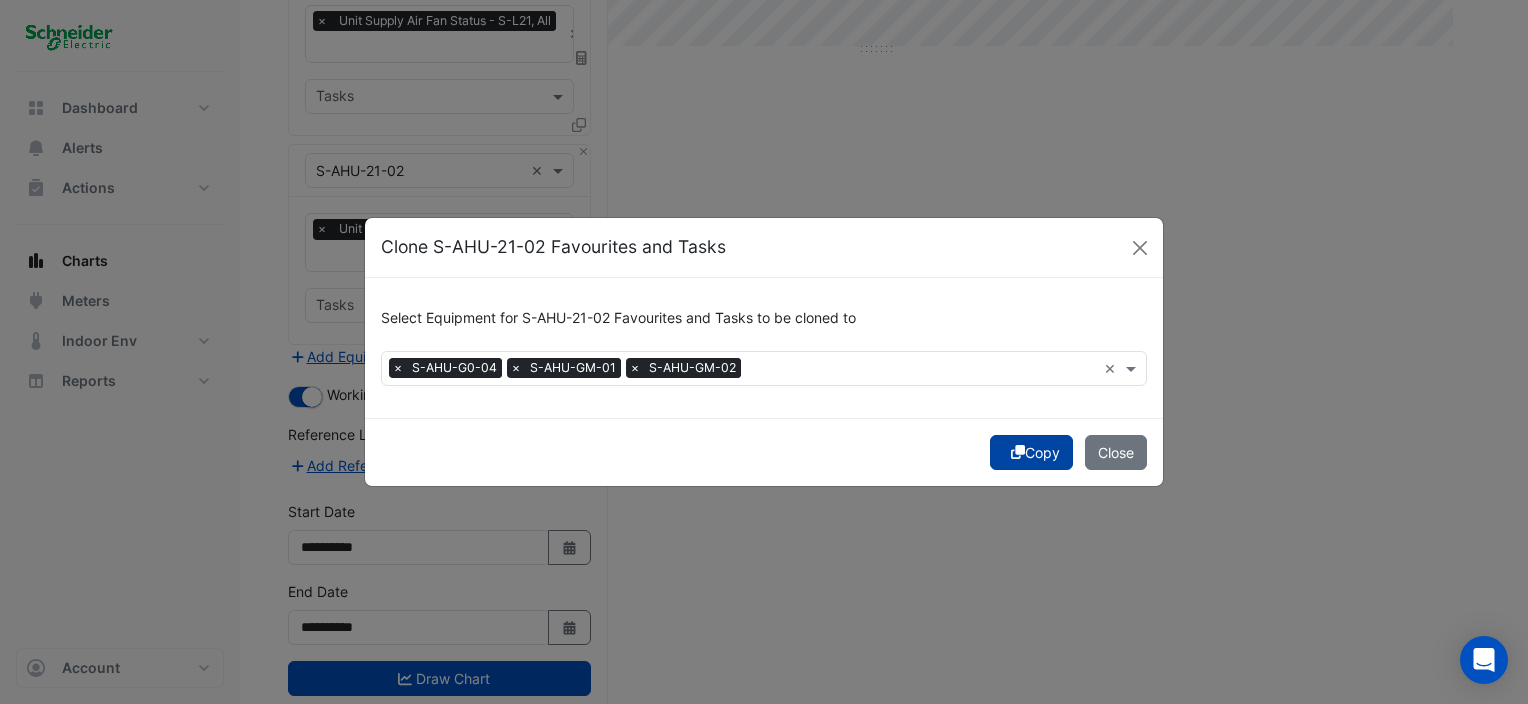 click on "Copy" 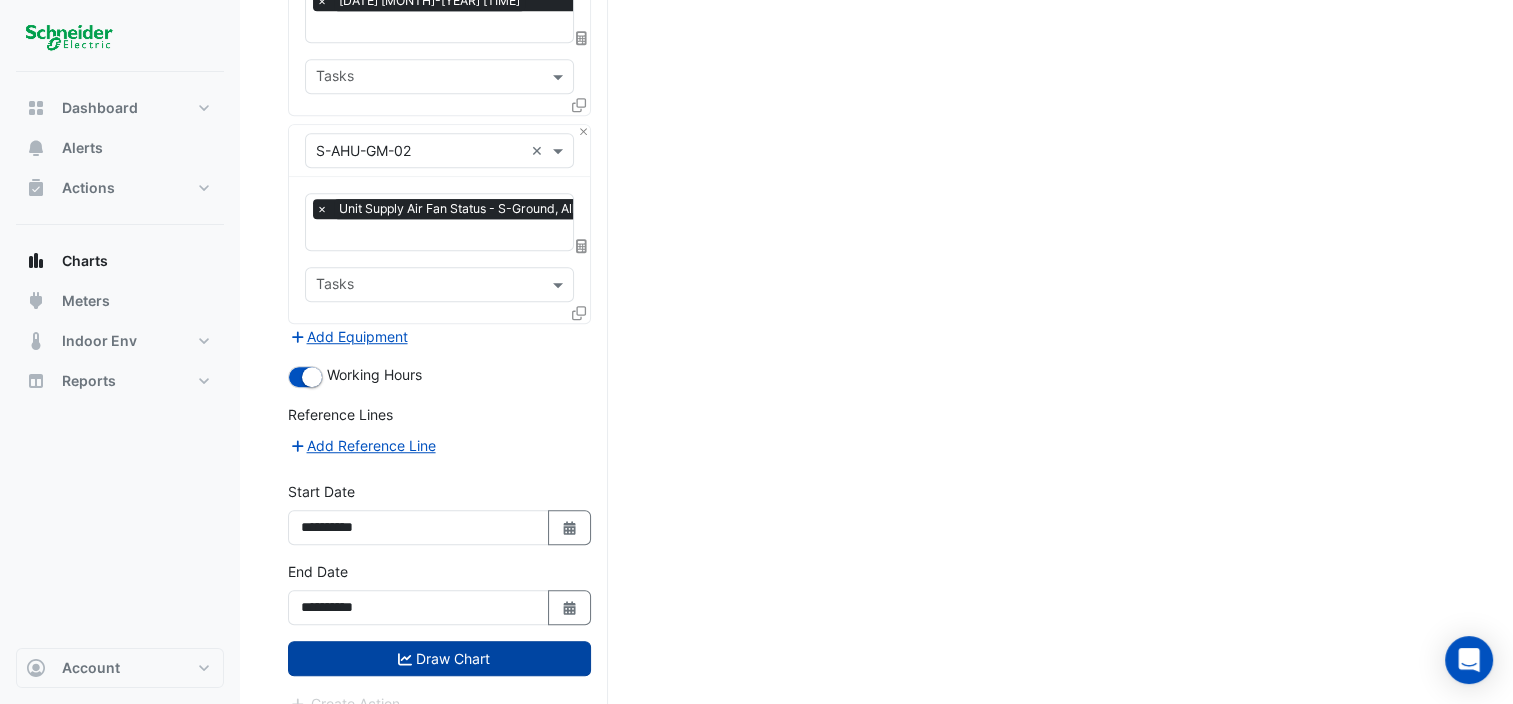 click on "Draw Chart" at bounding box center (439, 658) 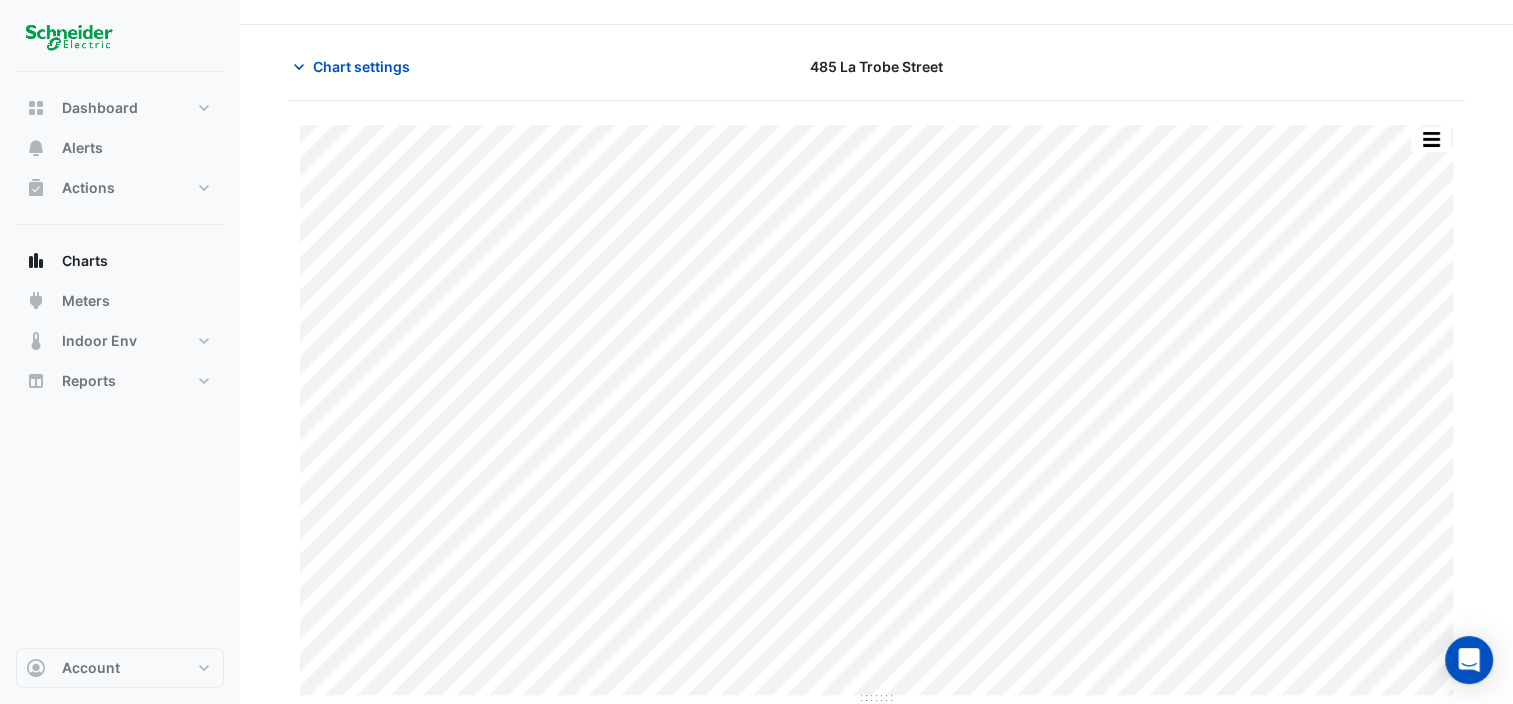 scroll, scrollTop: 48, scrollLeft: 0, axis: vertical 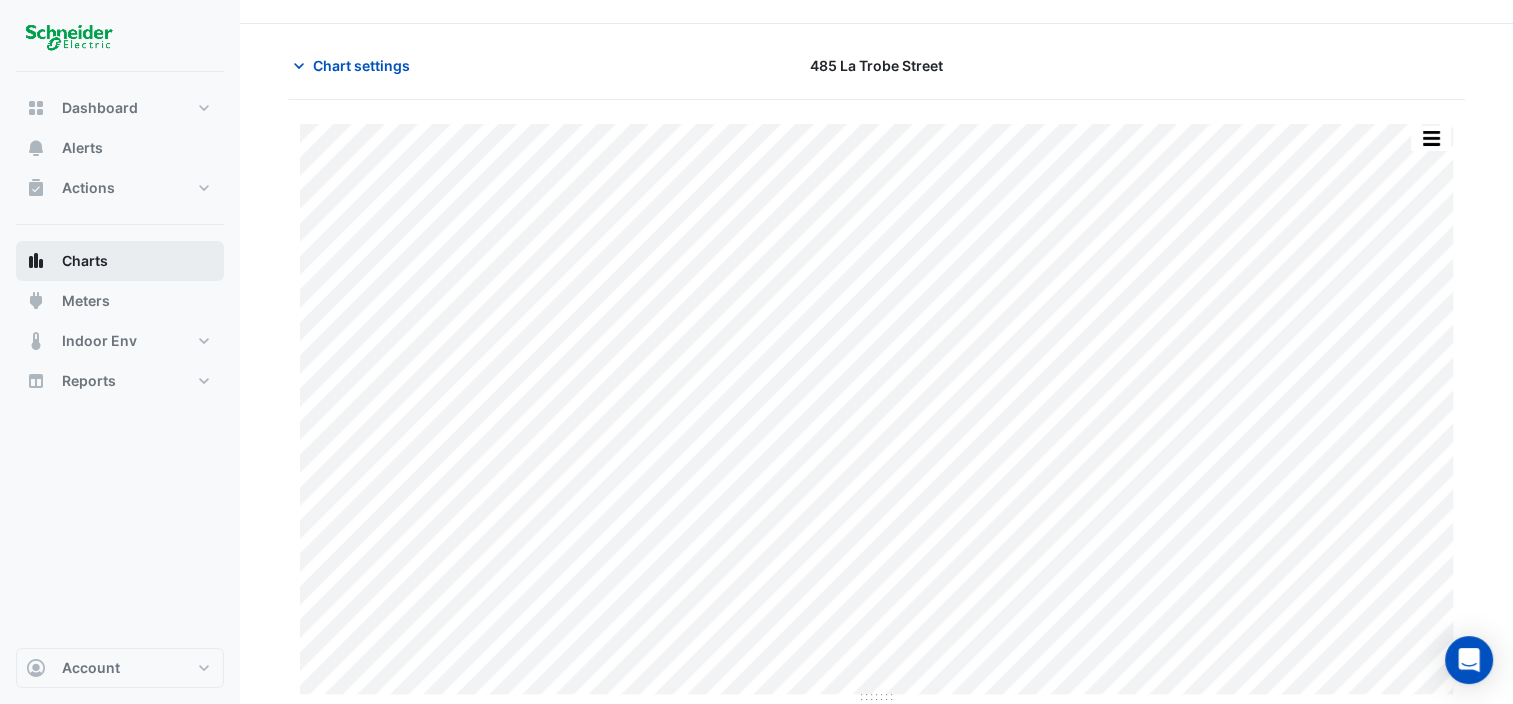 click on "Charts" at bounding box center [85, 261] 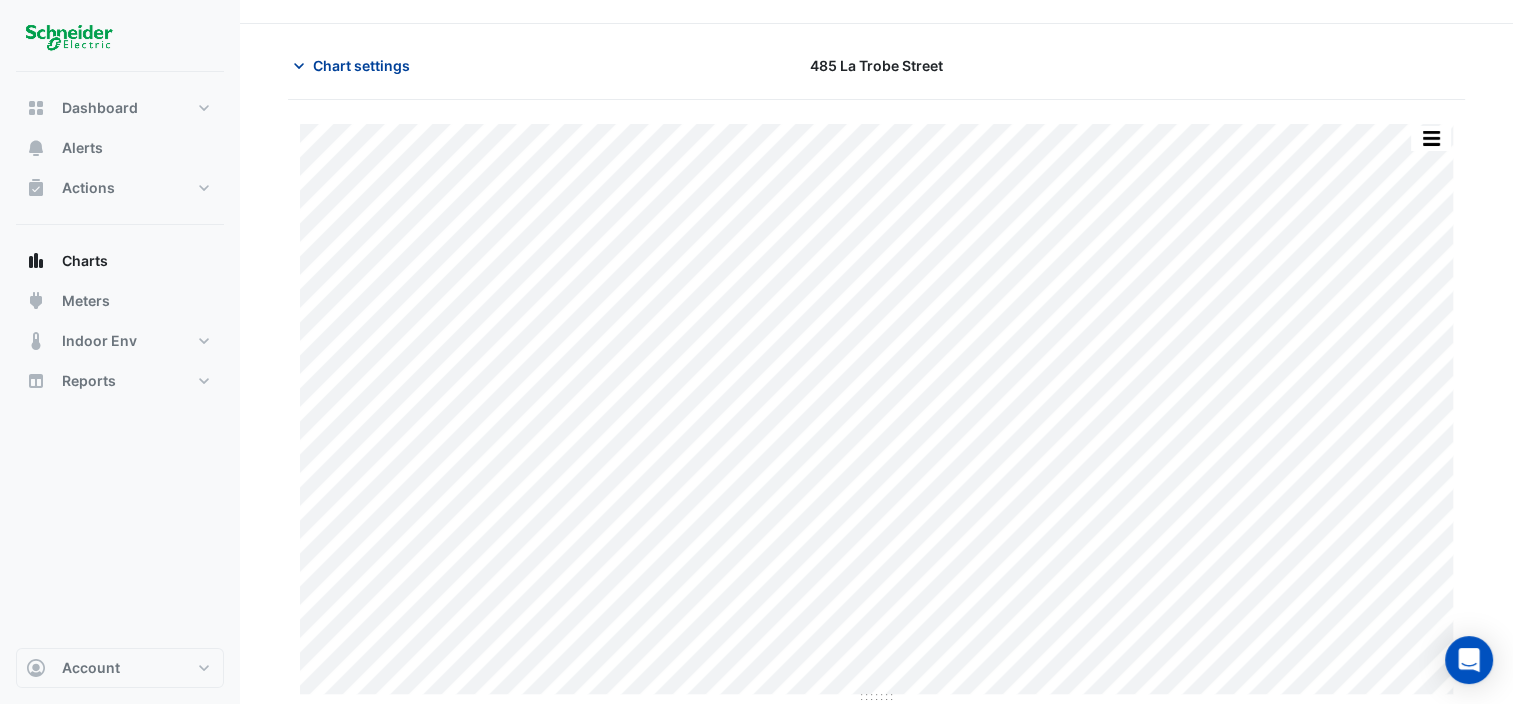 click on "Chart settings" 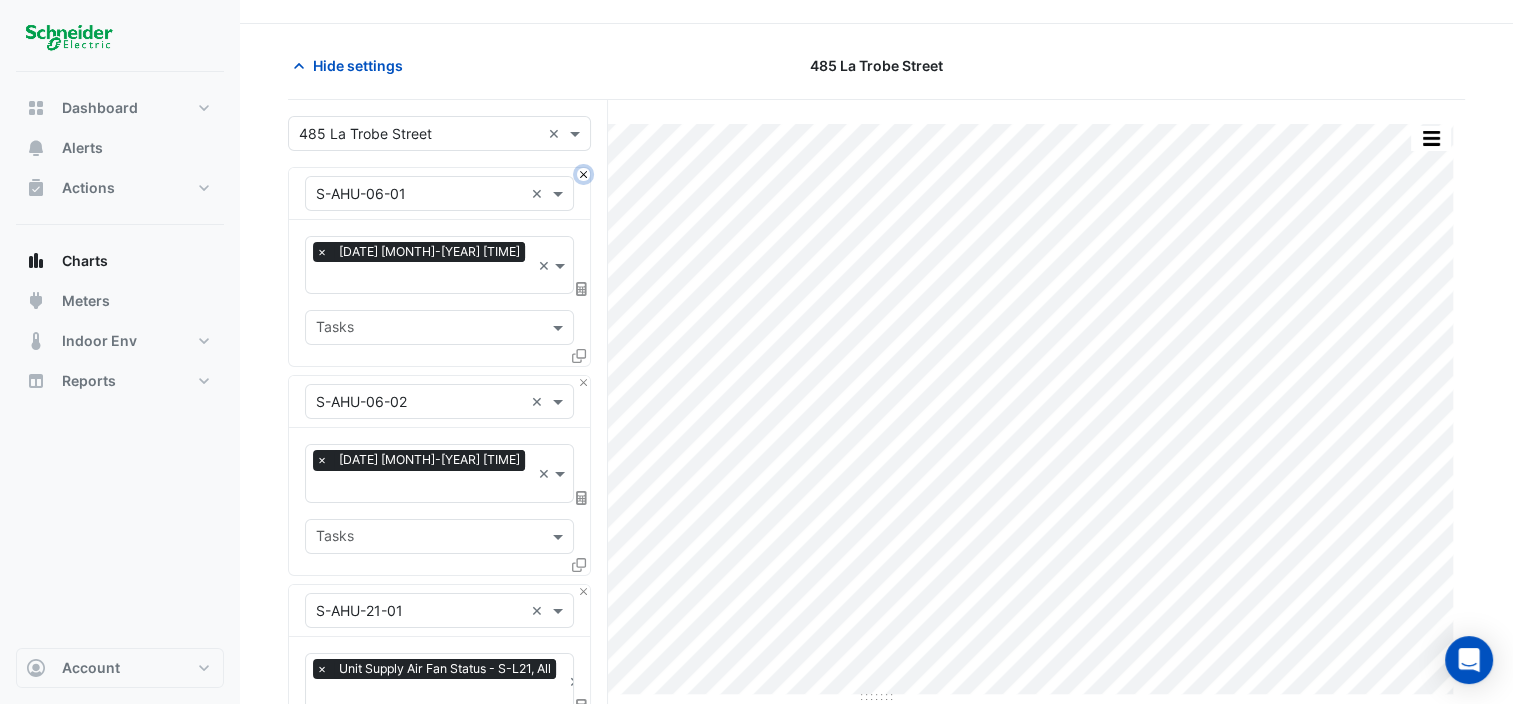 click at bounding box center (583, 174) 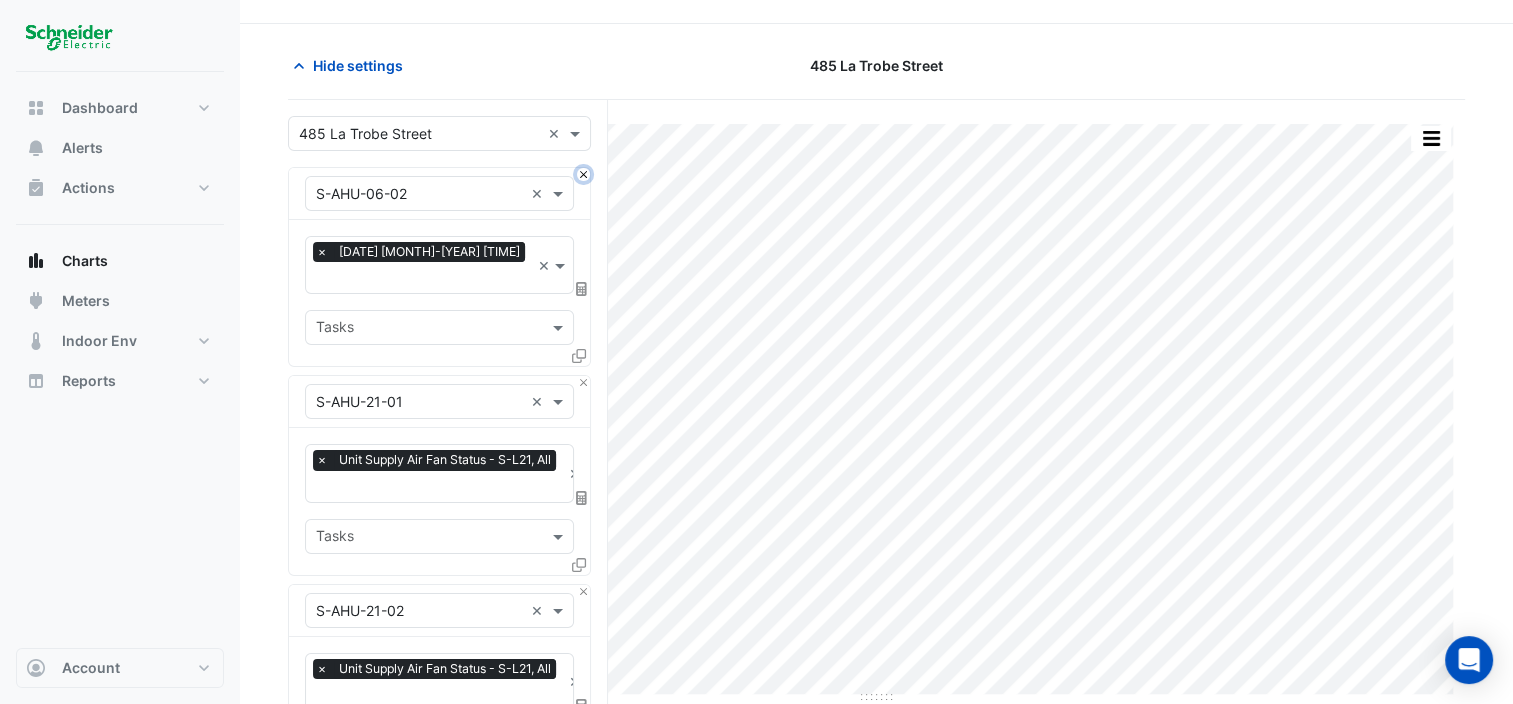 click at bounding box center (583, 174) 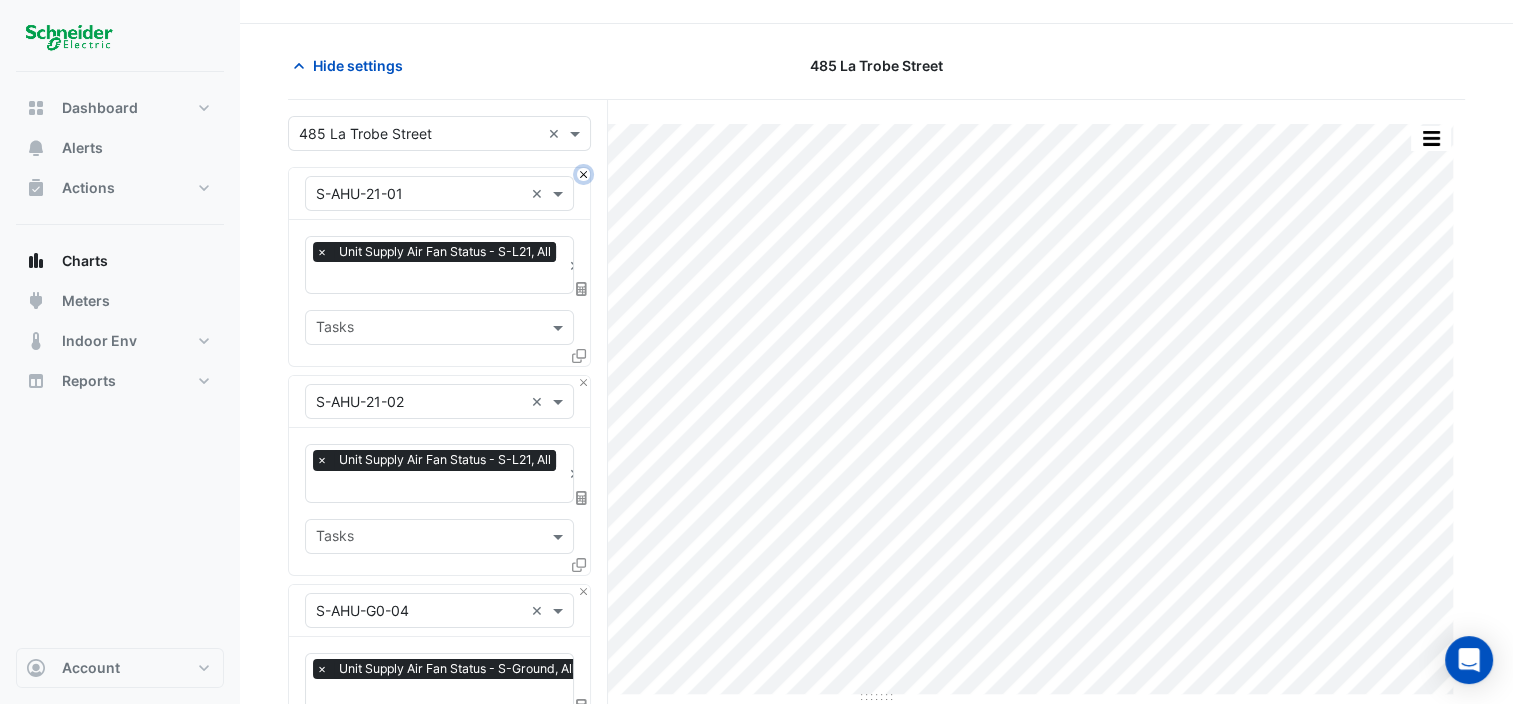 click at bounding box center [583, 174] 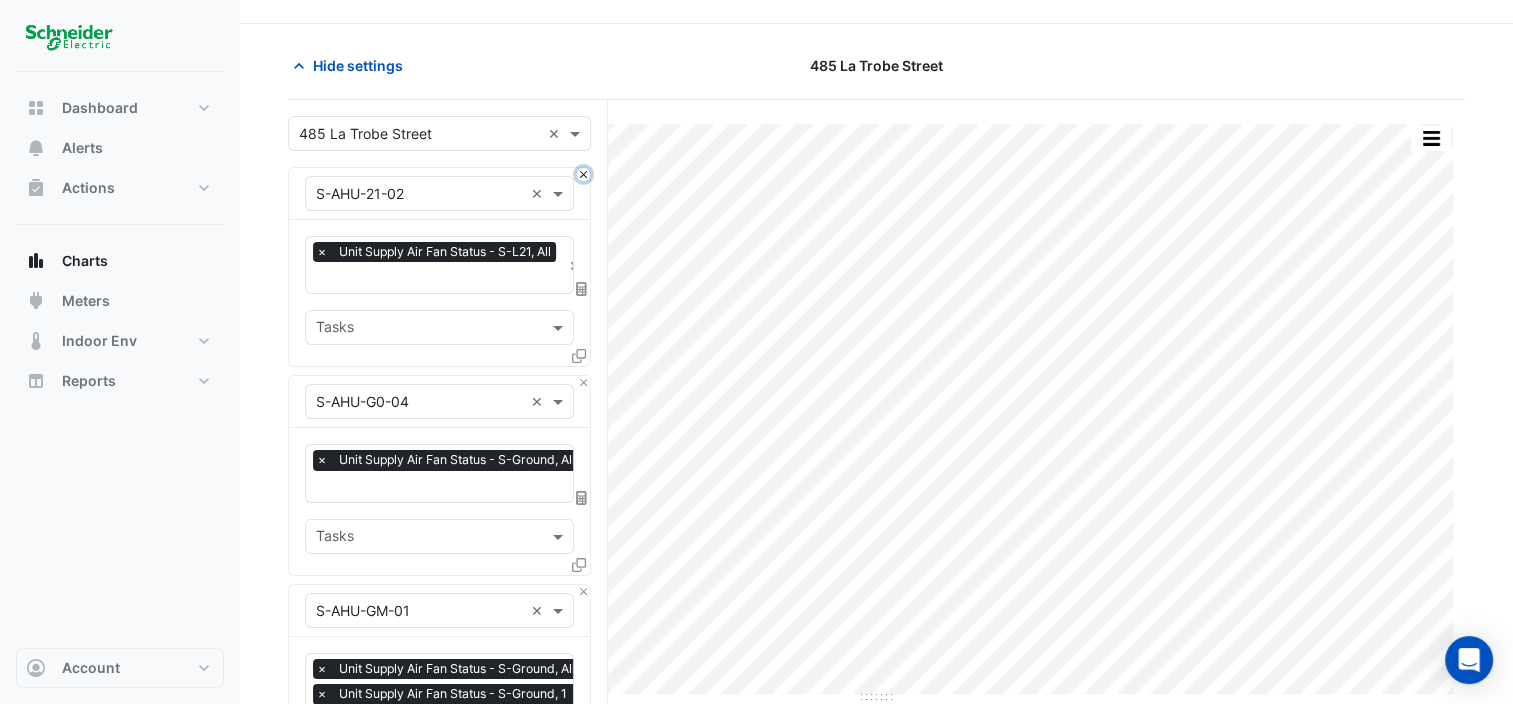 click at bounding box center [583, 174] 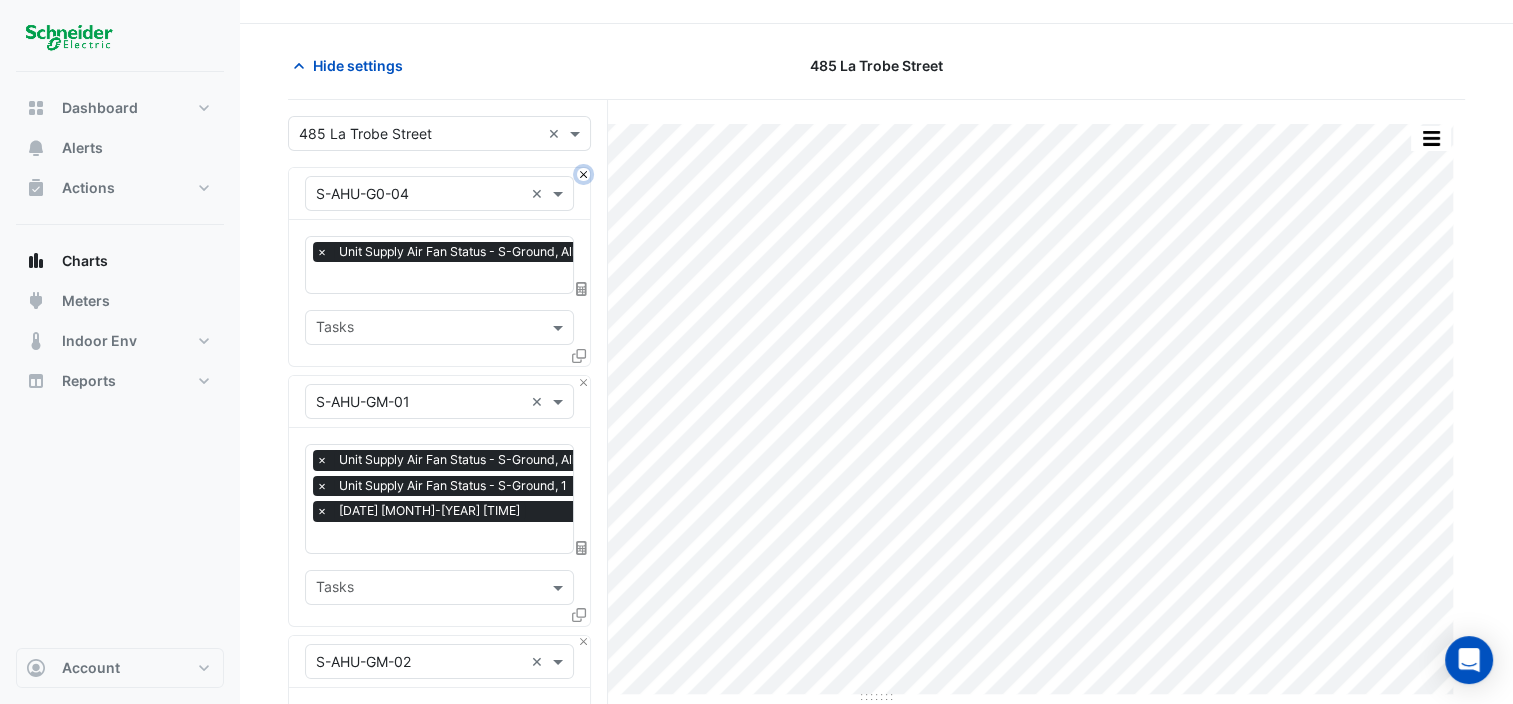 click at bounding box center [583, 174] 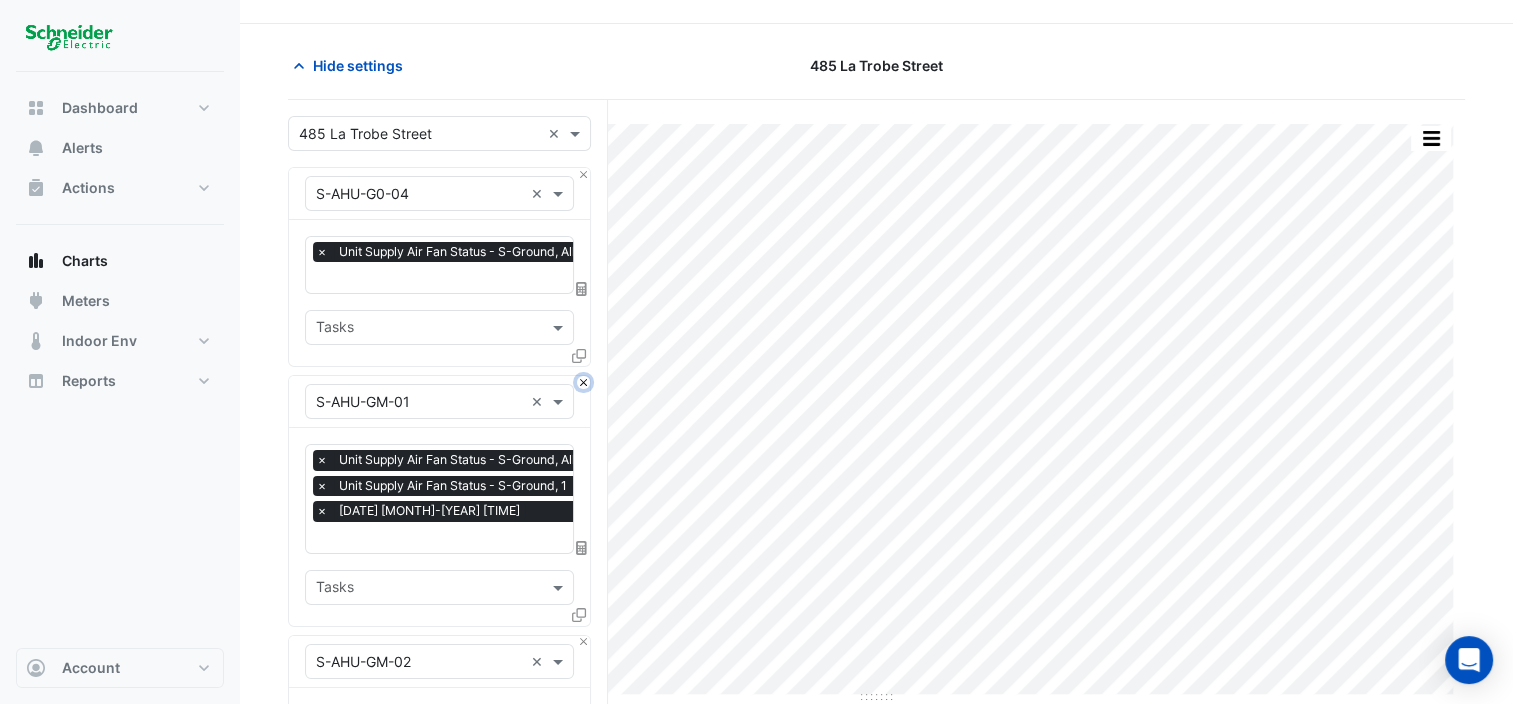 click at bounding box center (583, 382) 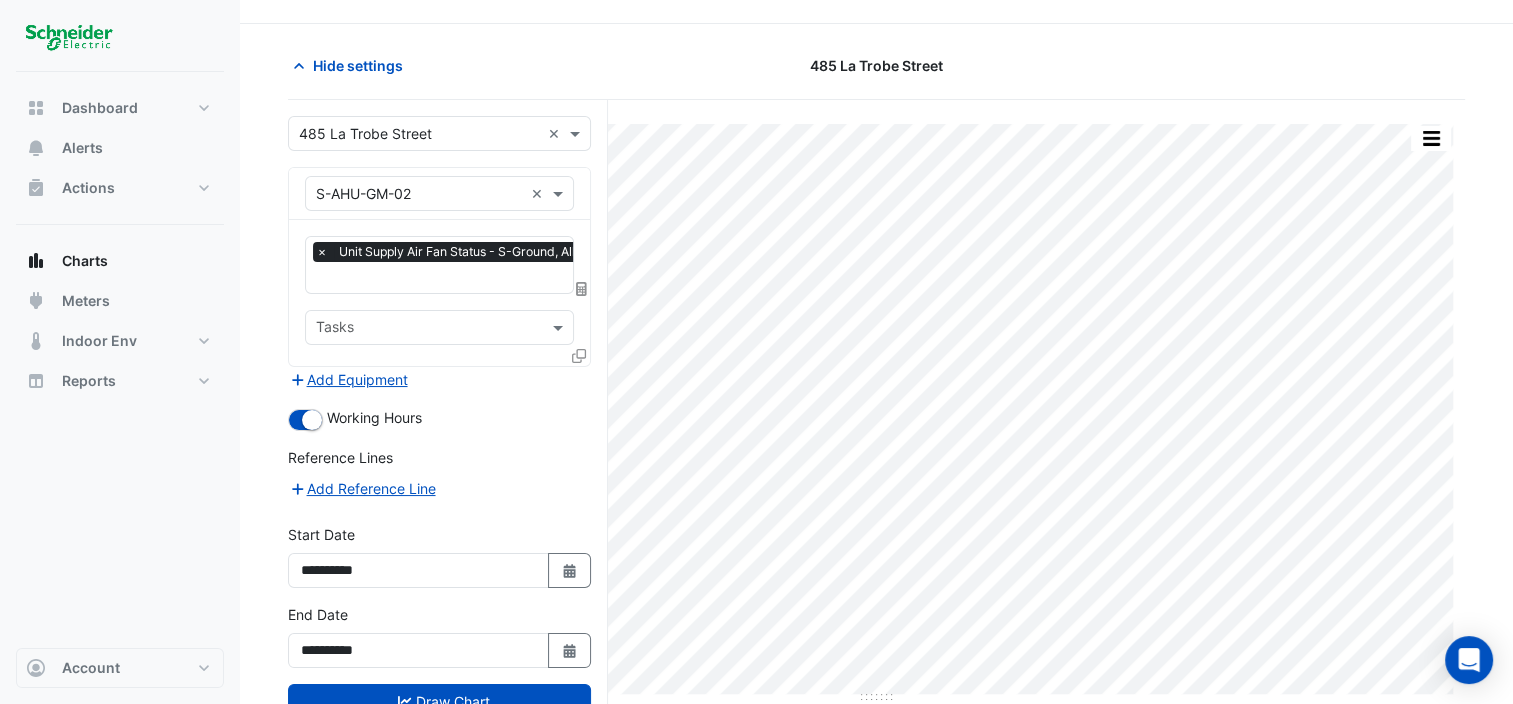click on "Equipment × S-AHU-GM-02 ×" at bounding box center [439, 194] 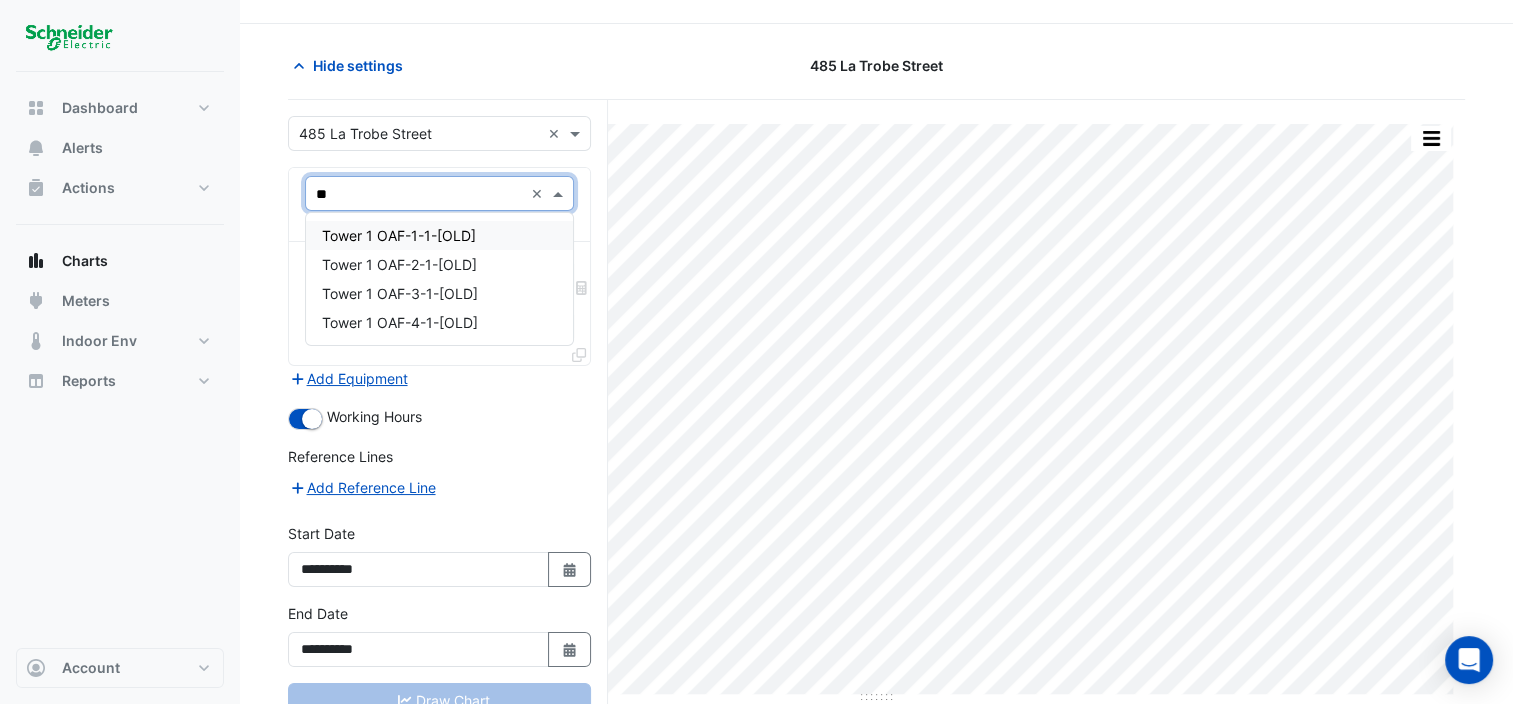 type on "*" 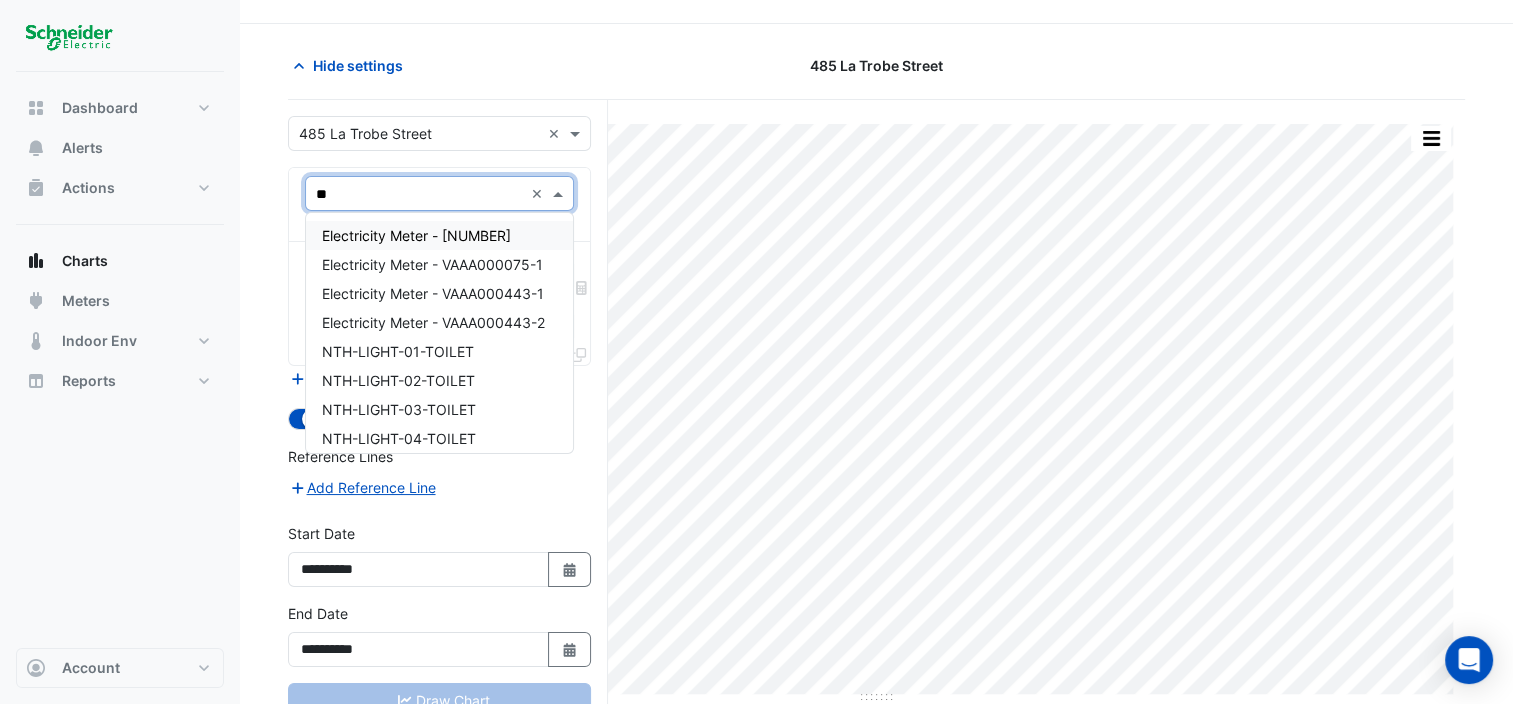type on "*" 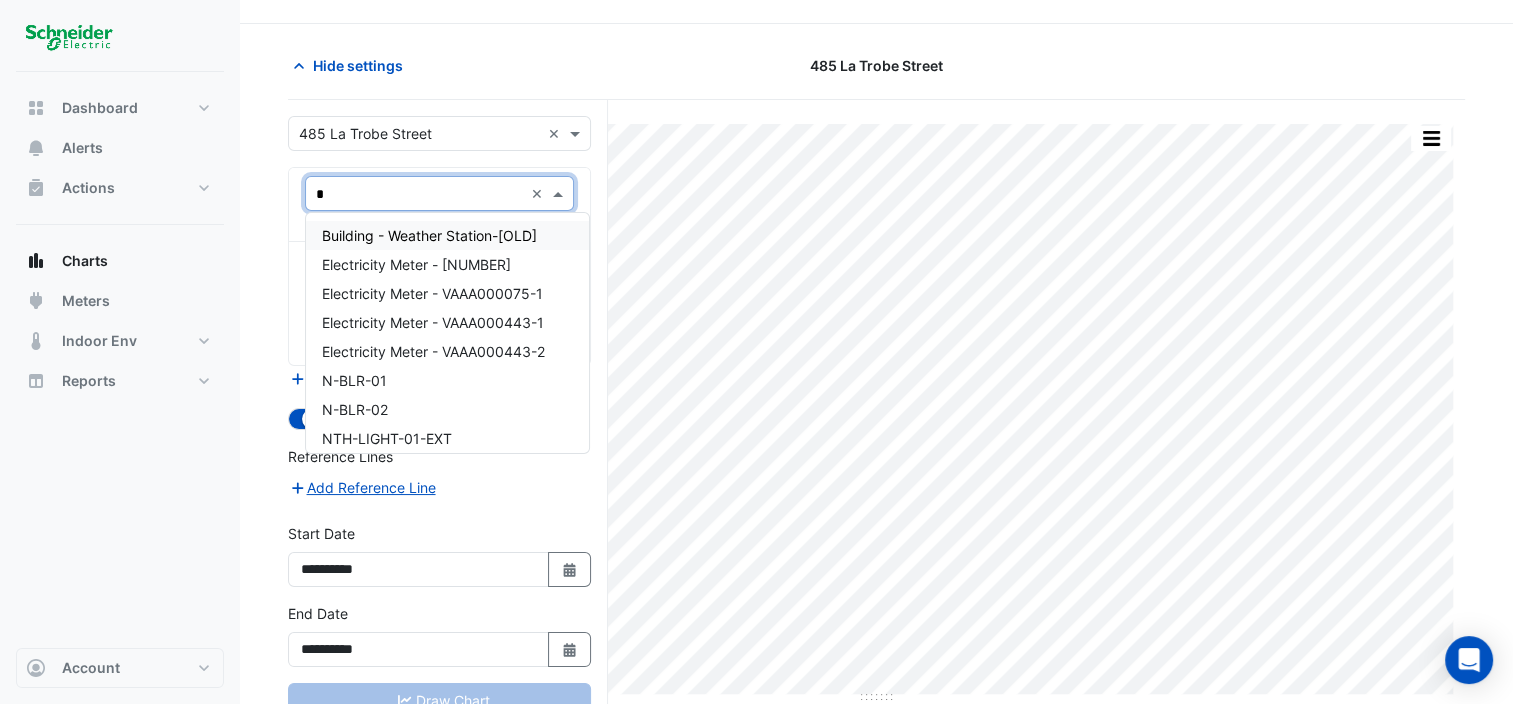 type 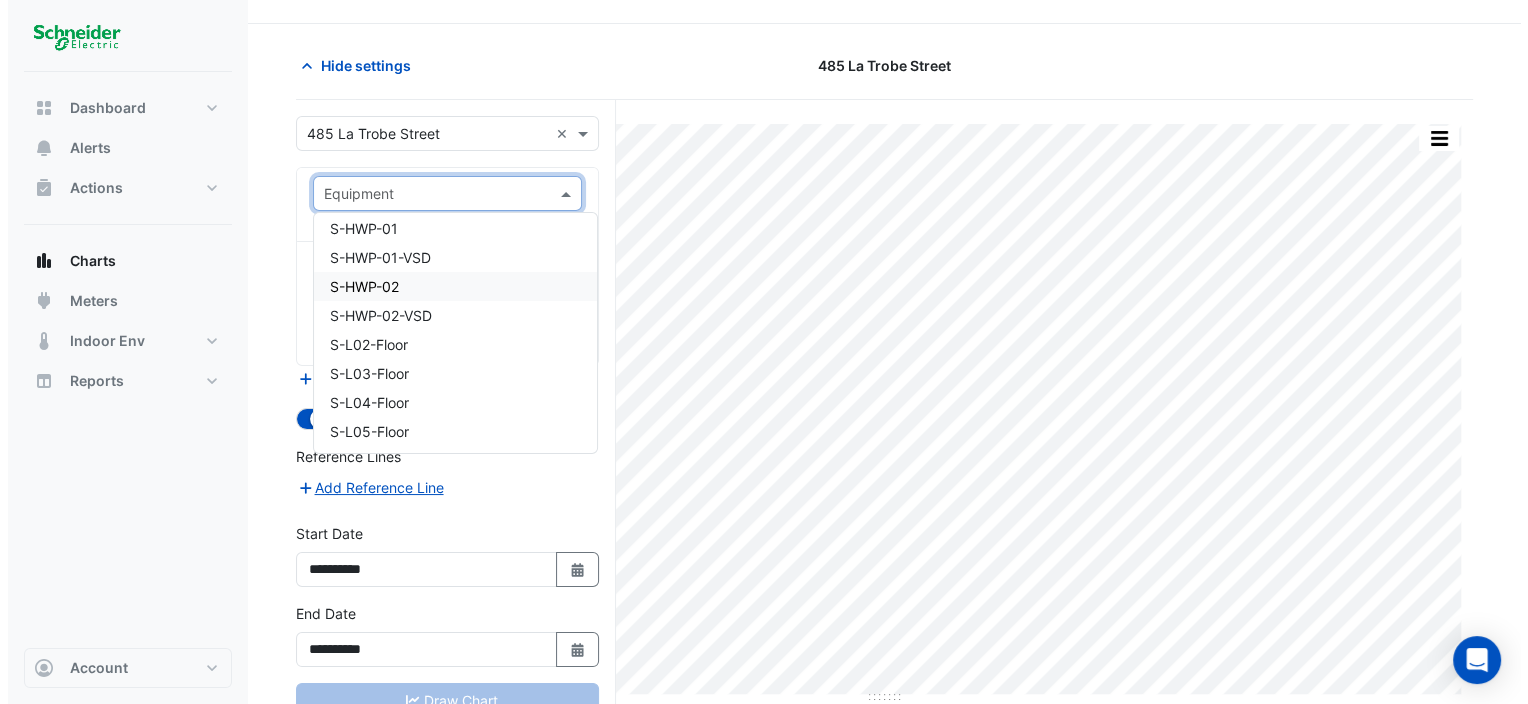 scroll, scrollTop: 11276, scrollLeft: 0, axis: vertical 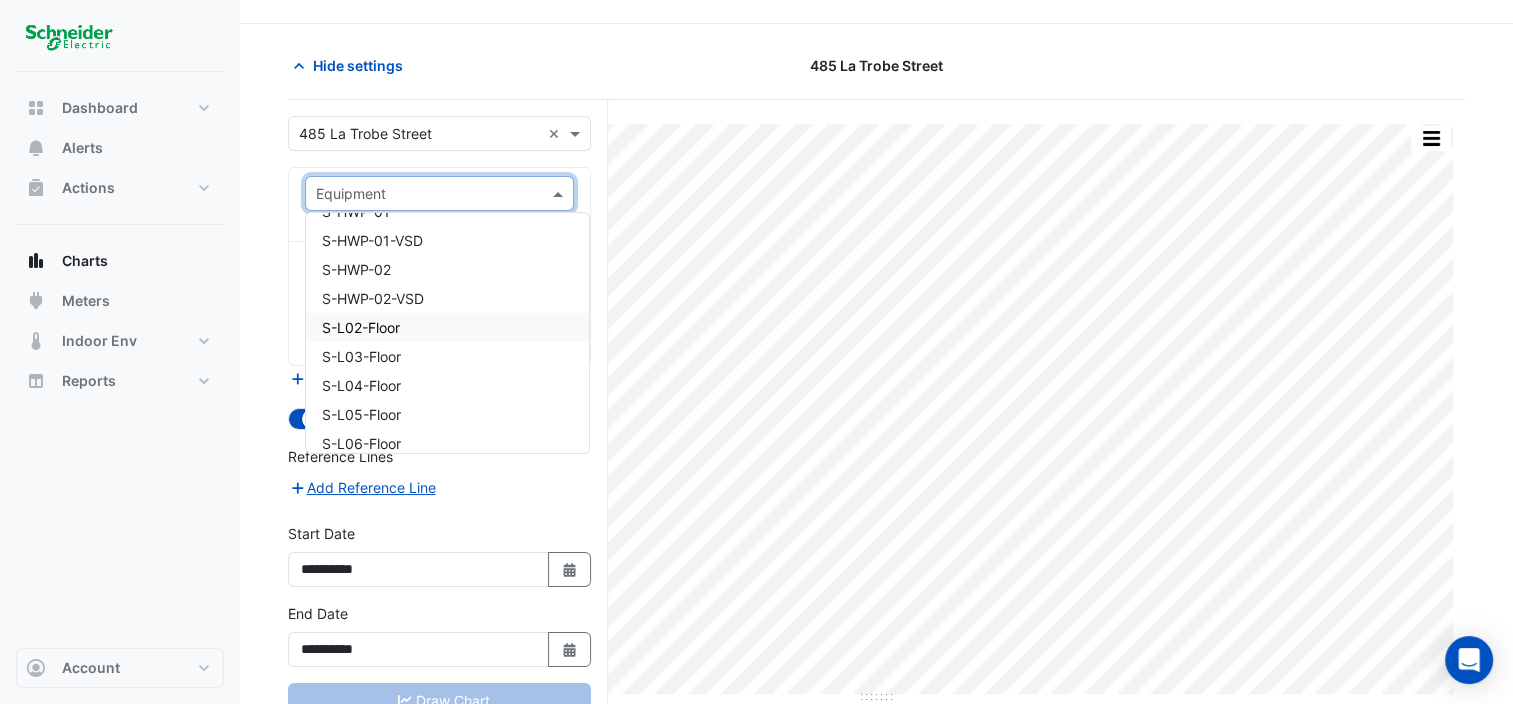 click on "S-L02-Floor" at bounding box center (361, 327) 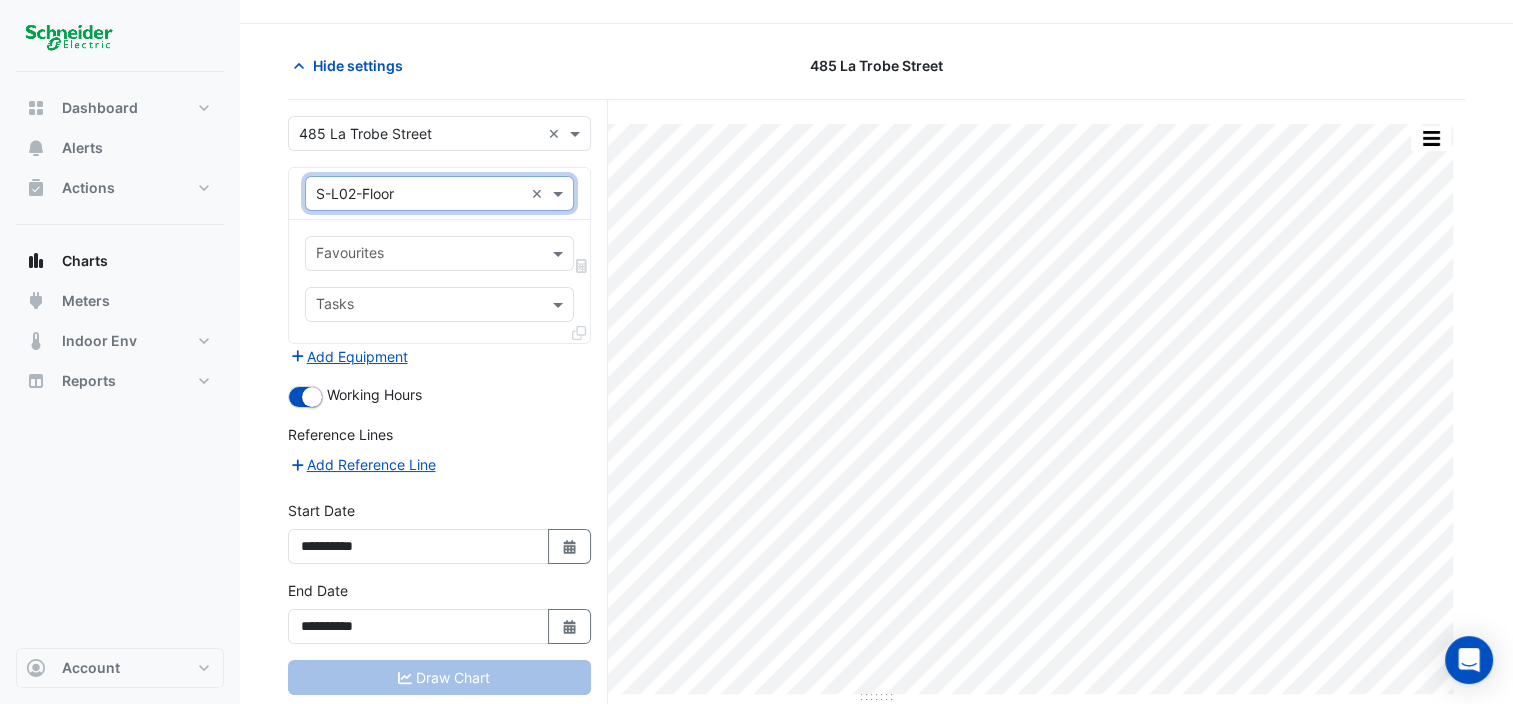 click at bounding box center (428, 255) 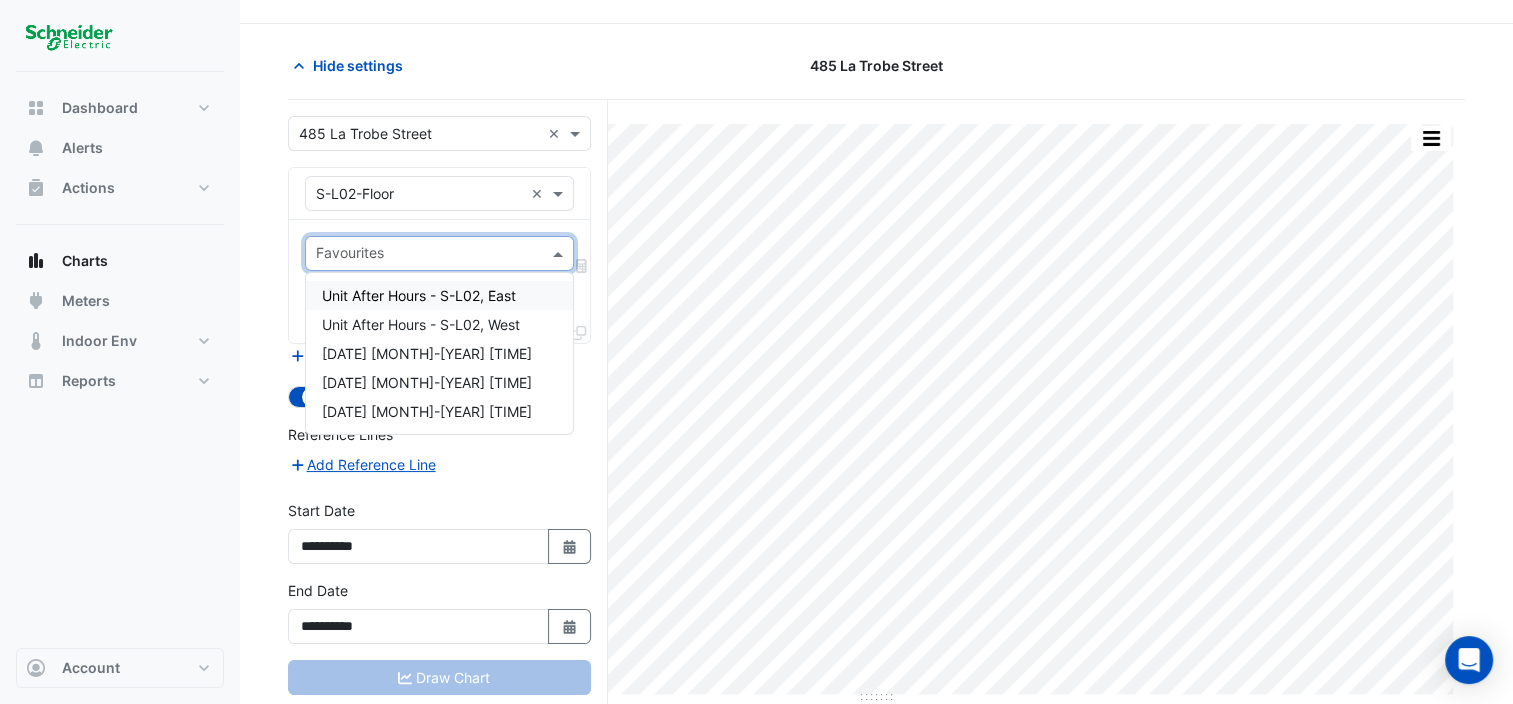 click on "Unit After Hours - S-L02, East" at bounding box center [419, 295] 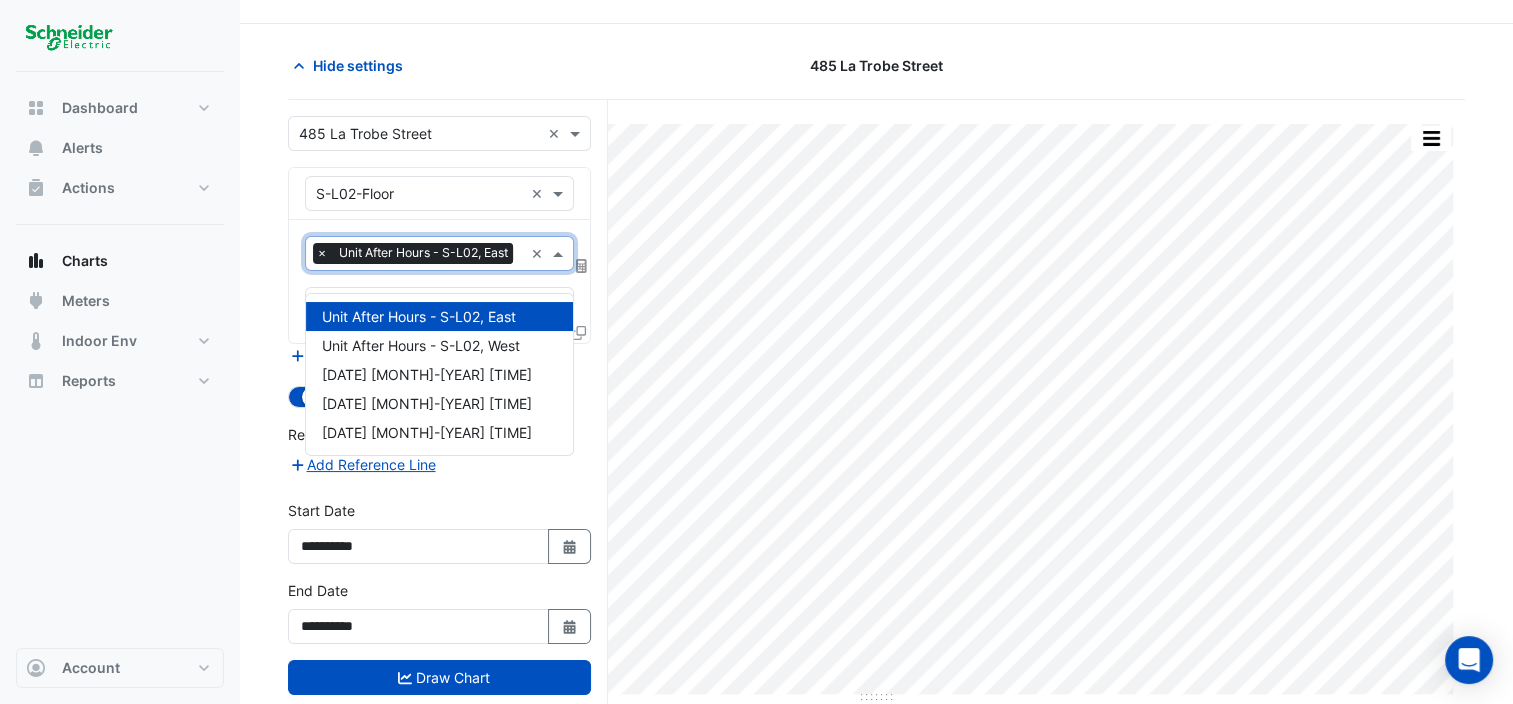 click at bounding box center (522, 255) 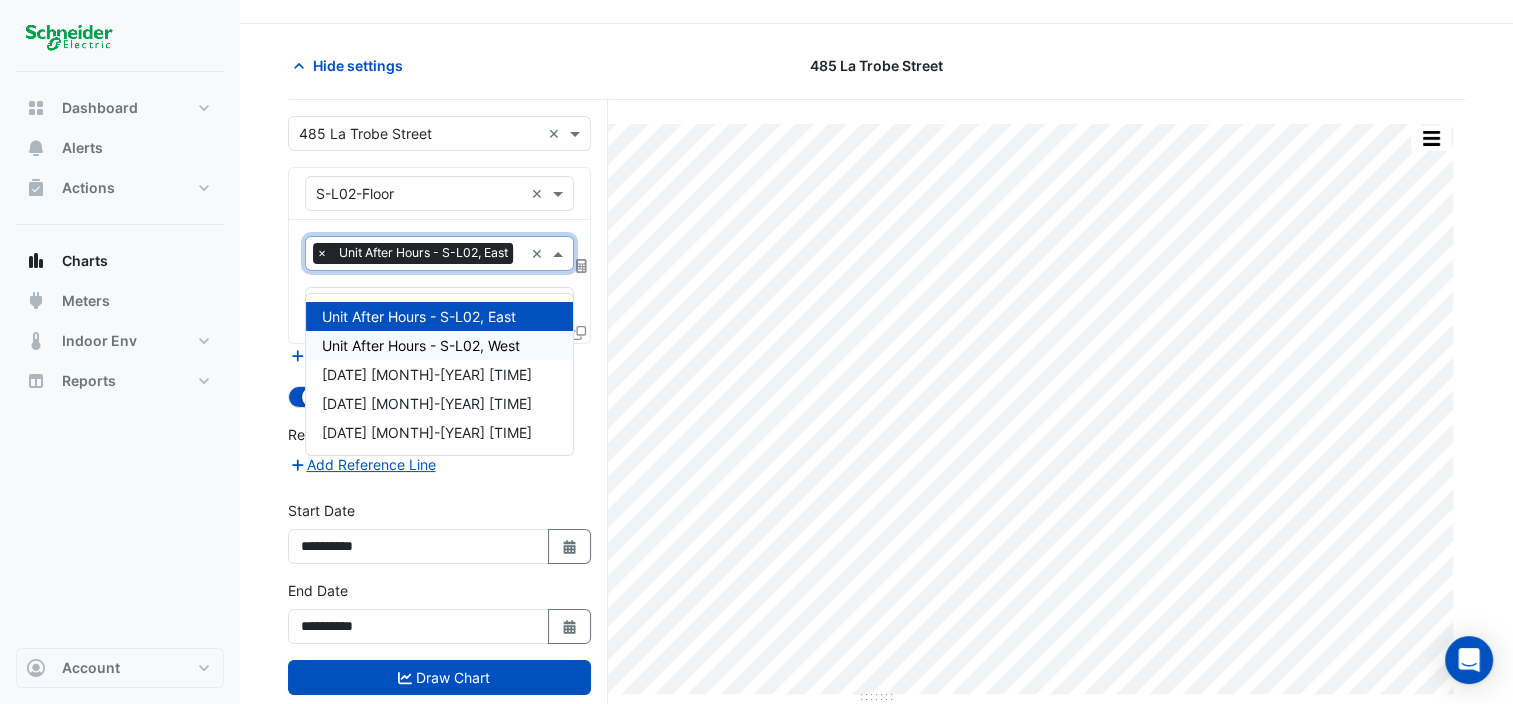 click on "Unit After Hours - S-L02, West" at bounding box center [421, 345] 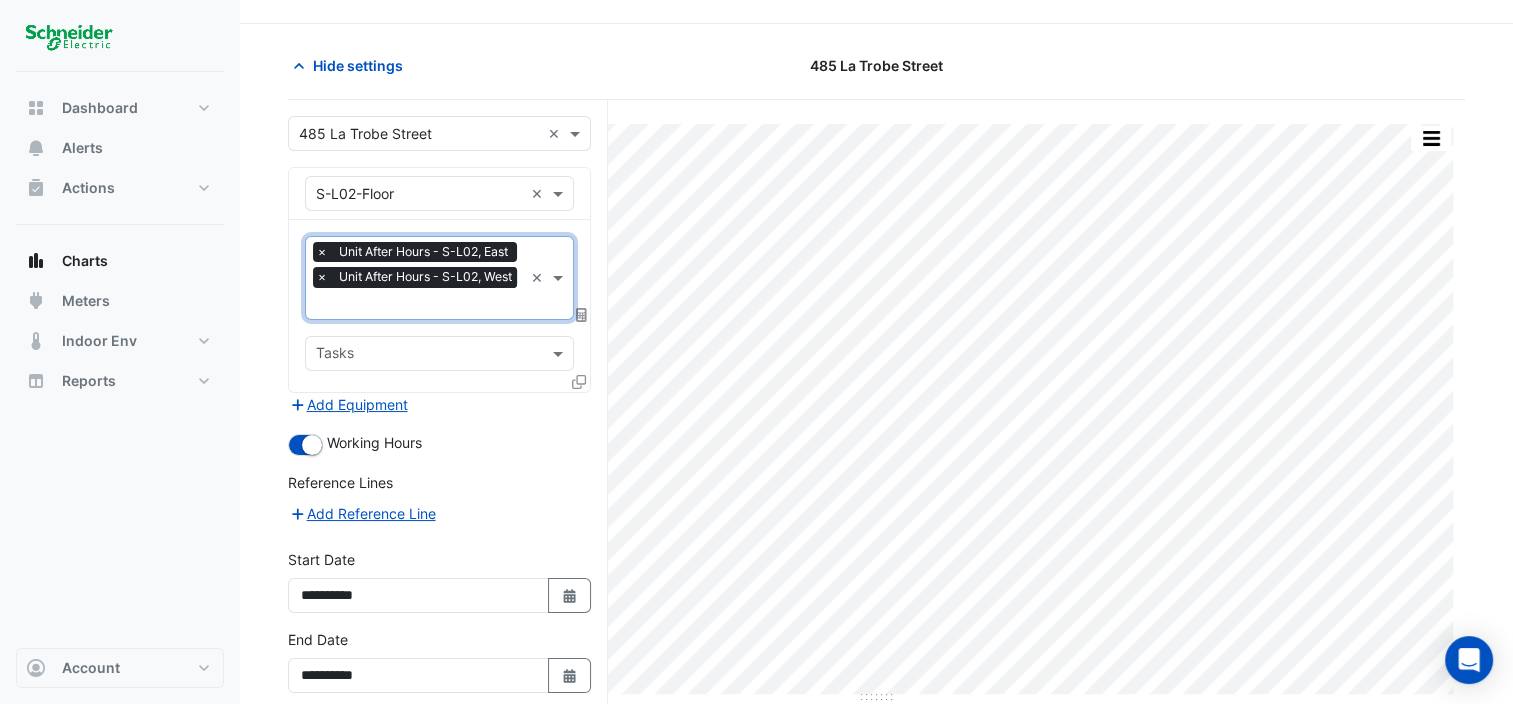 click 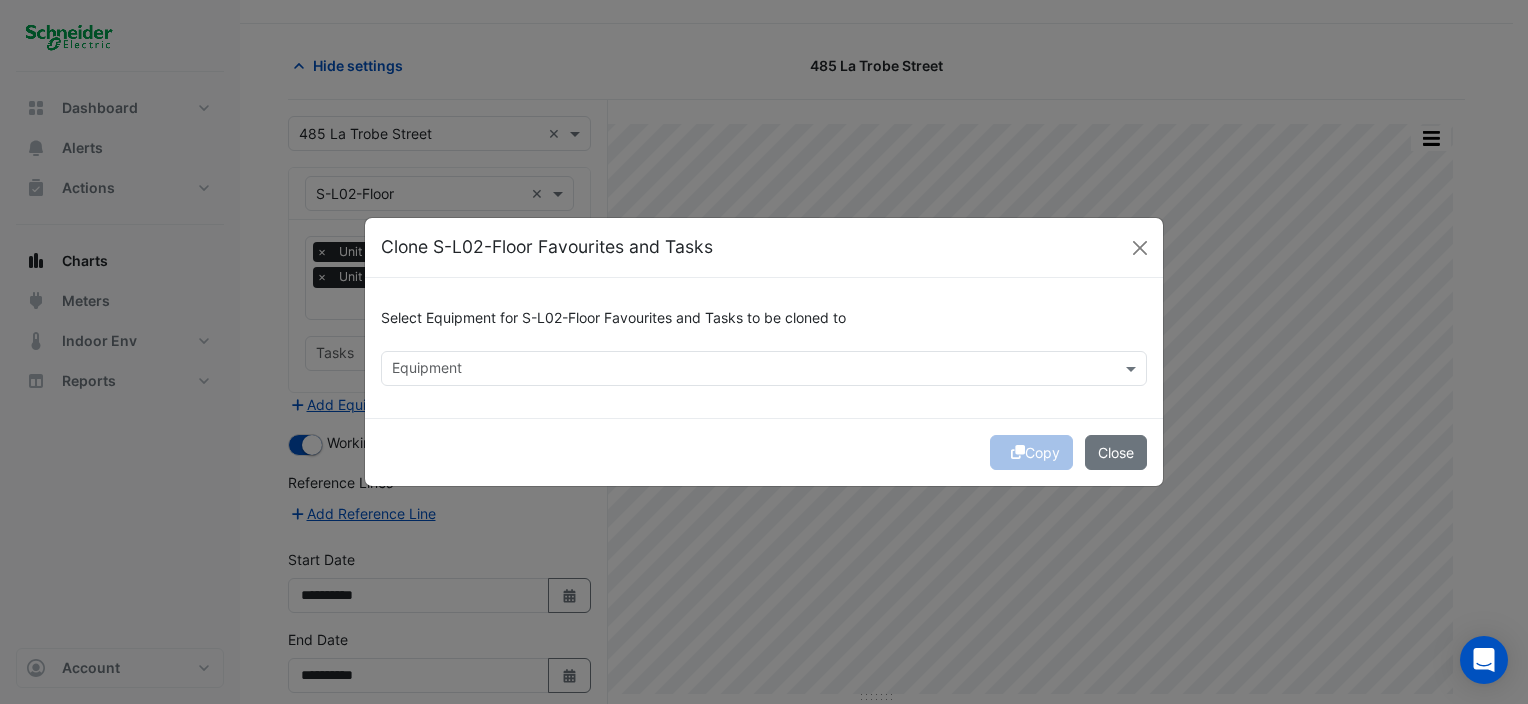 click 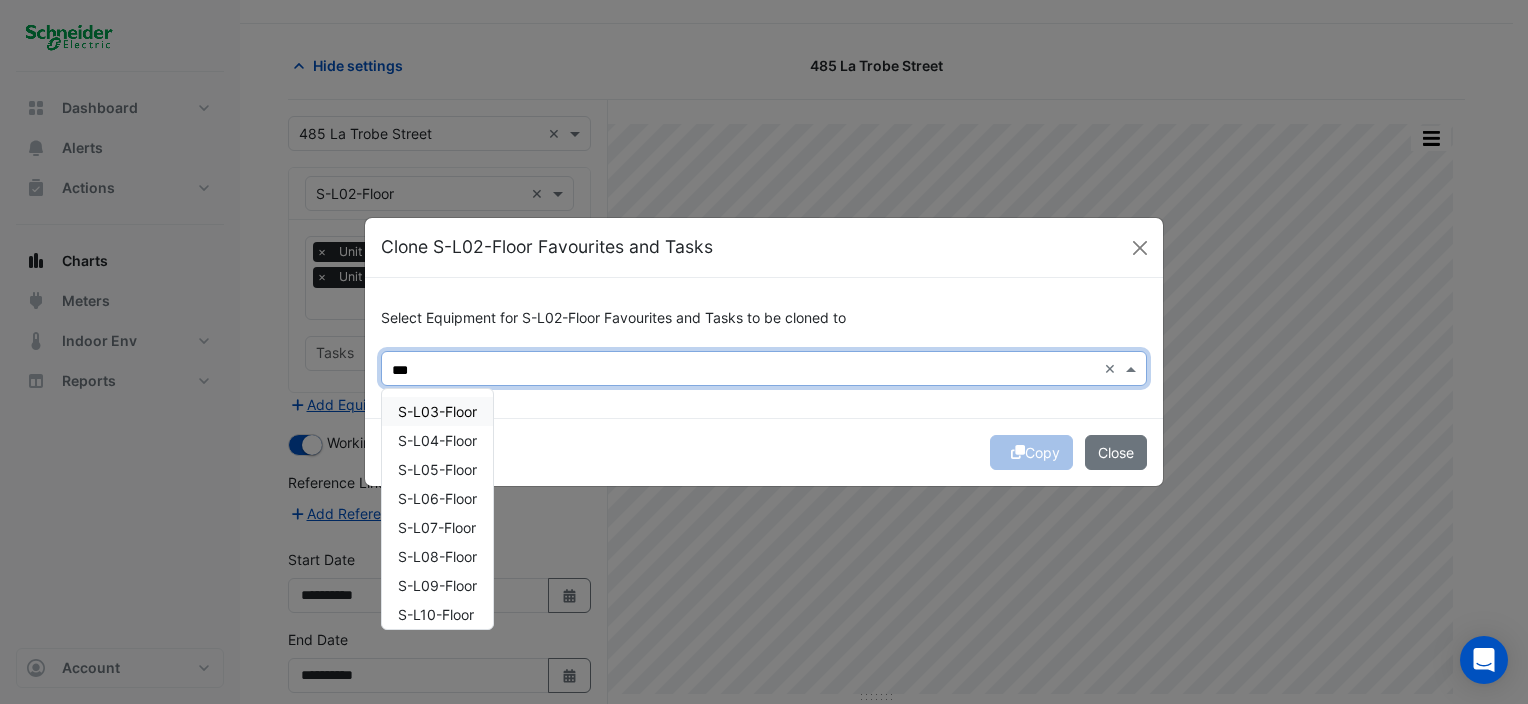 click on "S-L03-Floor" at bounding box center [437, 411] 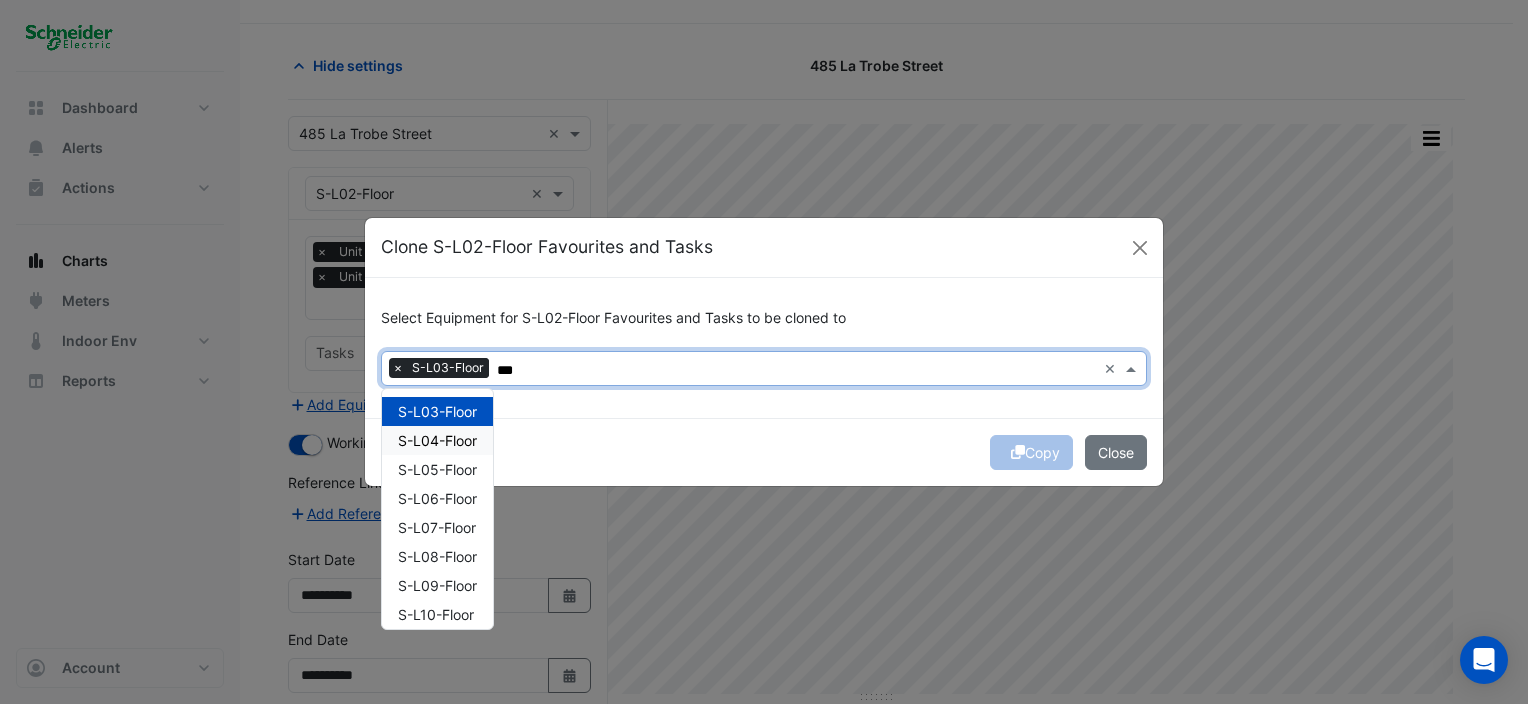 click on "S-L04-Floor" at bounding box center [437, 440] 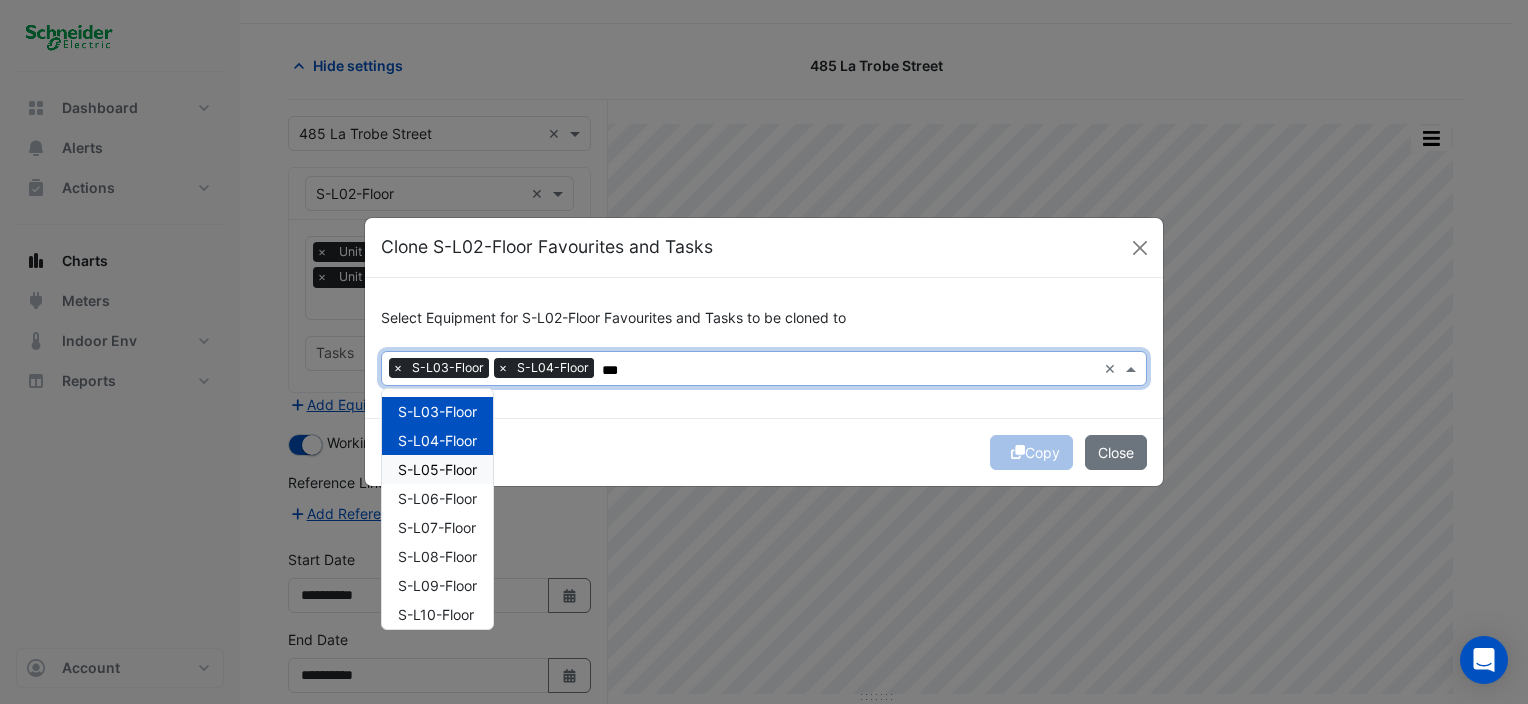 click on "S-L05-Floor" at bounding box center (437, 469) 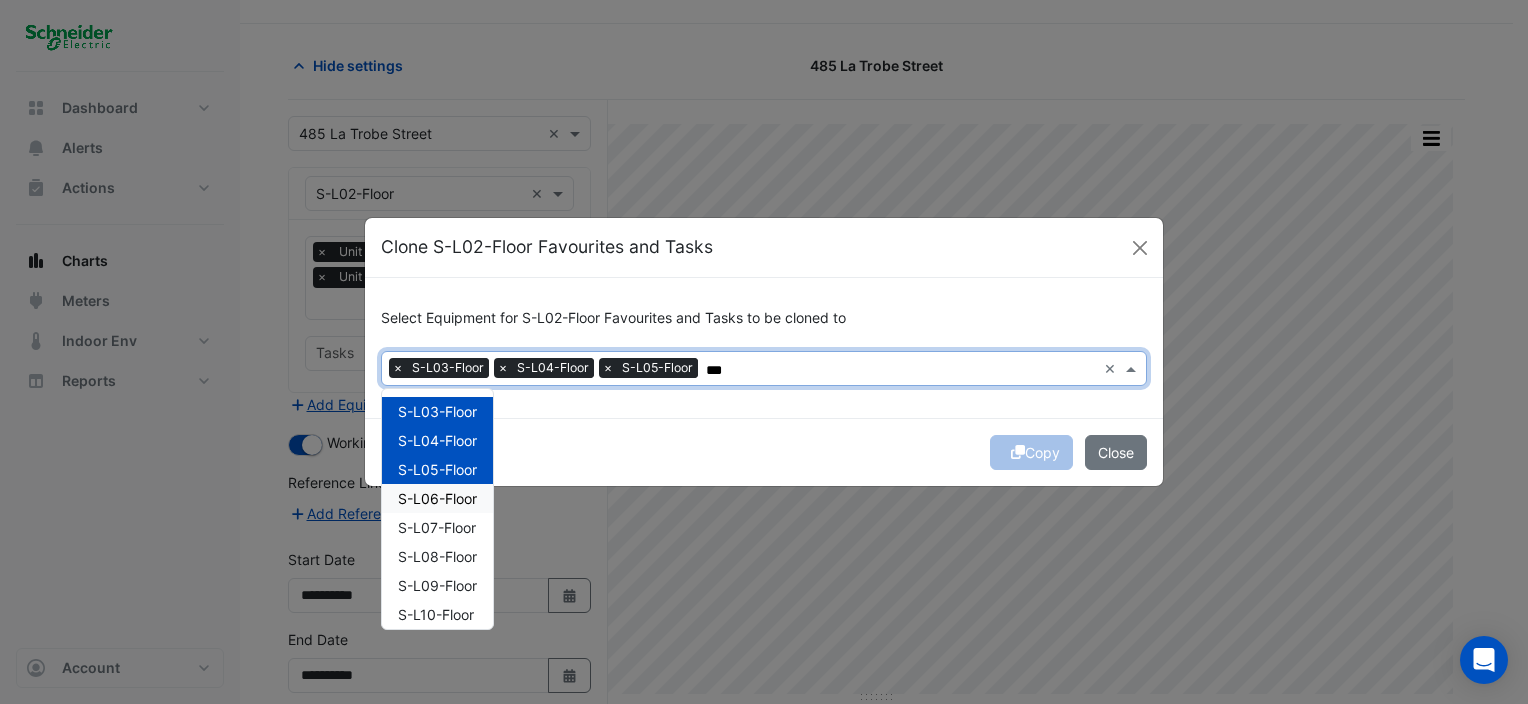 click on "S-L06-Floor" at bounding box center (437, 498) 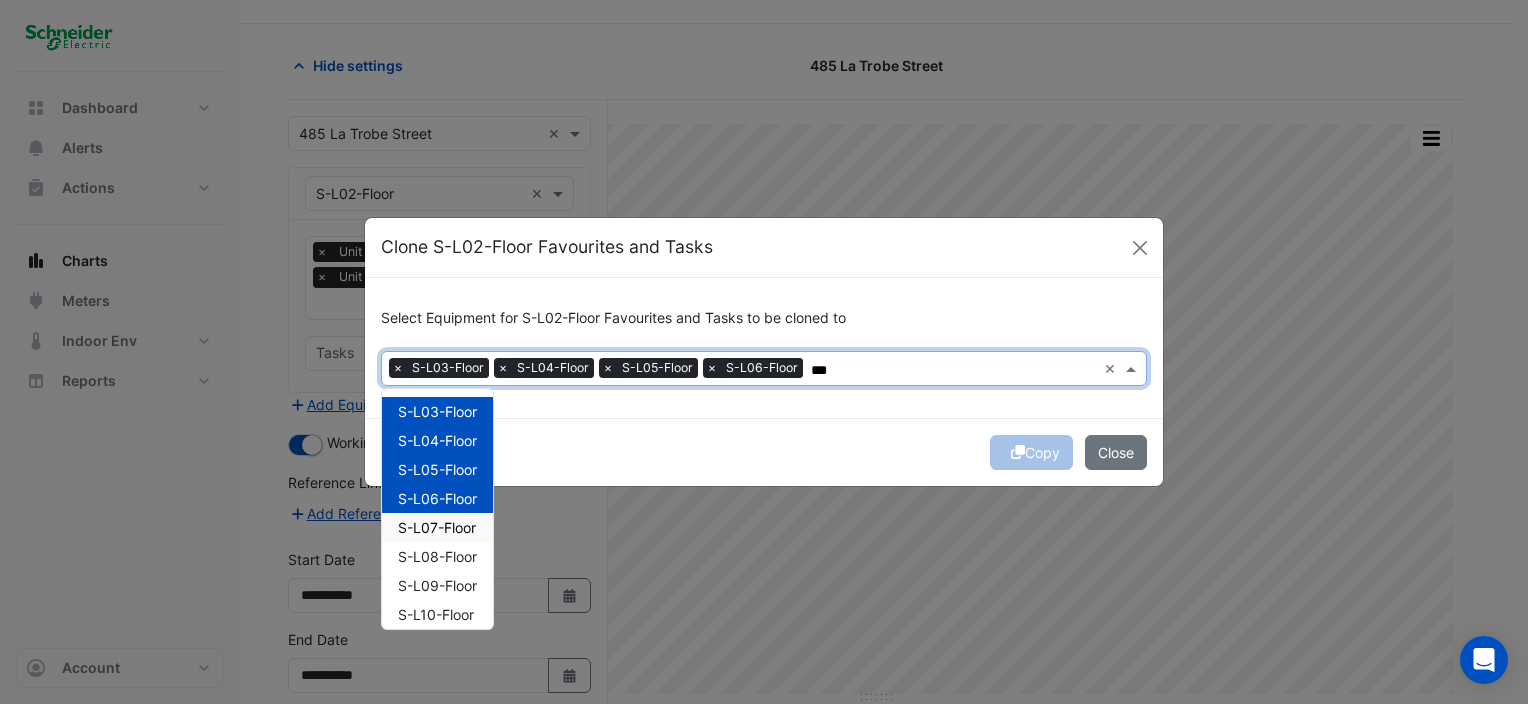 click on "S-L07-Floor" at bounding box center [437, 527] 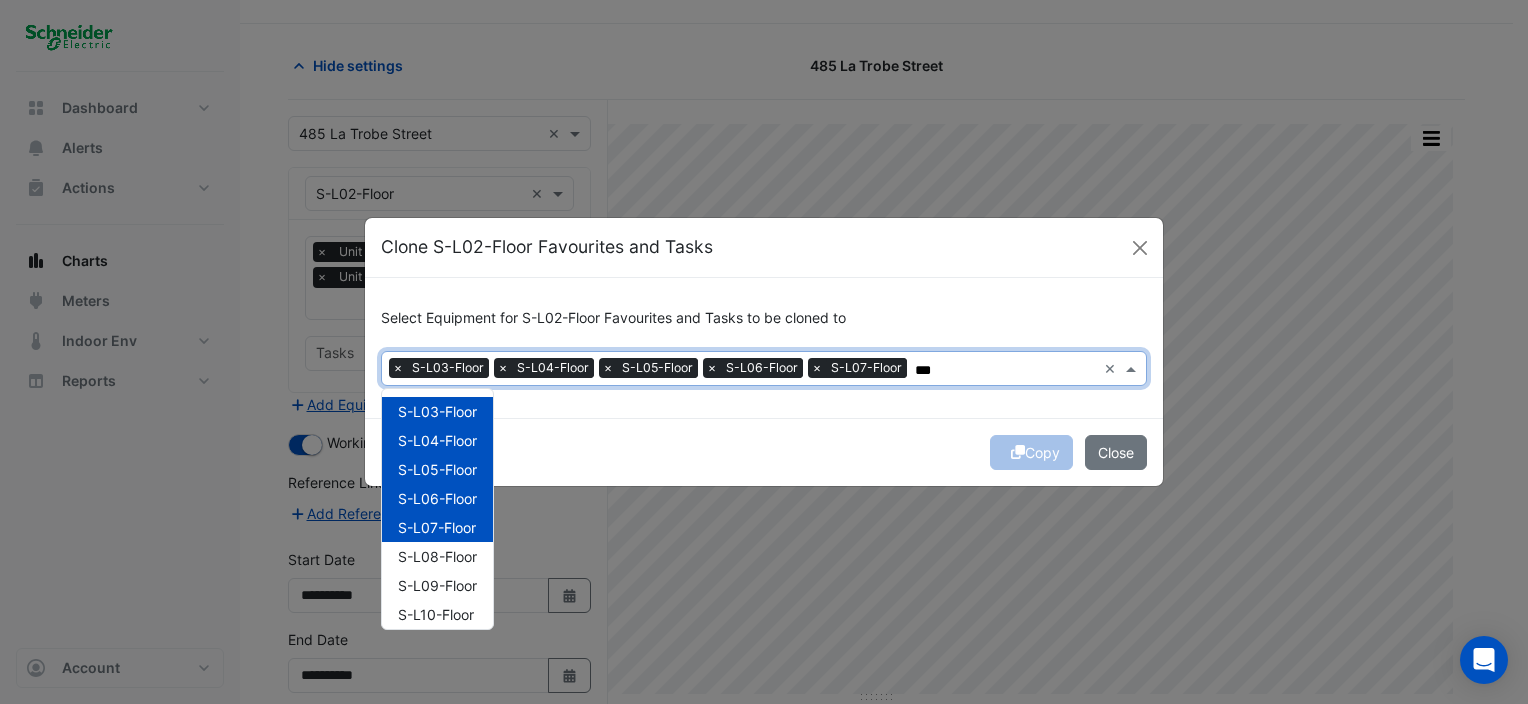 click on "S-L08-Floor" at bounding box center [437, 556] 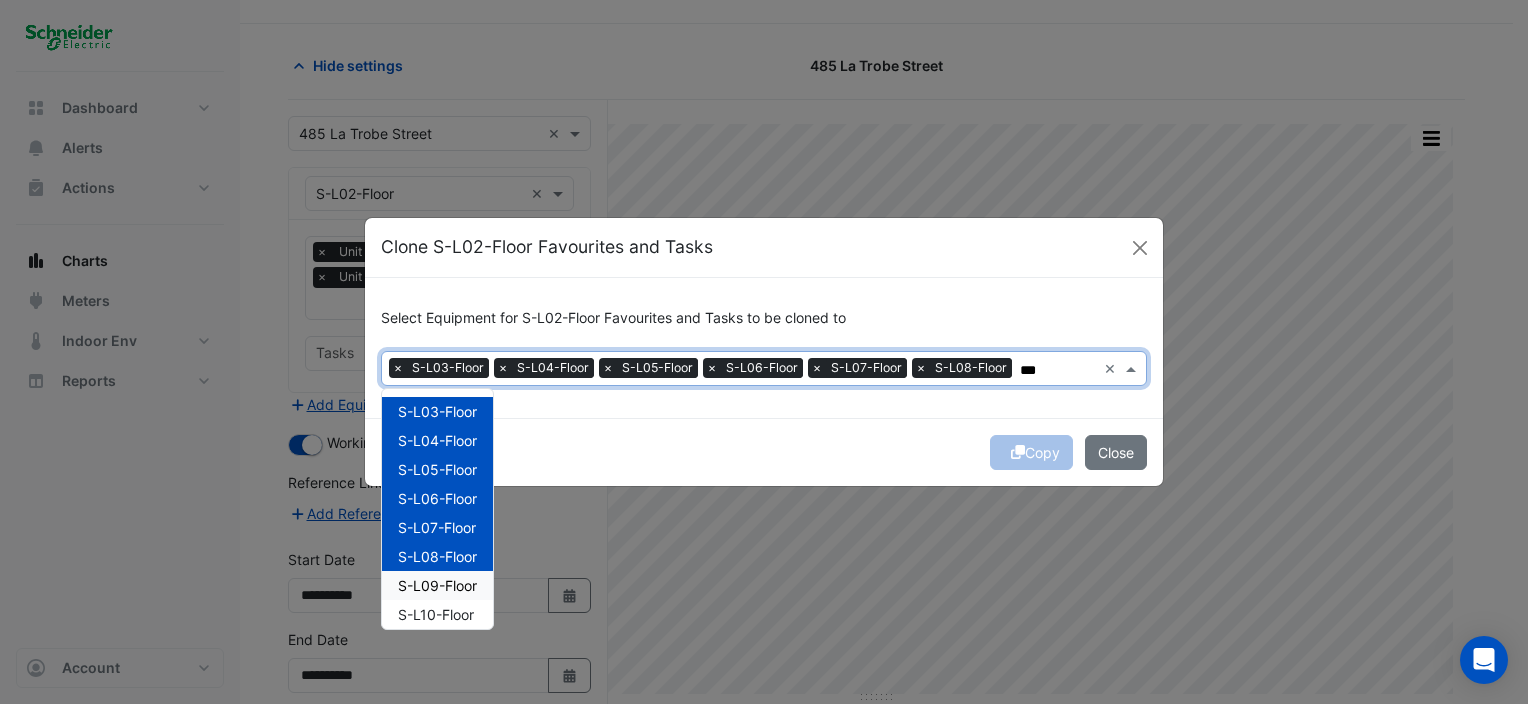click on "S-L09-Floor" at bounding box center [437, 585] 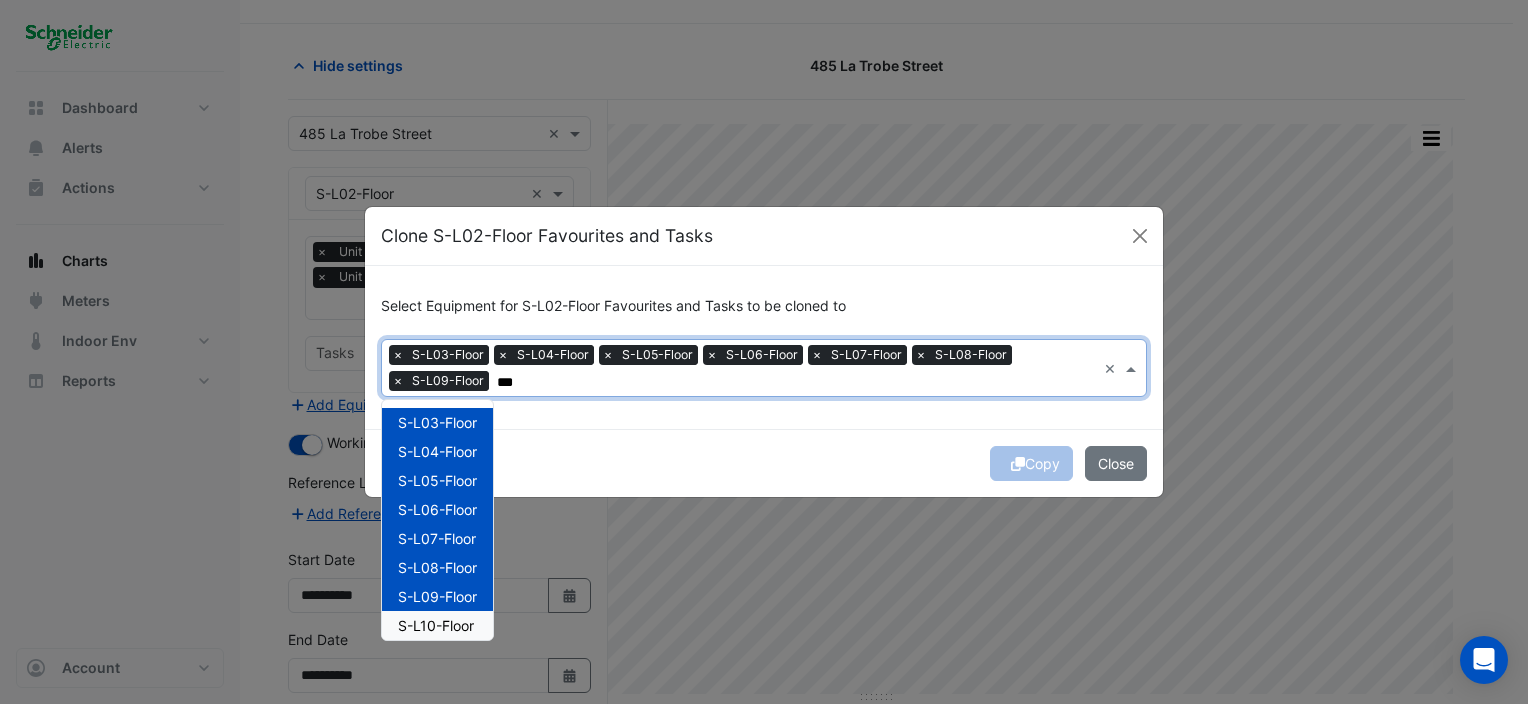 click on "S-L10-Floor" at bounding box center [436, 625] 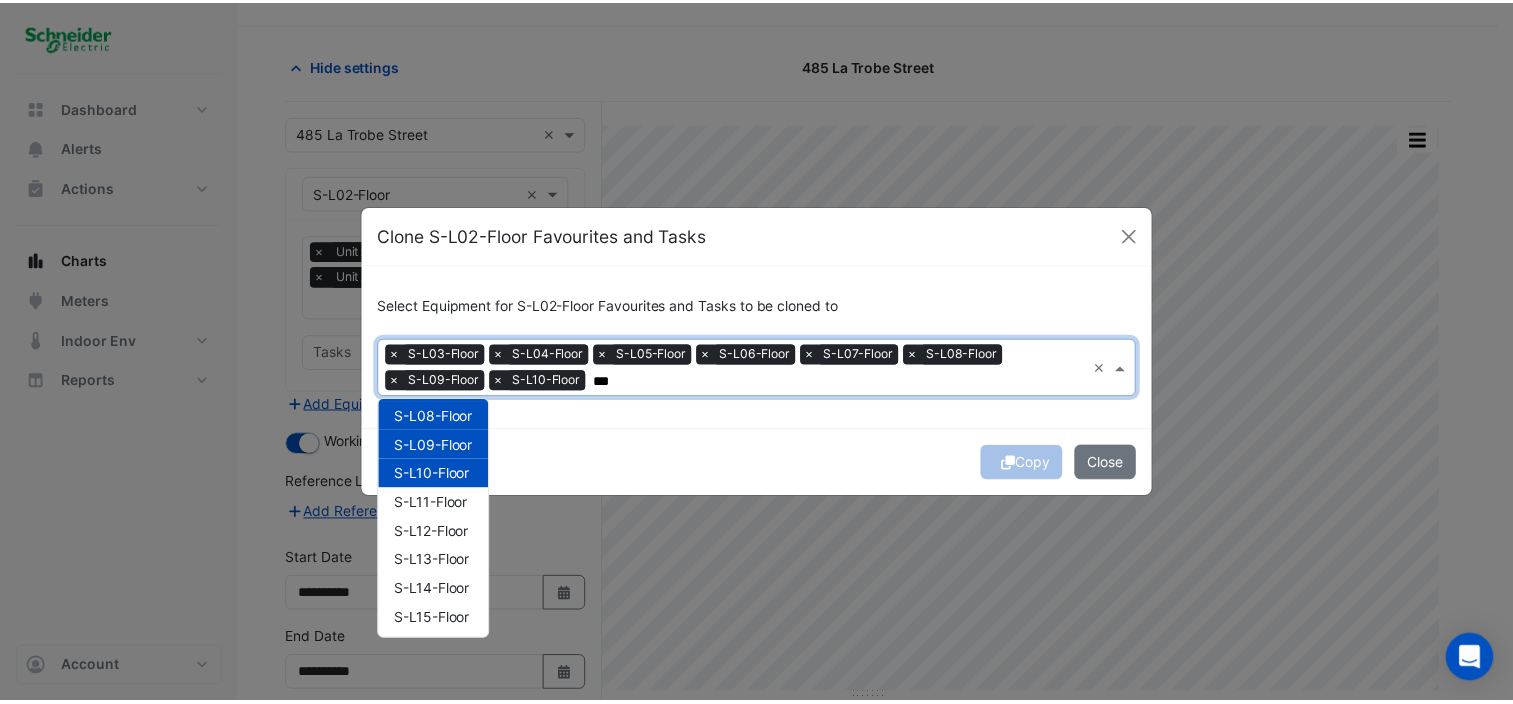 scroll, scrollTop: 152, scrollLeft: 0, axis: vertical 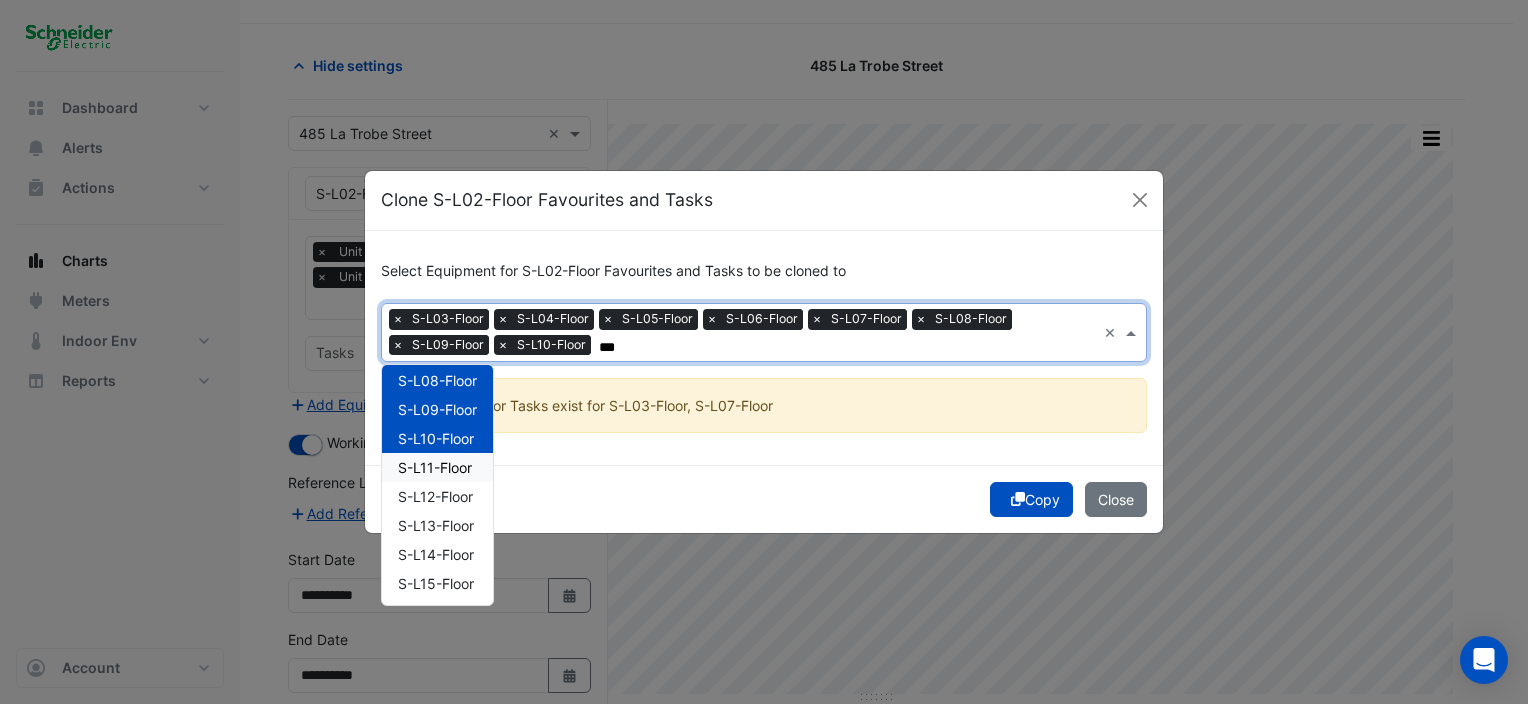 click on "S-L11-Floor" at bounding box center (435, 467) 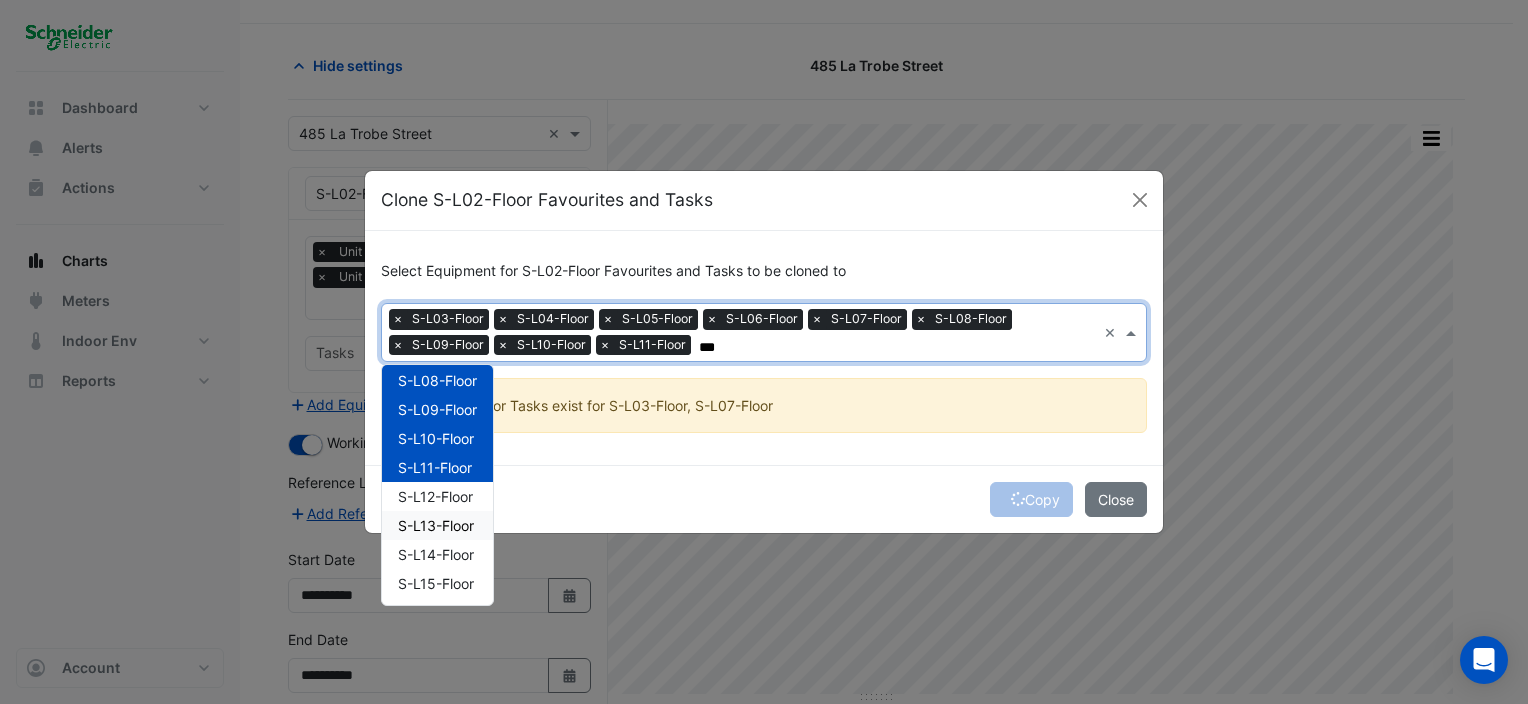type on "***" 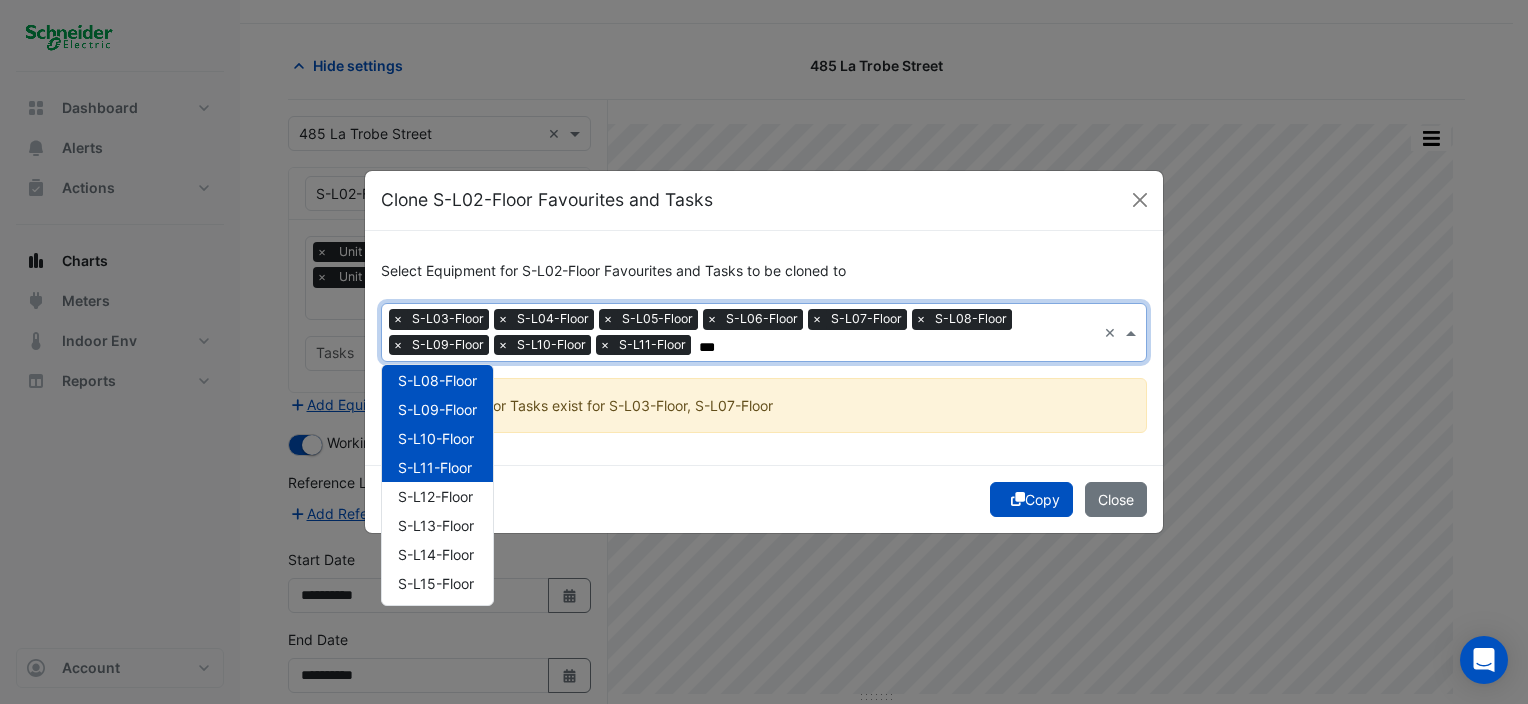 click on "S-L12-Floor" at bounding box center [437, 496] 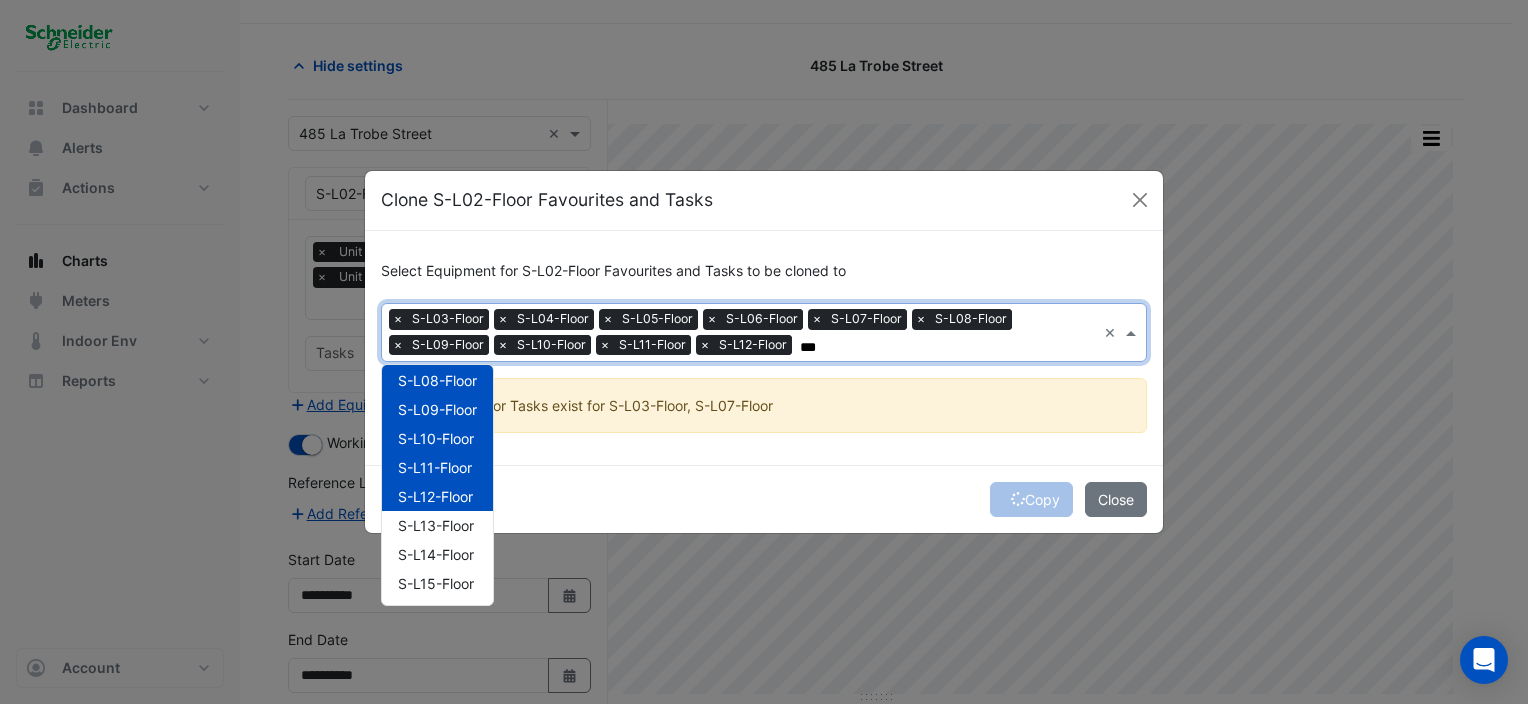 click on "Copy
Close" 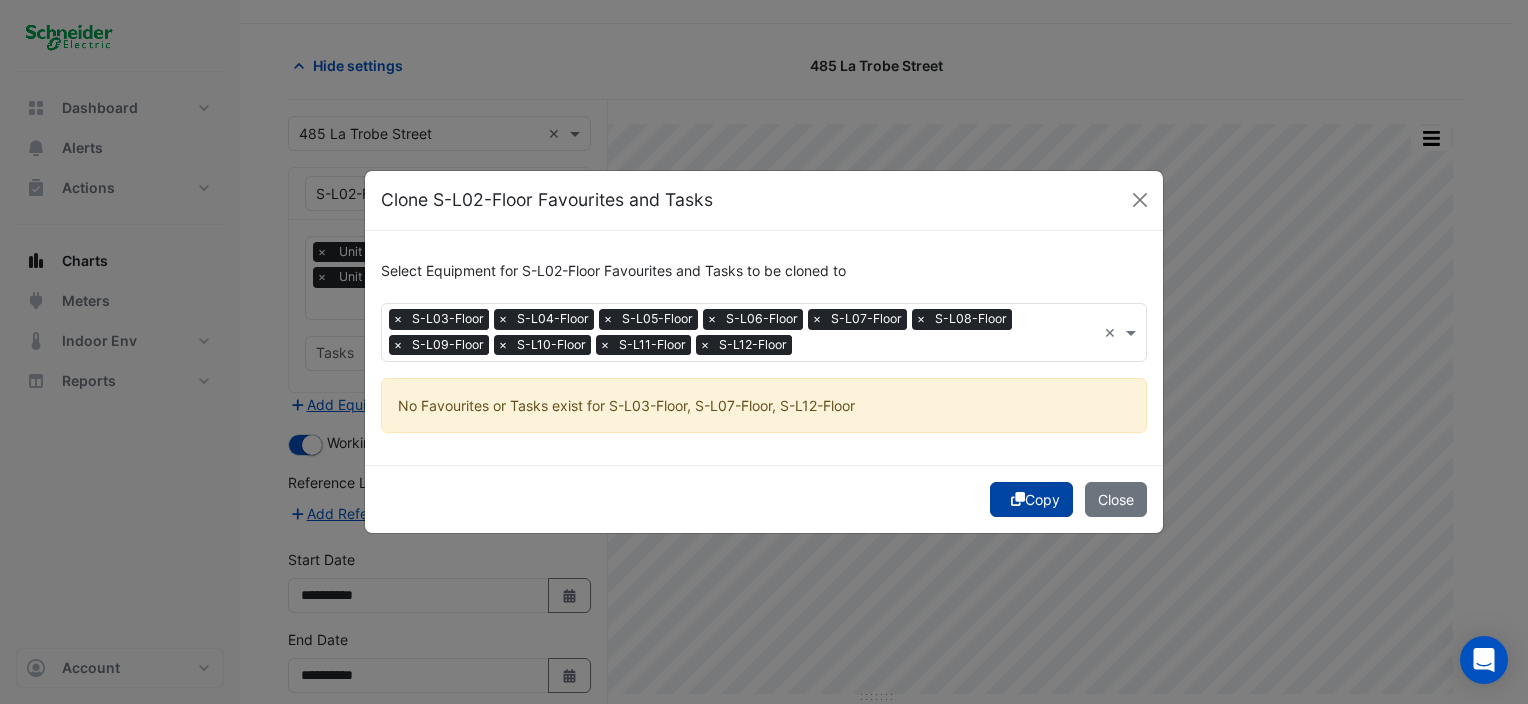 click on "Copy" 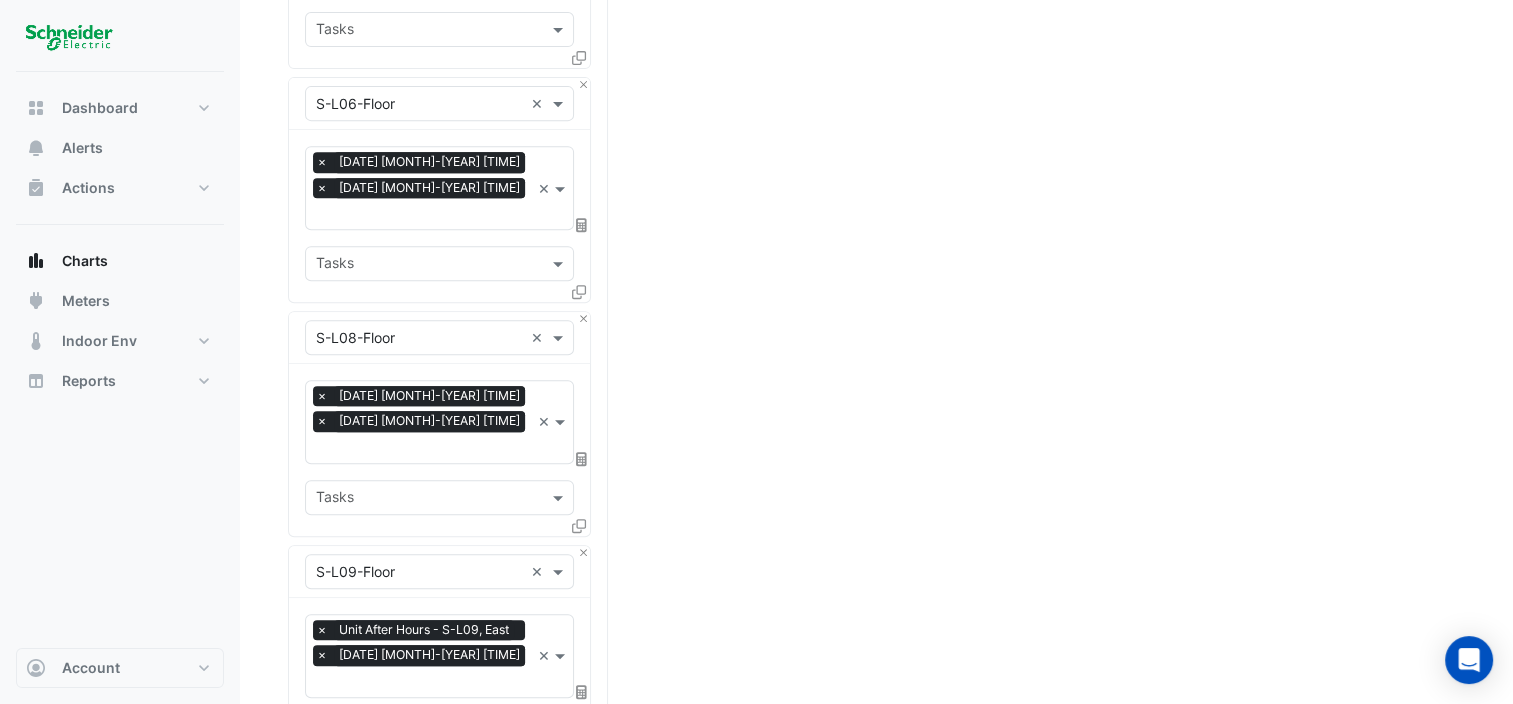 scroll, scrollTop: 1750, scrollLeft: 0, axis: vertical 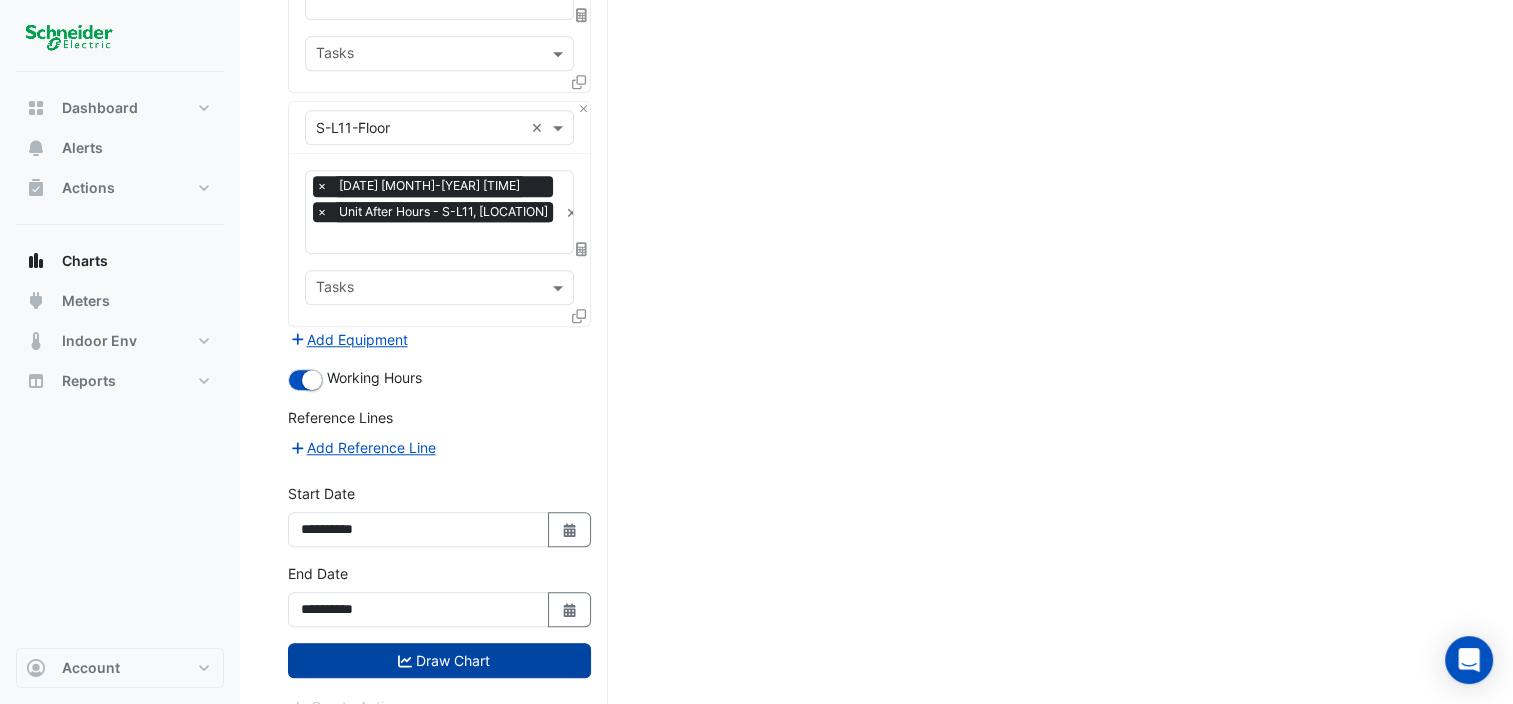 click on "Draw Chart" at bounding box center (439, 660) 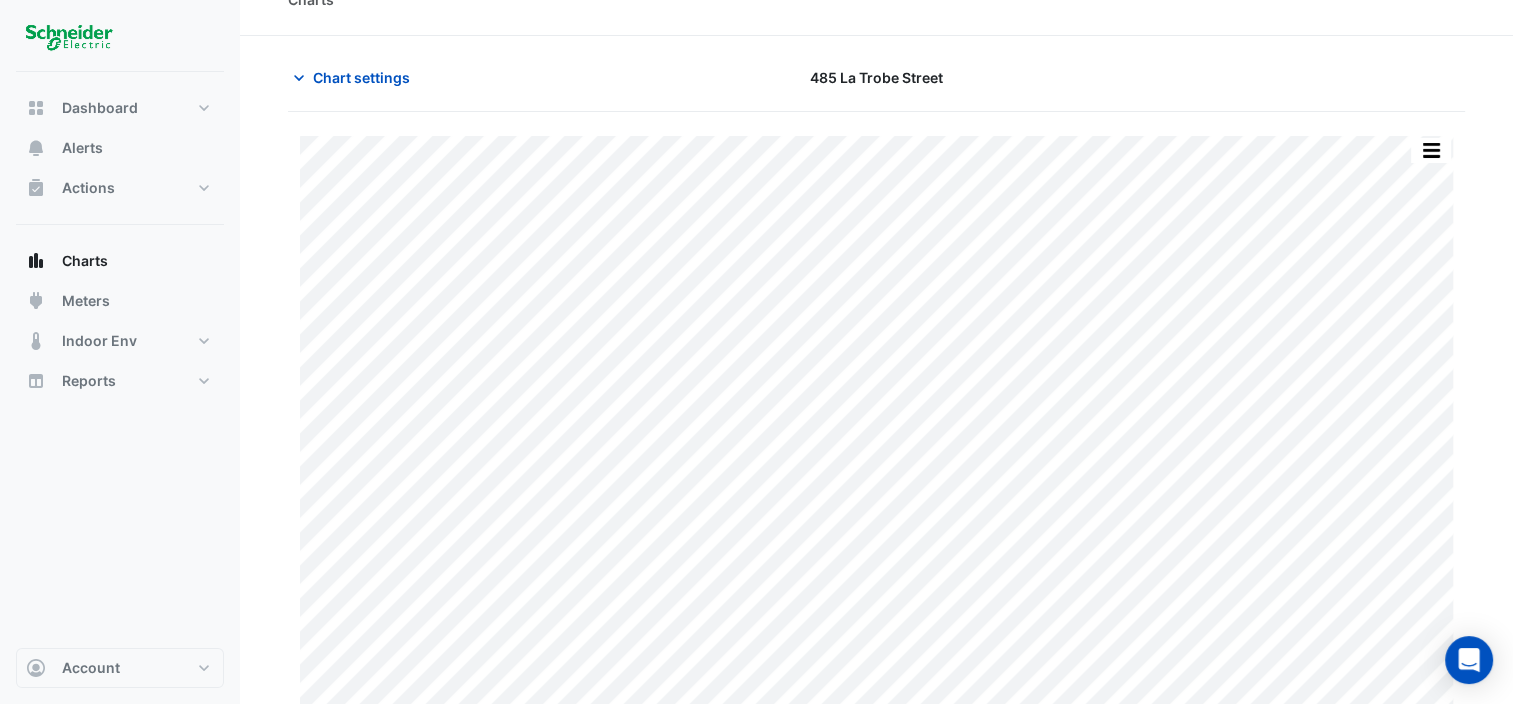scroll, scrollTop: 48, scrollLeft: 0, axis: vertical 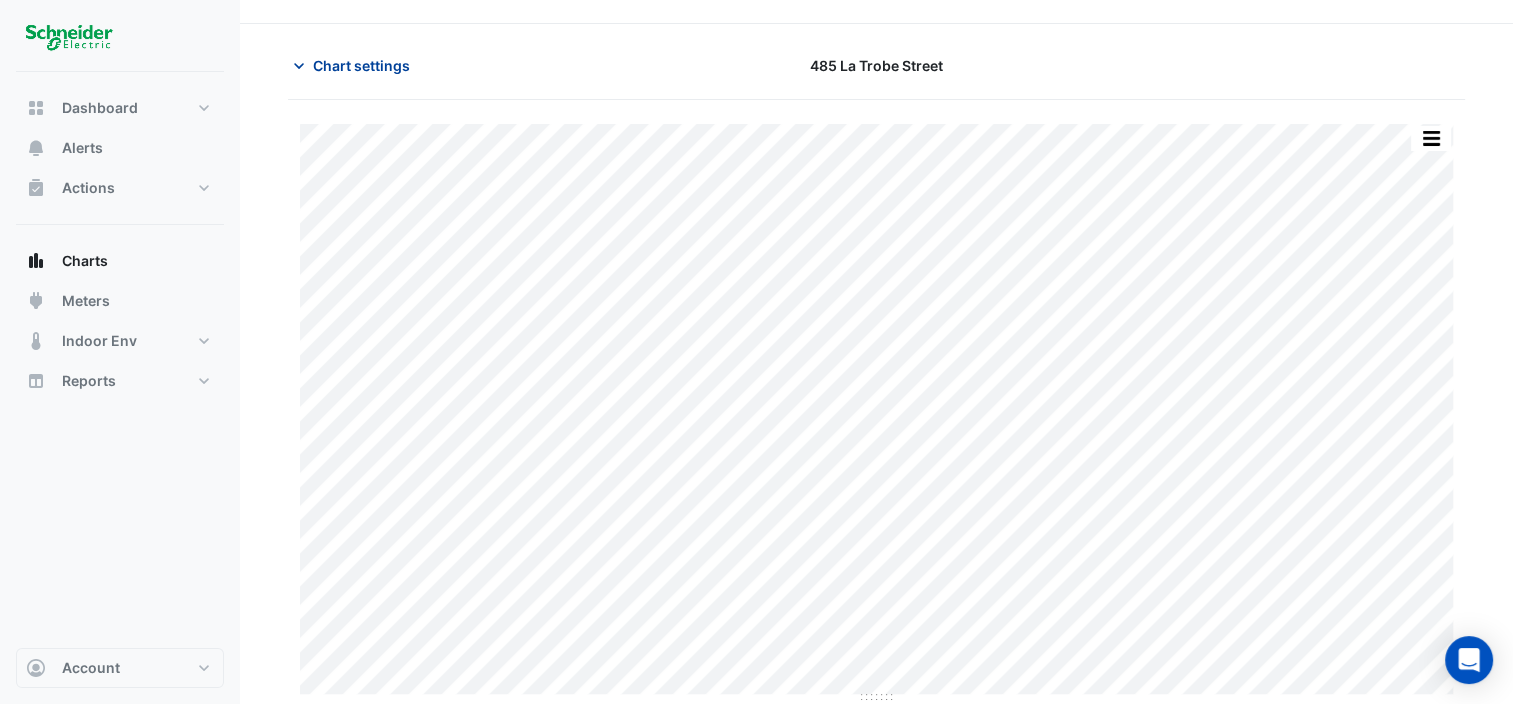 click on "Chart settings" 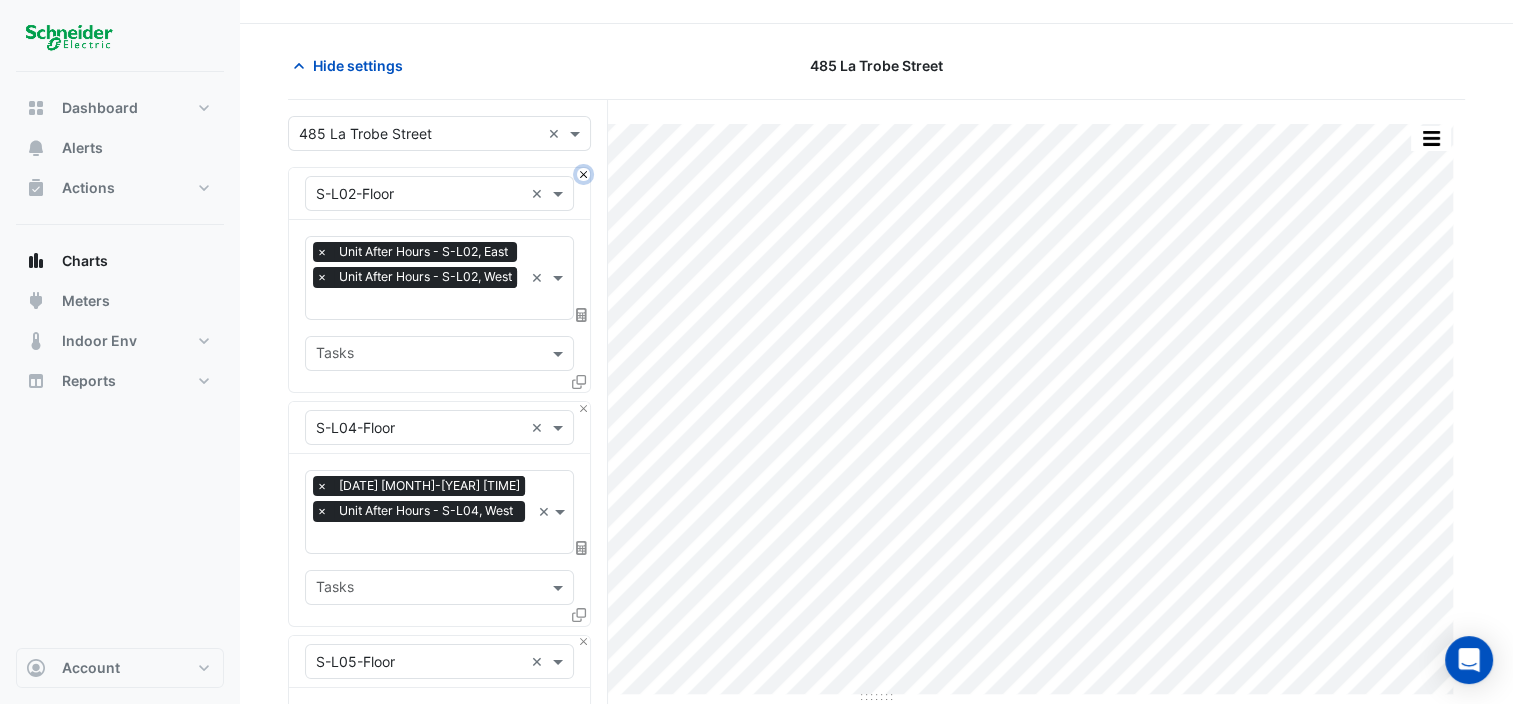 click at bounding box center (583, 174) 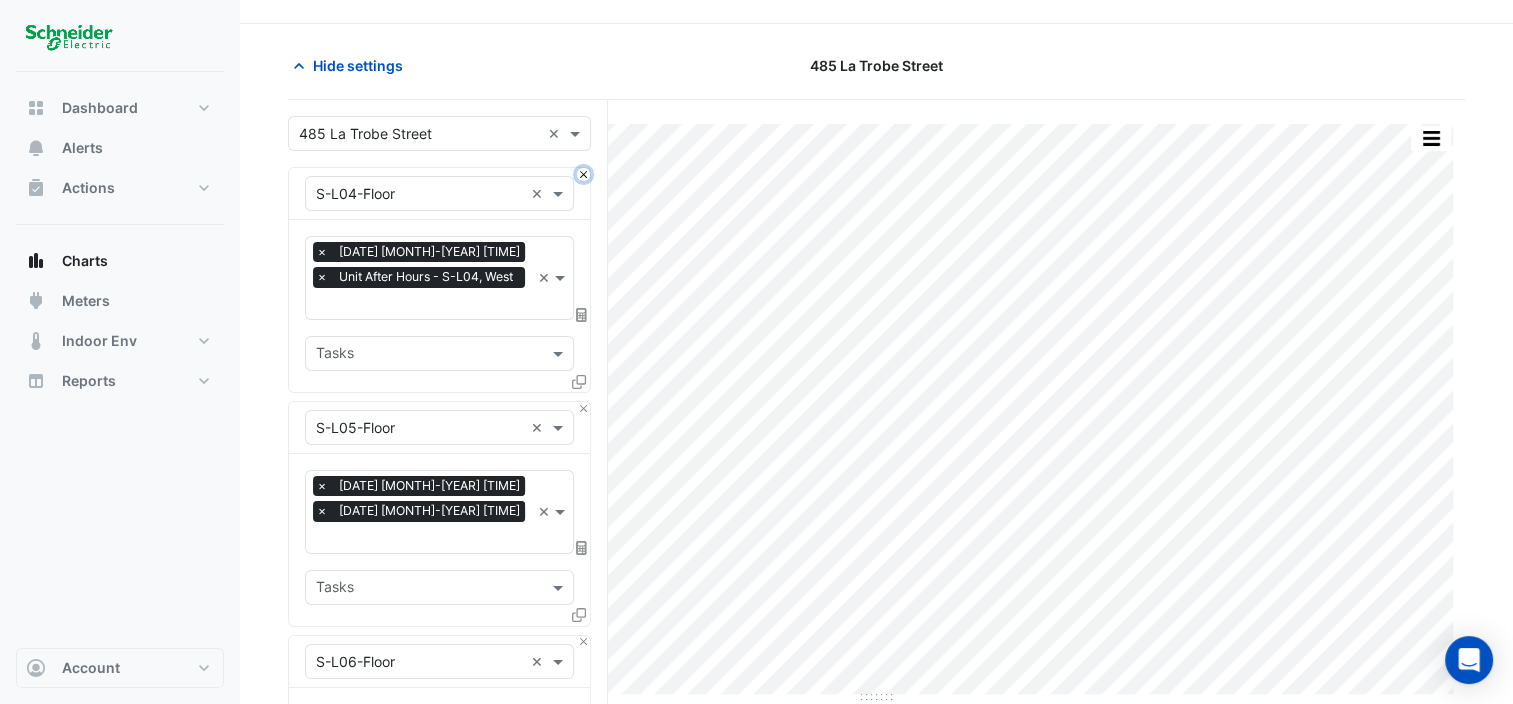 click at bounding box center [583, 174] 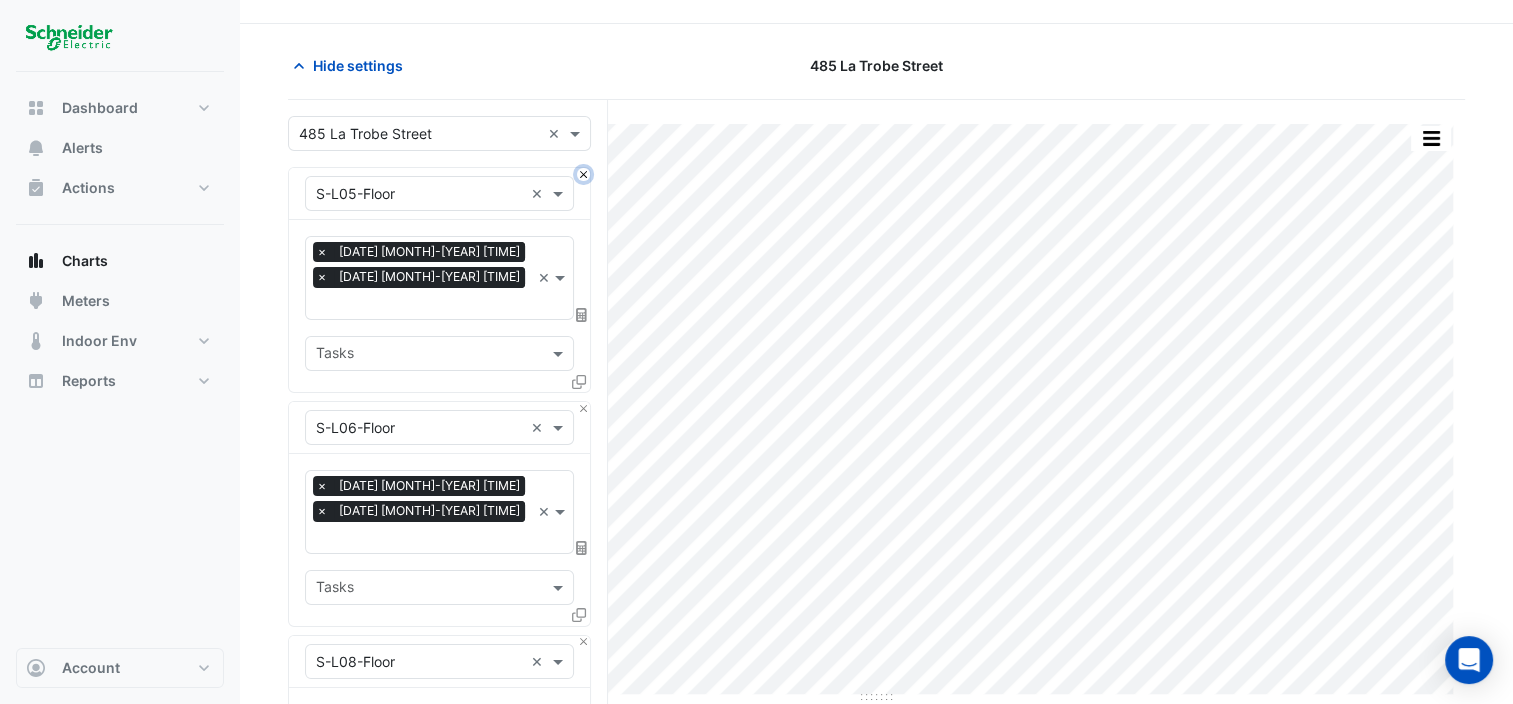 click at bounding box center [583, 174] 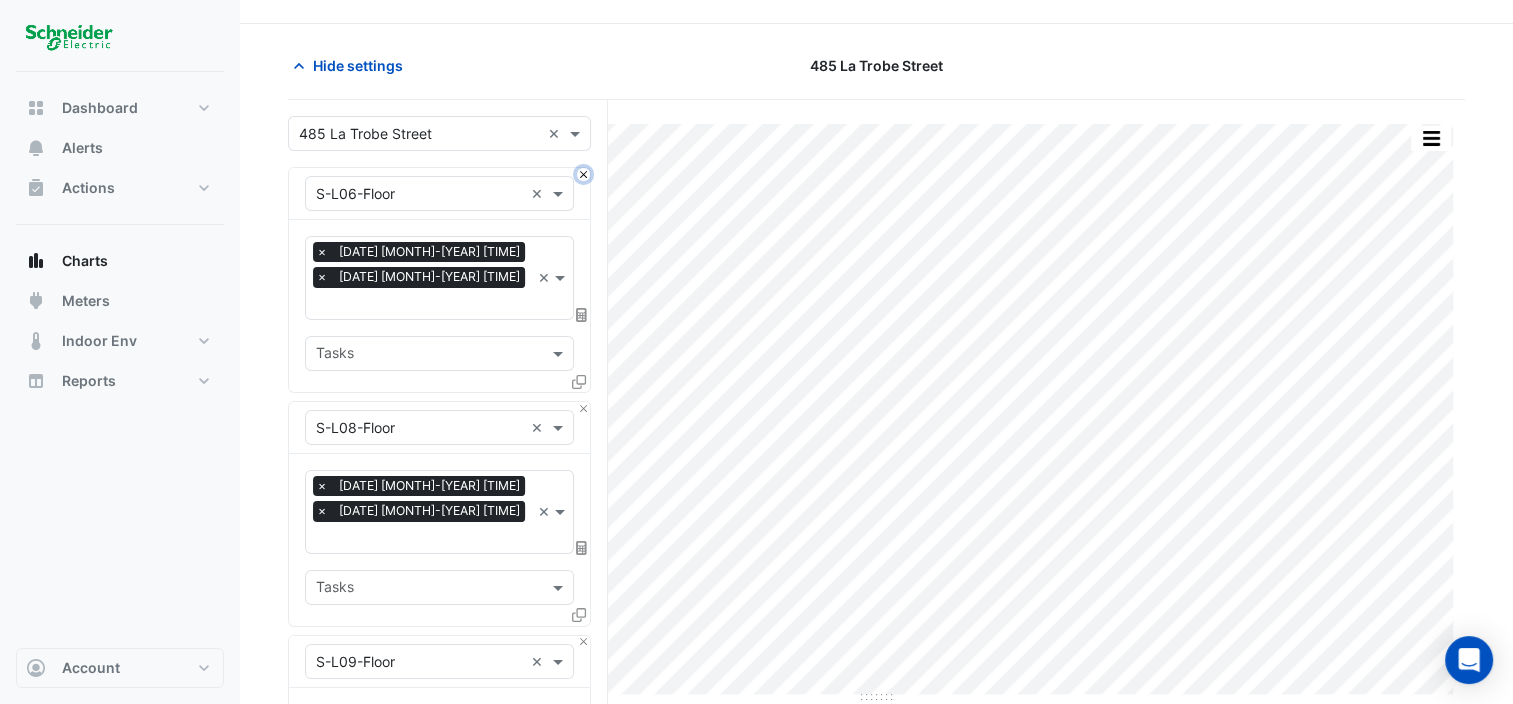 click at bounding box center (583, 174) 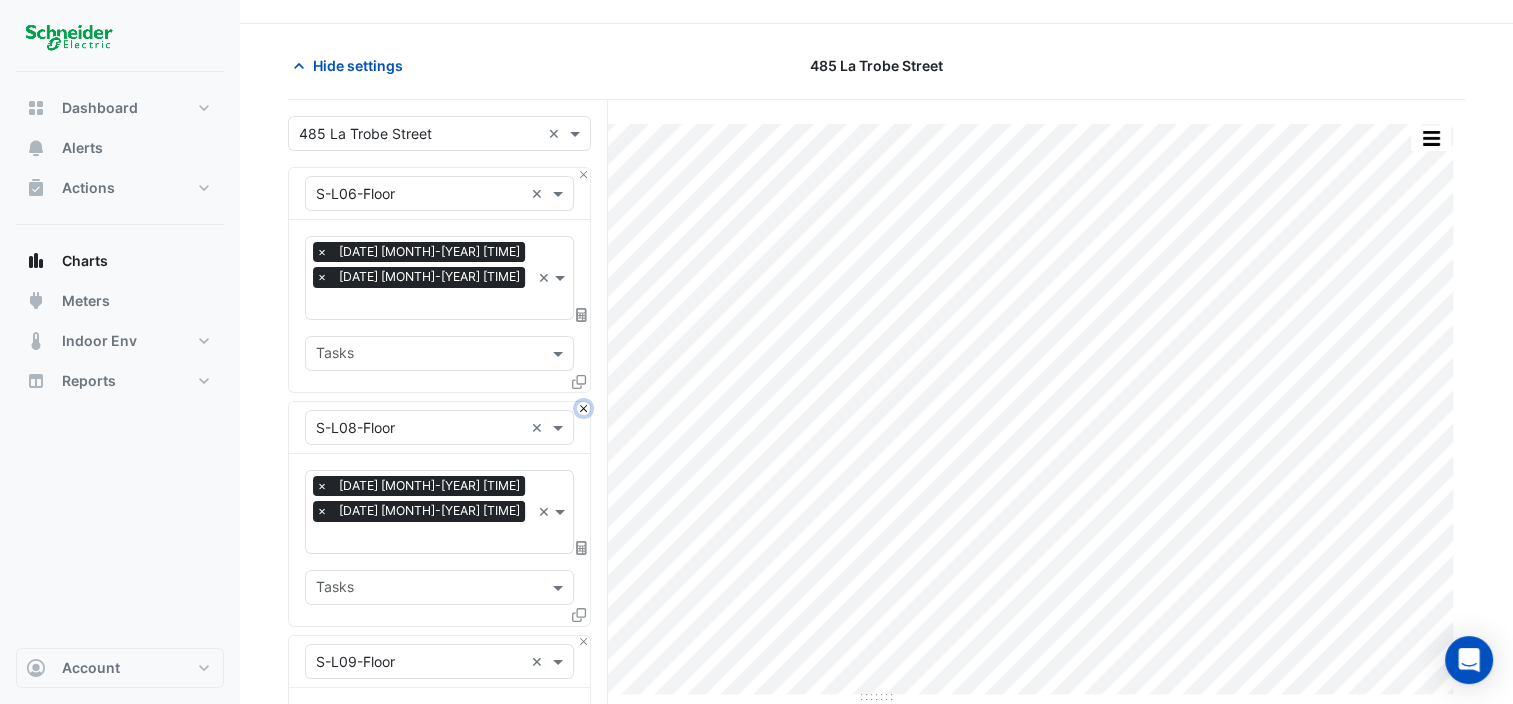 click at bounding box center [583, 408] 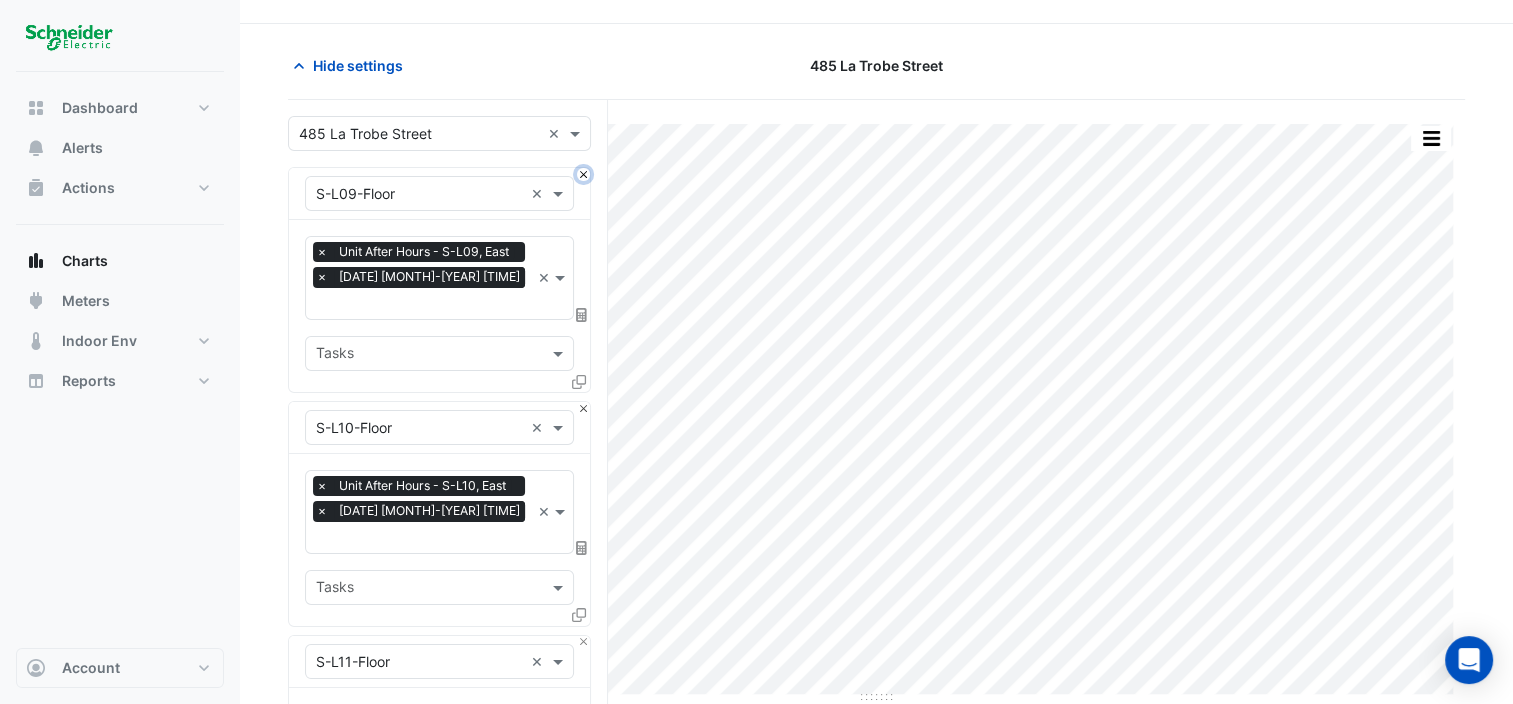 click at bounding box center (583, 174) 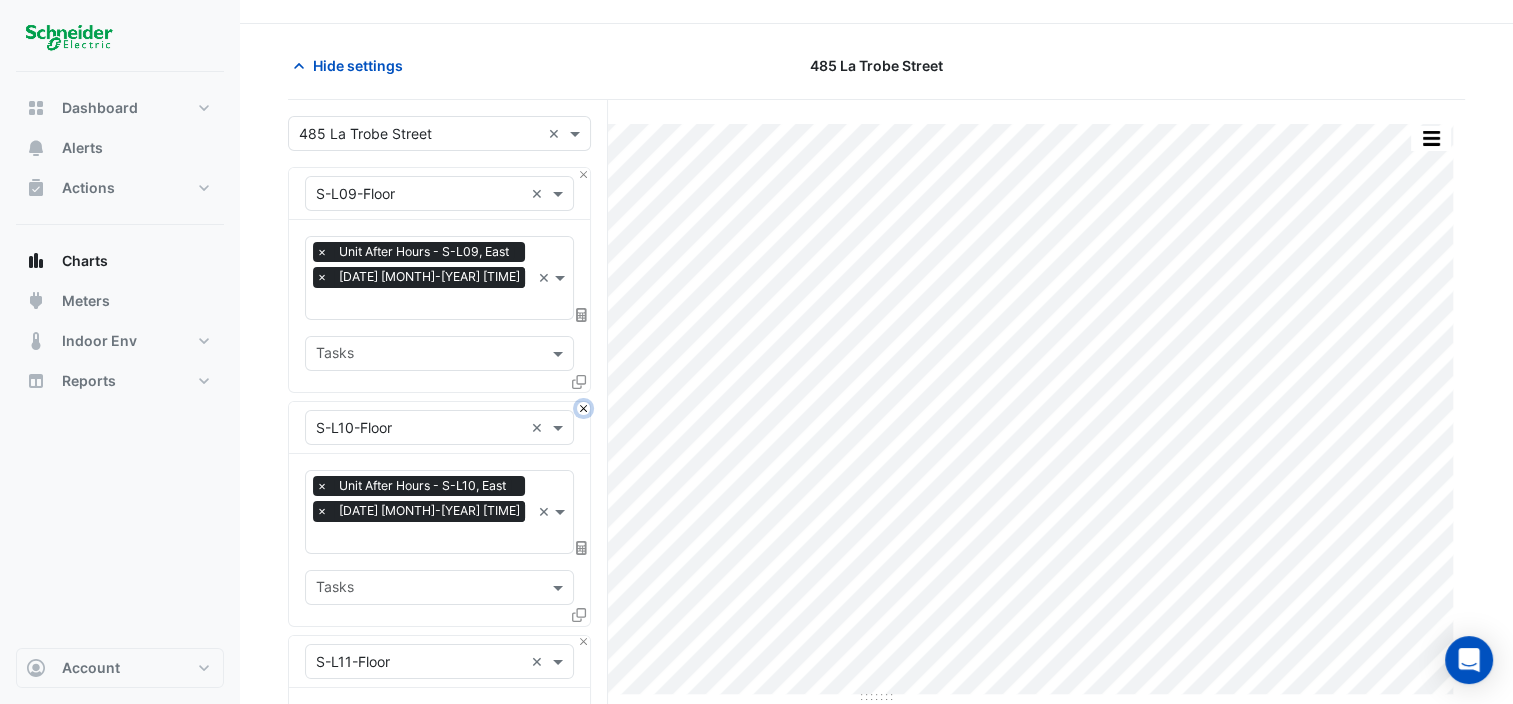 click at bounding box center [583, 408] 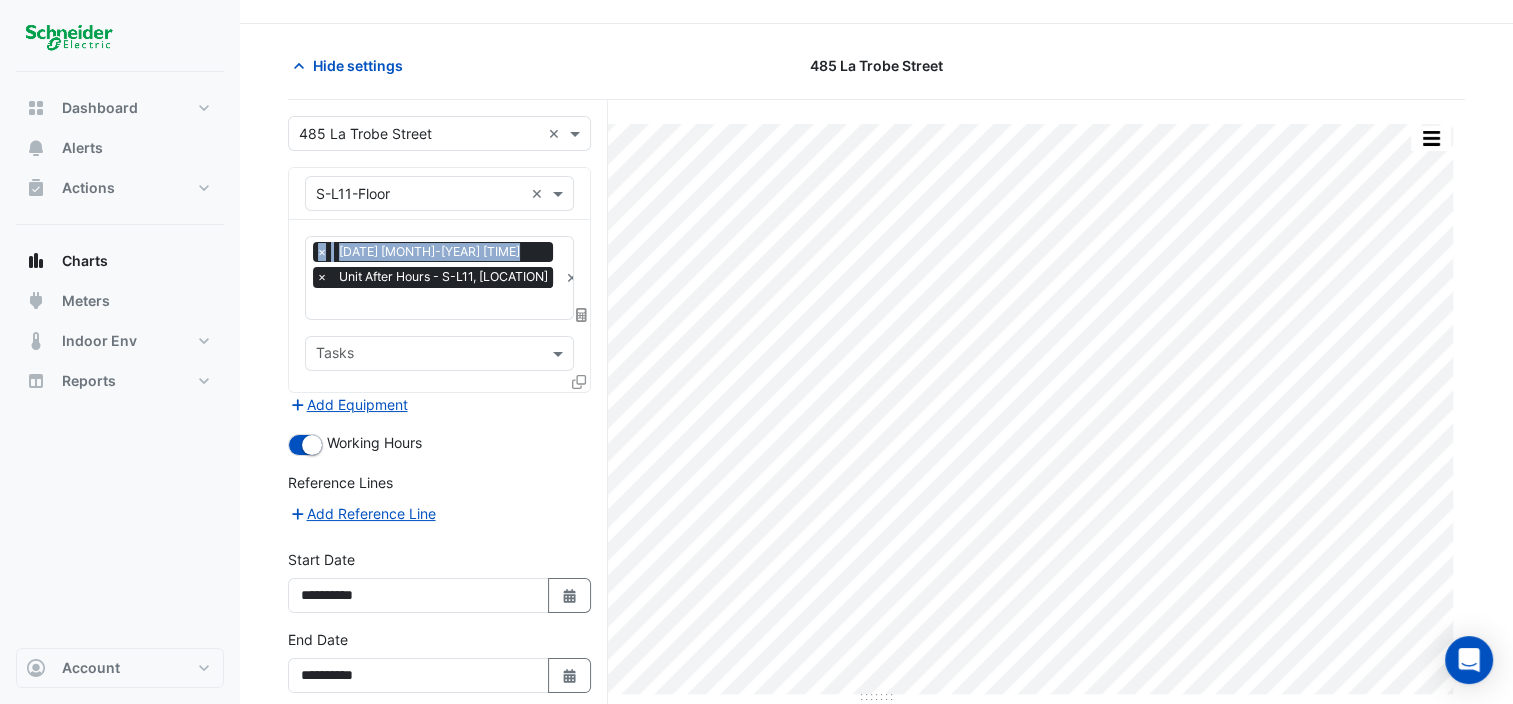 click on "Equipment × S-L11-Floor ×" at bounding box center (439, 194) 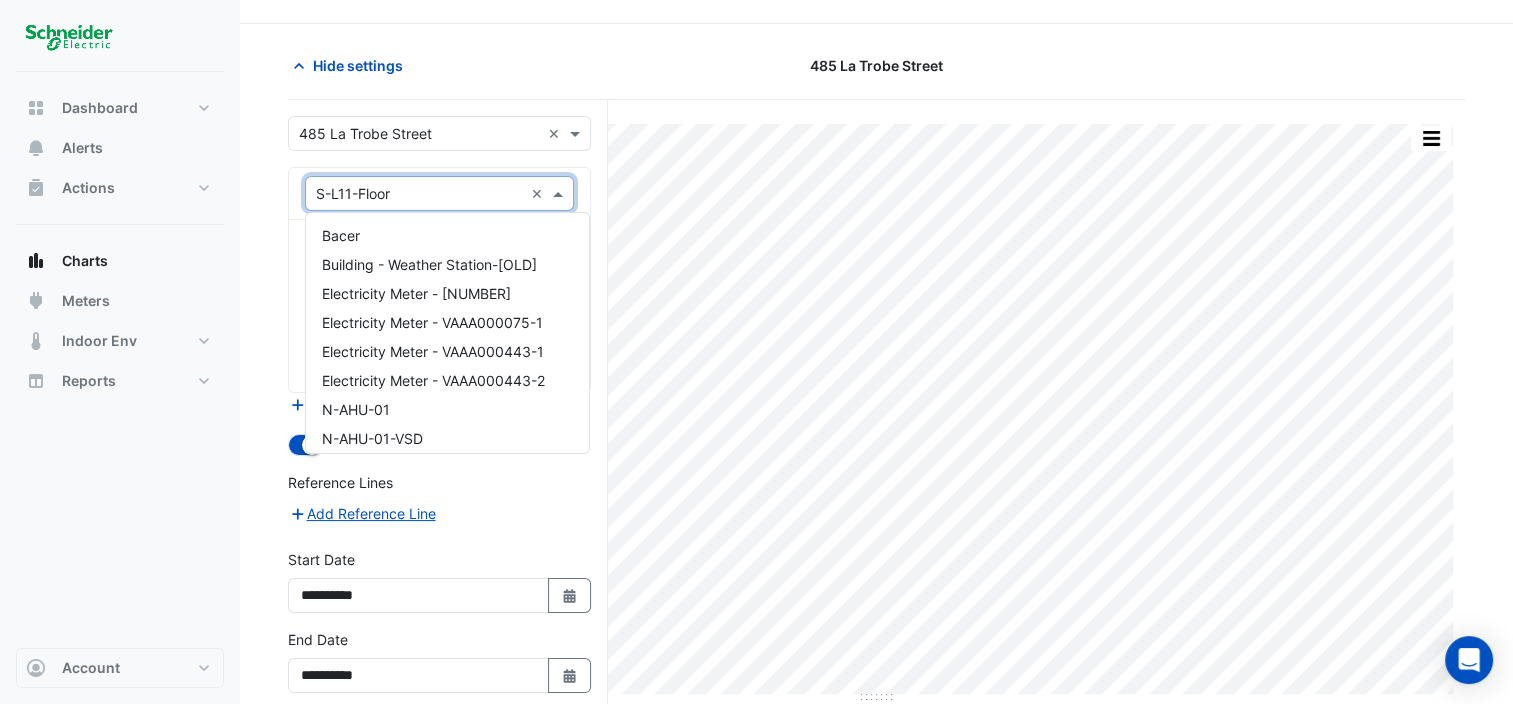 scroll, scrollTop: 11636, scrollLeft: 0, axis: vertical 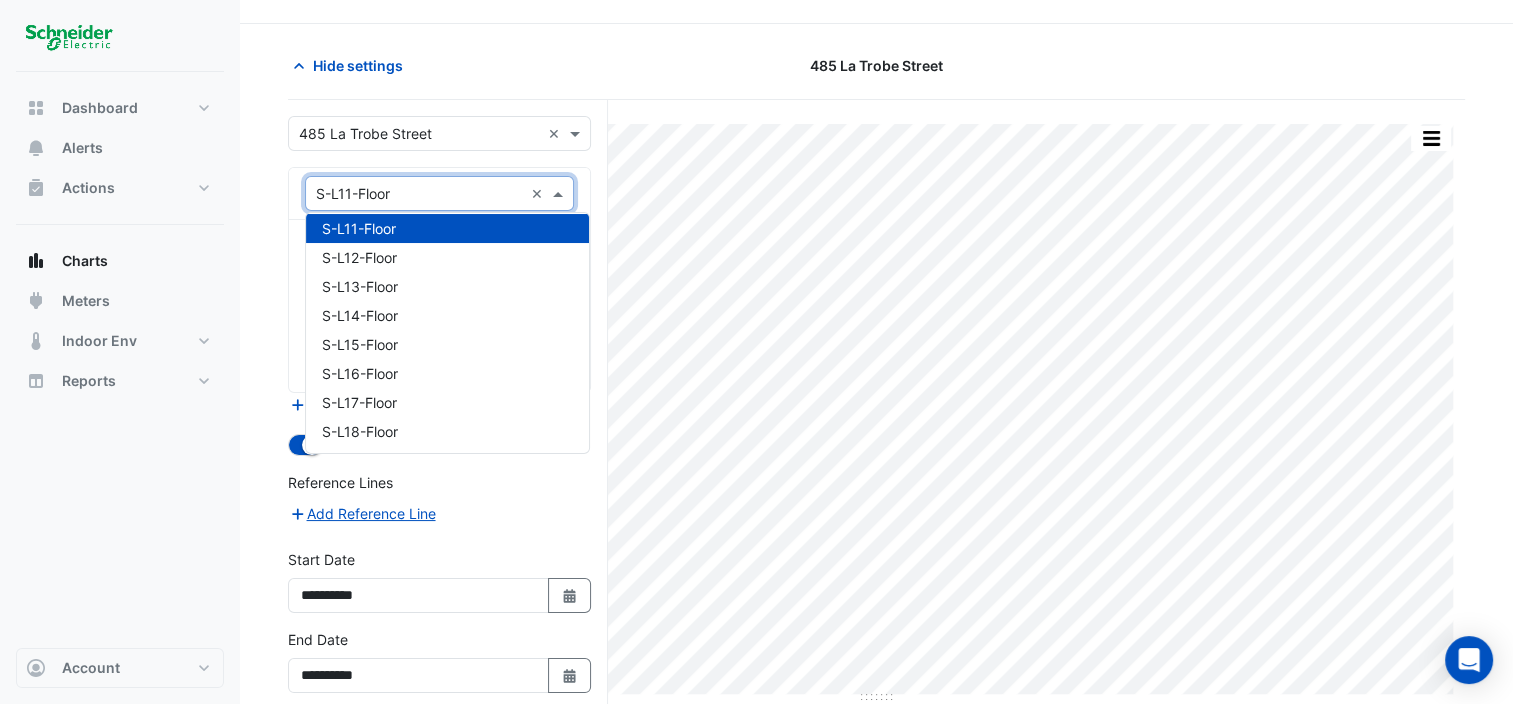 drag, startPoint x: 580, startPoint y: 176, endPoint x: 529, endPoint y: 189, distance: 52.63079 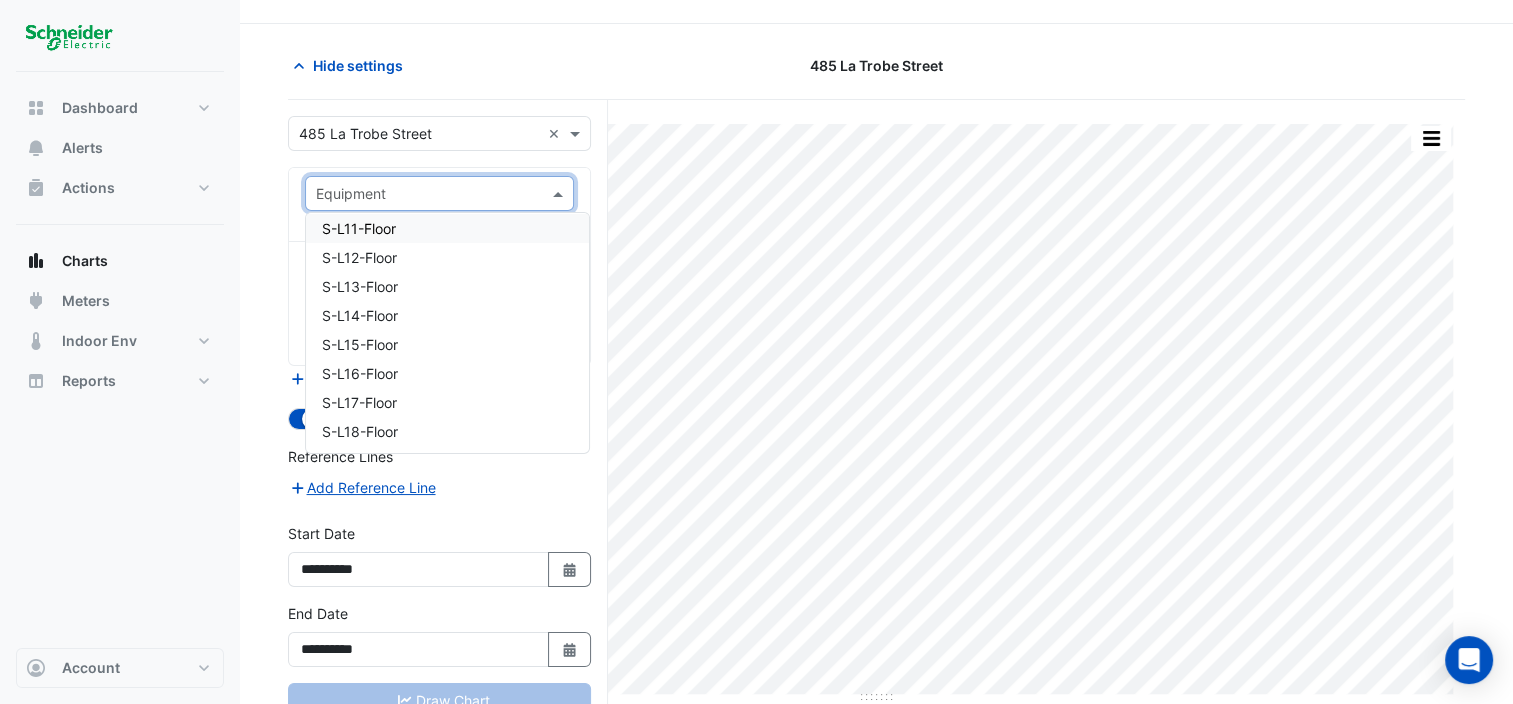 type on "*" 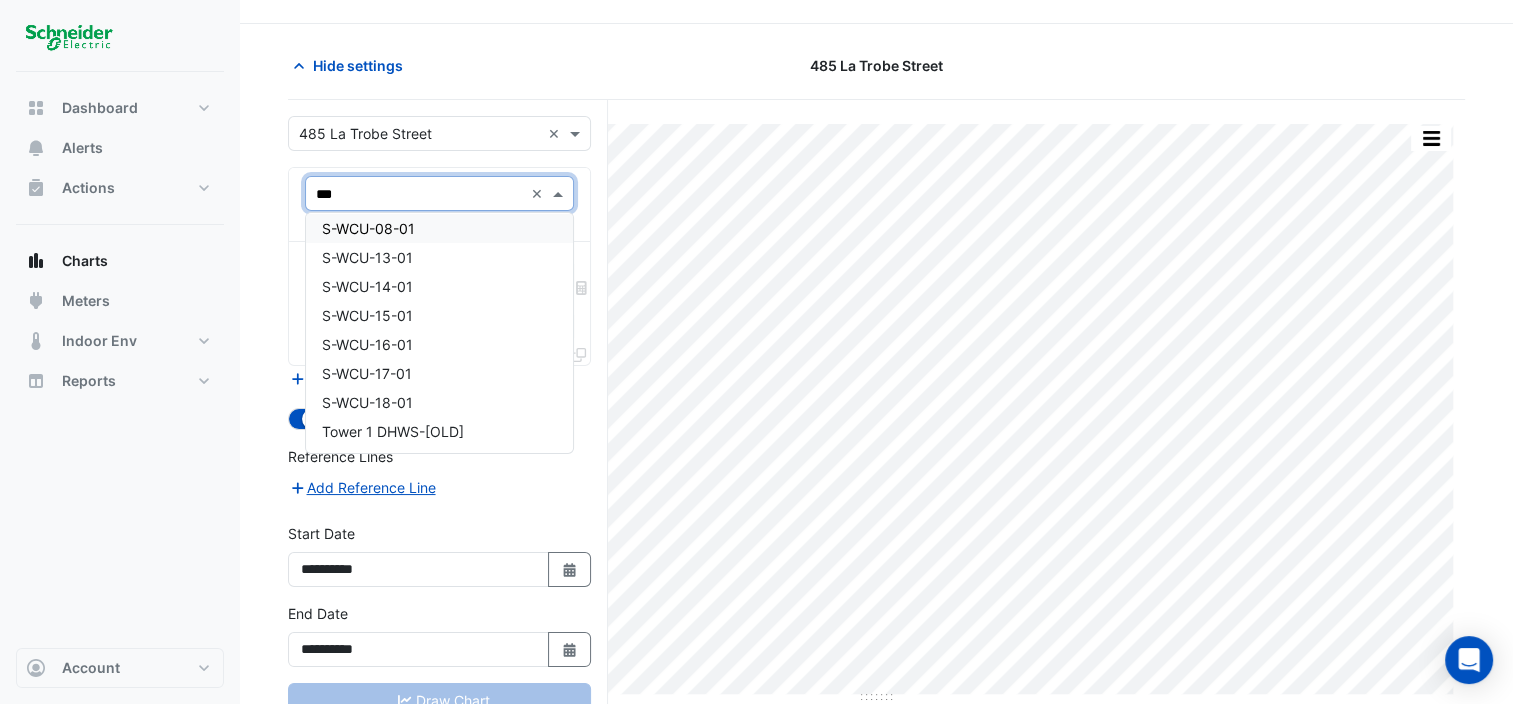 scroll, scrollTop: 298, scrollLeft: 0, axis: vertical 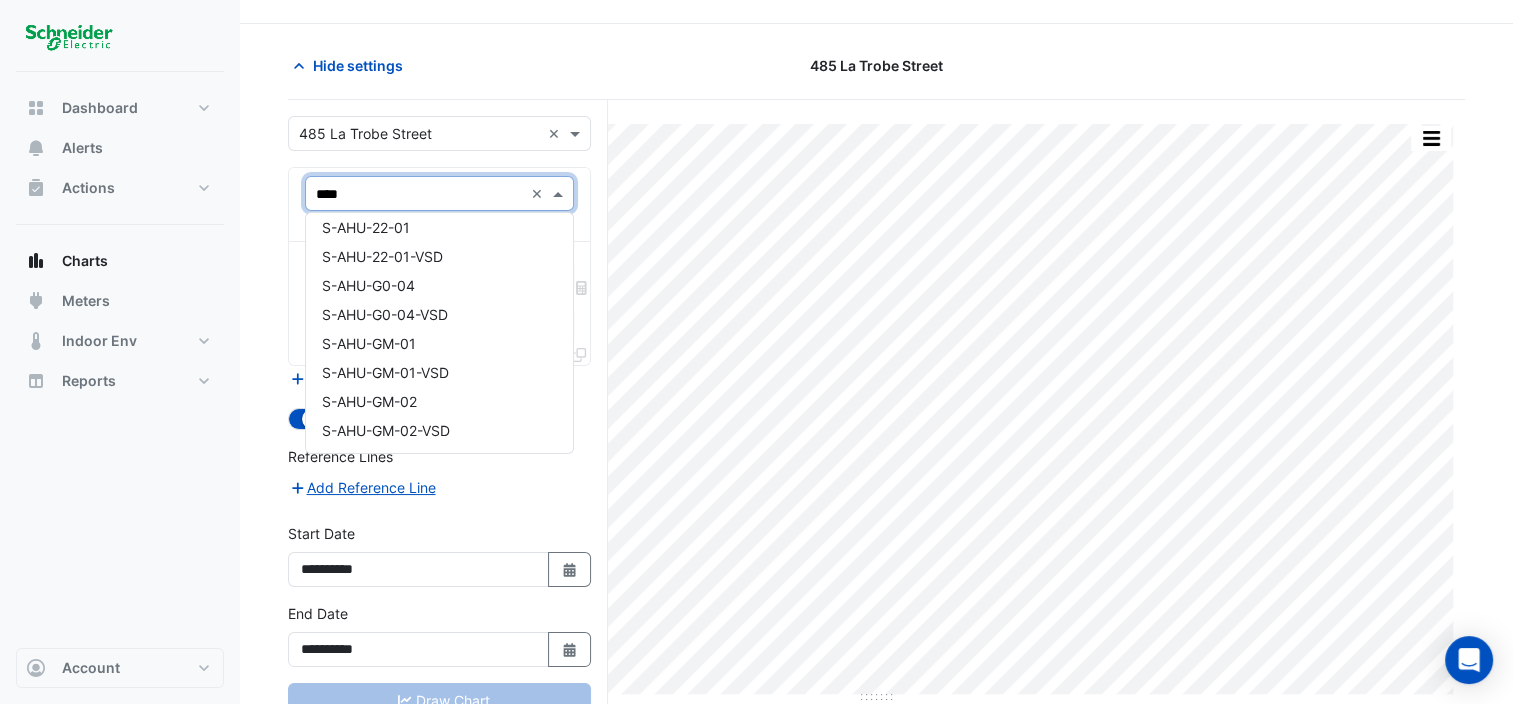 type on "*****" 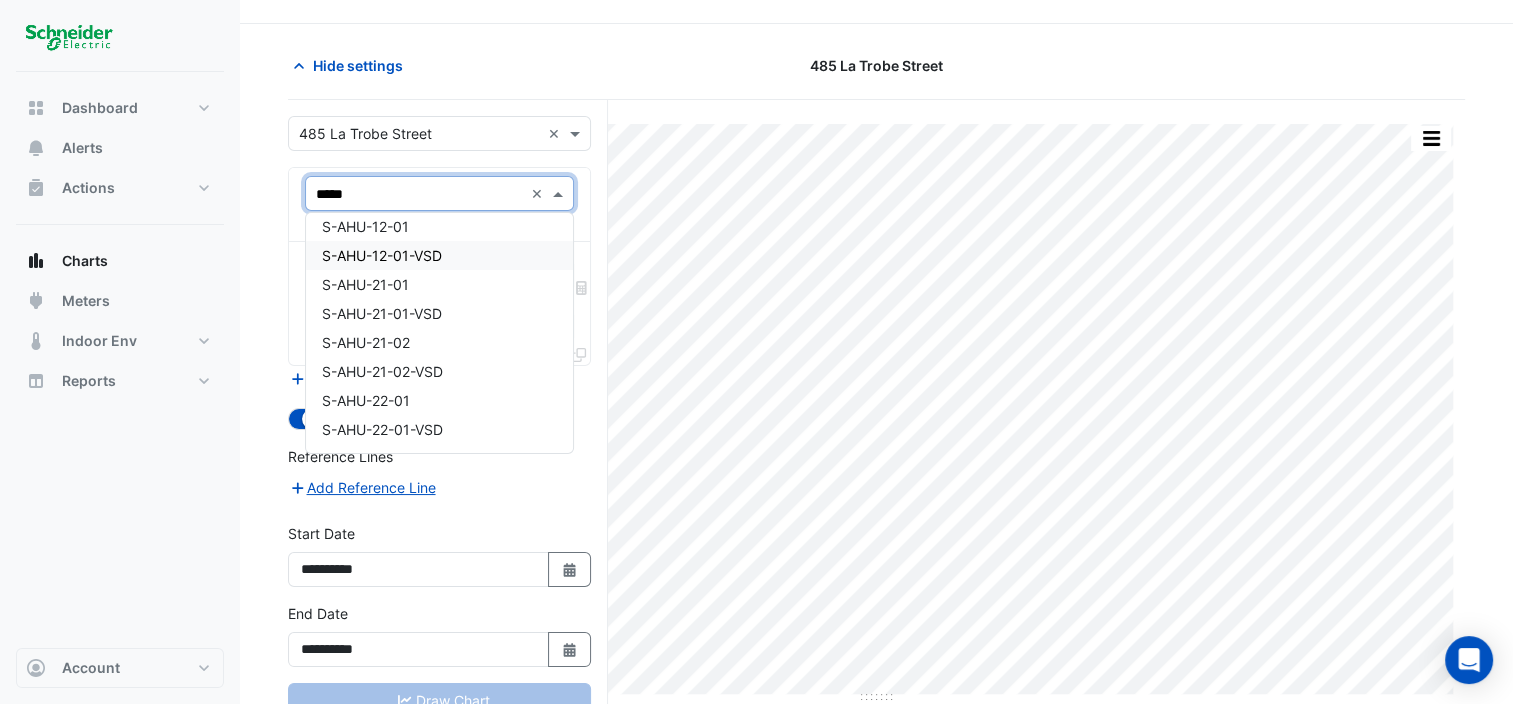 scroll, scrollTop: 0, scrollLeft: 0, axis: both 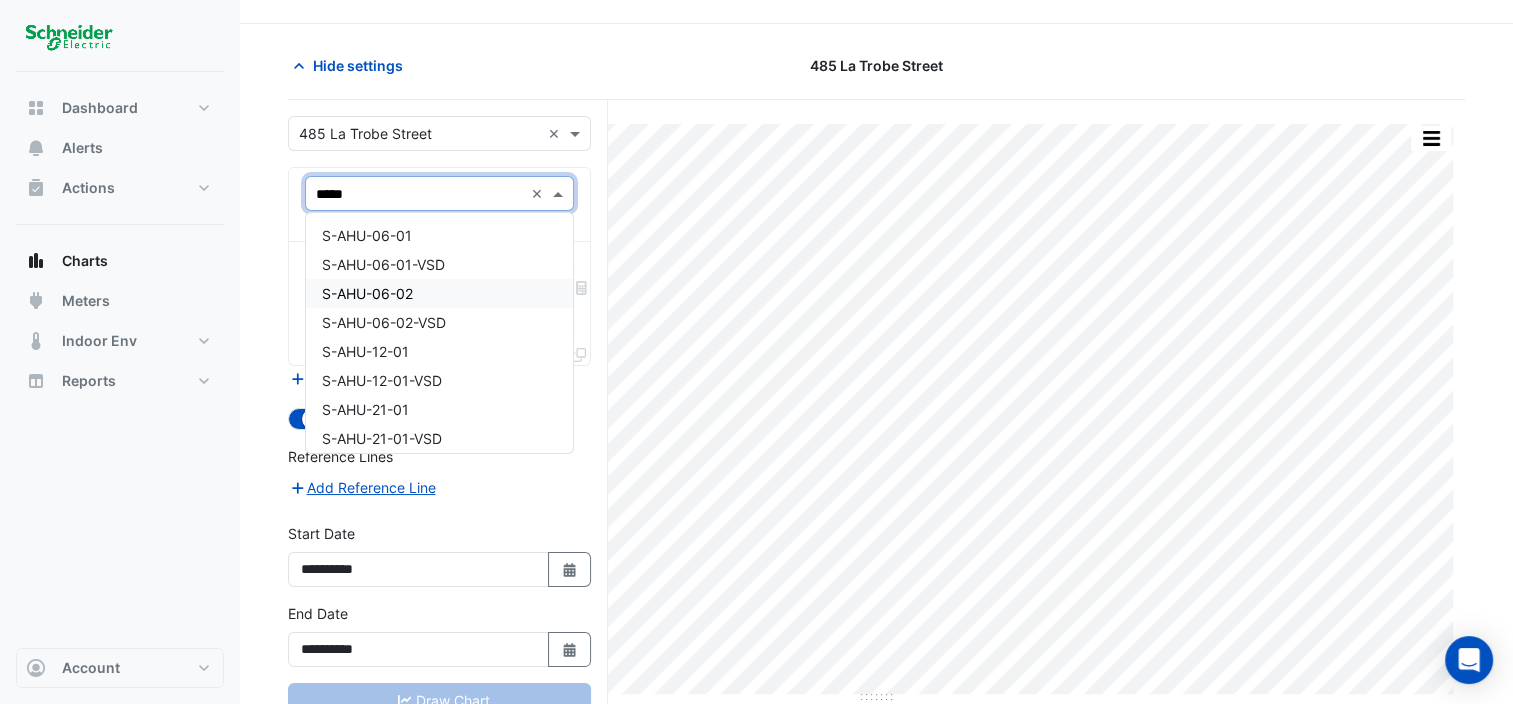 click on "S-AHU-06-02" at bounding box center (367, 293) 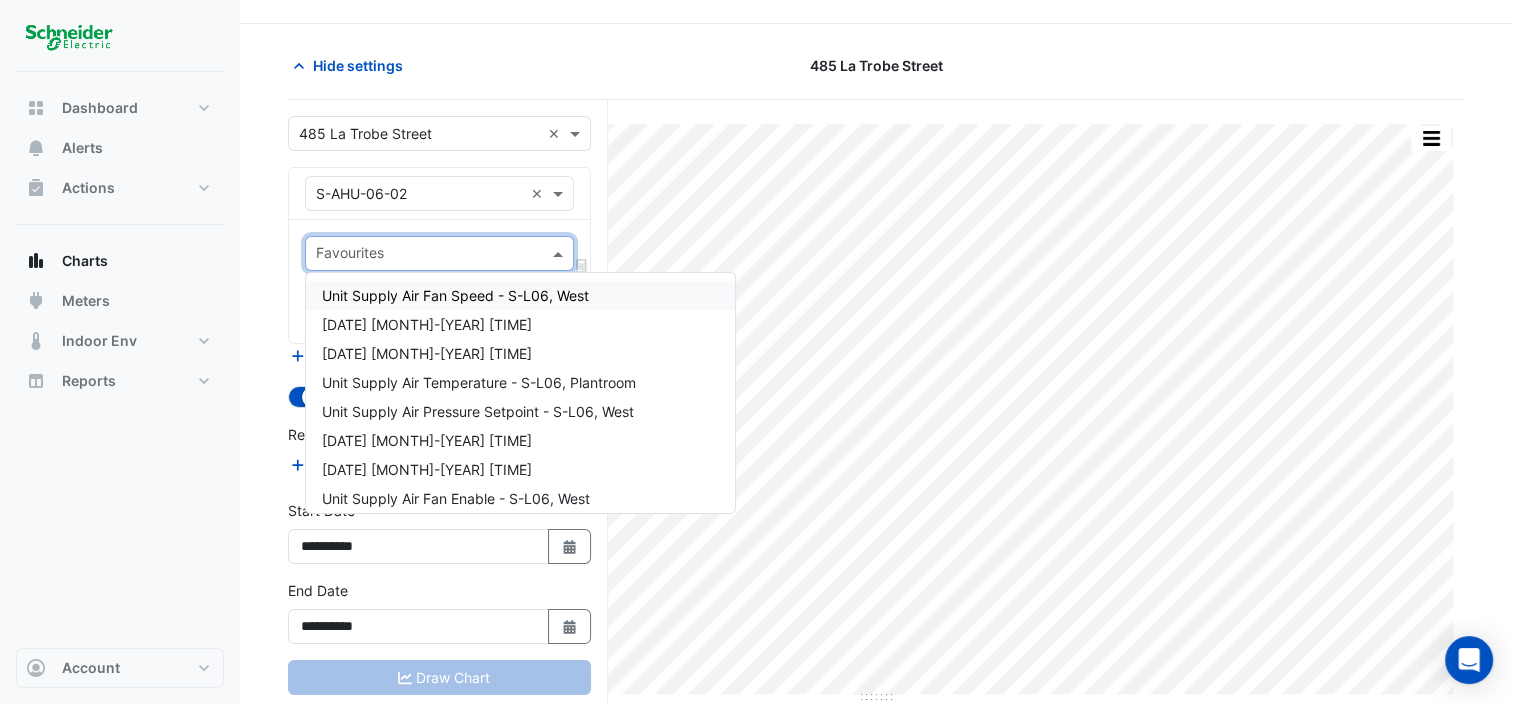 click at bounding box center (560, 253) 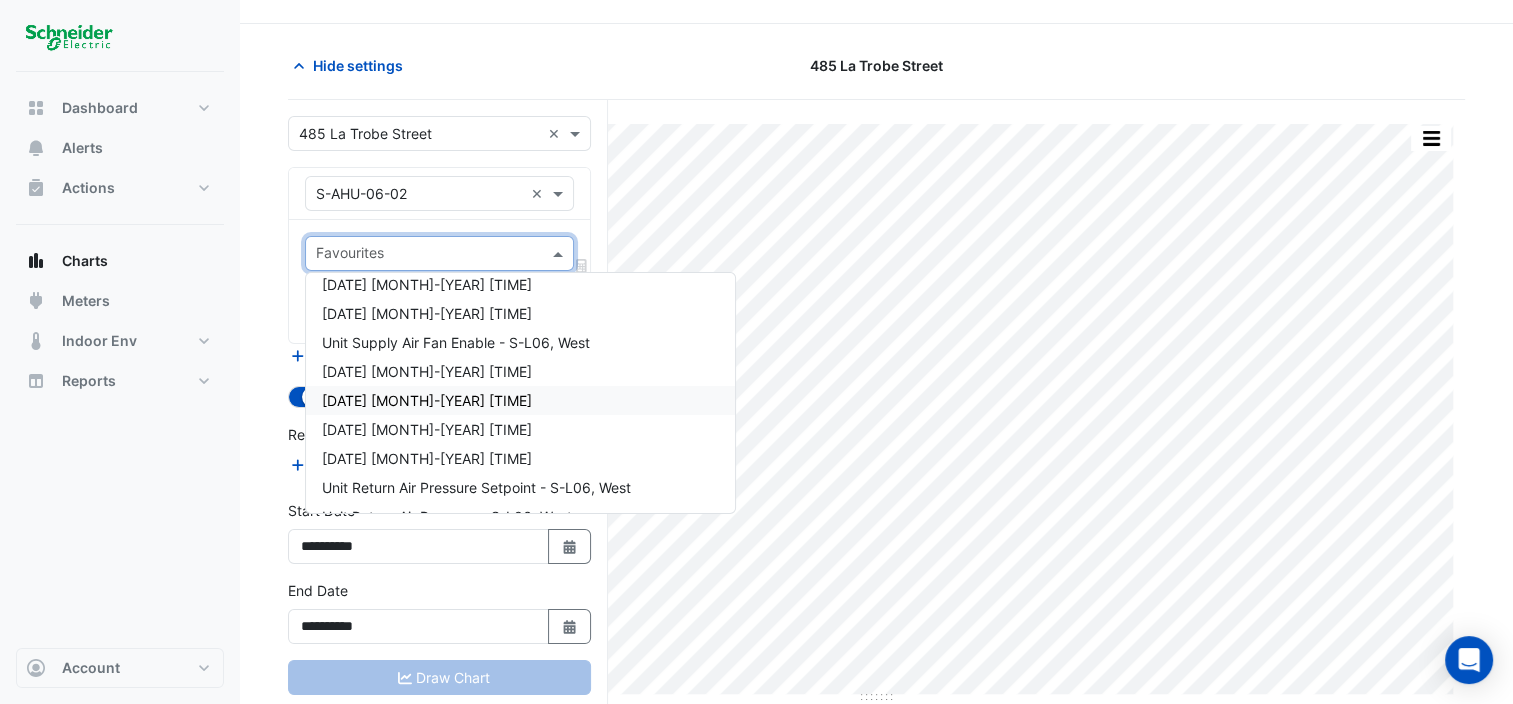 scroll, scrollTop: 0, scrollLeft: 0, axis: both 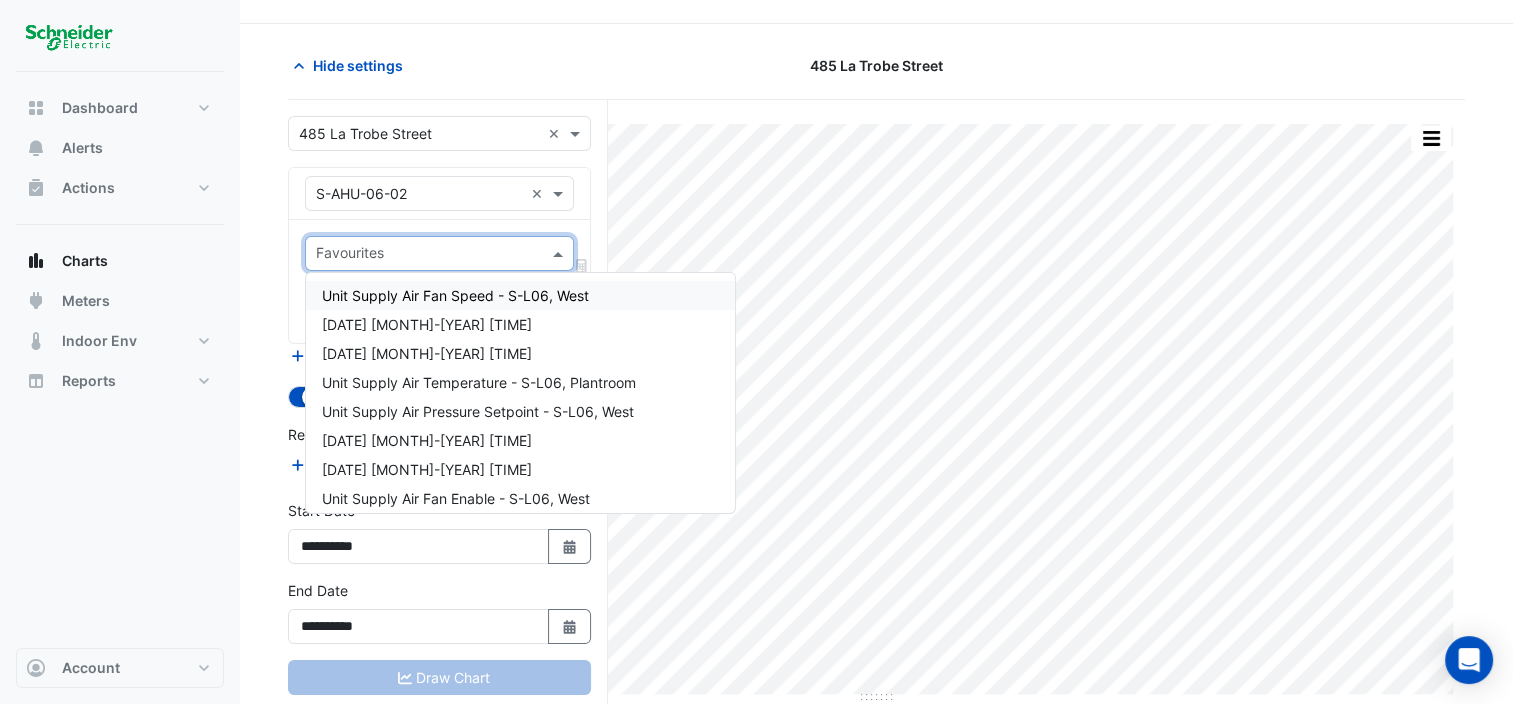 click on "Hide settings
[NUMBER] [STREET]
Split by Equip Split All Print Save as JPEG Save as PNG Pivot Data Table Export CSV - Flat Export CSV - Pivot Select Chart Type Select Timezone    —    S-L02-Floor    Unit After Hours       S-L02 East    [DATE] [MONTH]-[YEAR] [TIME]       Off (0)       —    S-L02-Floor    Unit After Hours       S-L02 West    [DATE] [MONTH]-[YEAR] [TIME]       Off (0)       —    S-L04-Floor    Unit After Hours       S-L04 East    [DATE] [MONTH]-[YEAR] [TIME]       Off (0)       —    S-L04-Floor    Unit After Hours       S-L04 West    [DATE] [MONTH]-[YEAR] [TIME]       Off (0)       —    S-L05-Floor    Unit After Hours       S-L05 East    [DATE] [MONTH]-[YEAR] [TIME]       Off (0)       —    S-L05-Floor    Unit After Hours       S-L05 West    [DATE] [MONTH]-[YEAR] [TIME]       Off (0)       —    S-L06-Floor    Unit After Hours       S-L06 East    [DATE] [MONTH]-[YEAR] [TIME]" 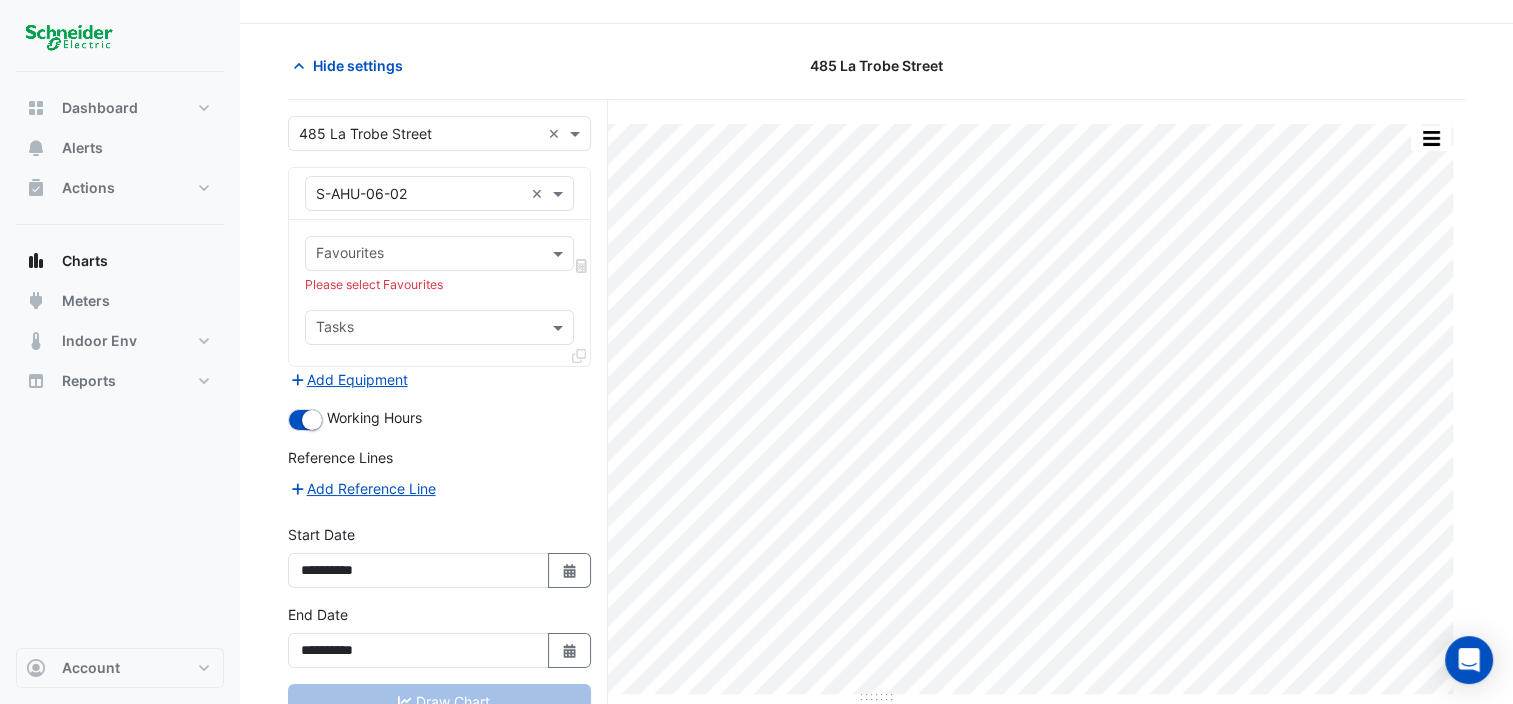 click on "Split by Equip Split All Print Save as JPEG Save as PNG Pivot Data Table Export CSV - Flat Export CSV - Pivot Select Chart Type Select Timezone    —    S-L02-Floor    Unit After Hours       S-L02 East    [DATE] [MONTH]-[YEAR] [TIME]       Off (0)       —    S-L02-Floor    Unit After Hours       S-L02 West    [DATE] [MONTH]-[YEAR] [TIME]       Off (0)       —    S-L04-Floor    Unit After Hours       S-L04 East    [DATE] [MONTH]-[YEAR] [TIME]       Off (0)       —    S-L04-Floor    Unit After Hours       S-L04 West    [DATE] [MONTH]-[YEAR] [TIME]       Off (0)       —    S-L05-Floor    Unit After Hours       S-L05 East    [DATE] [MONTH]-[YEAR] [TIME]       Off (0)       —    S-L05-Floor    Unit After Hours       S-L05 West    [DATE] [MONTH]-[YEAR] [TIME]       Off (0)       —    S-L06-Floor    Unit After Hours       S-L06 East    [DATE] [MONTH]-[YEAR] [TIME]       Off (0)       —    S-L06-Floor    Unit After Hours       S-L06 West    [DATE] [MONTH]-[YEAR] [TIME]       Off (0)       —    S-L08-Floor" 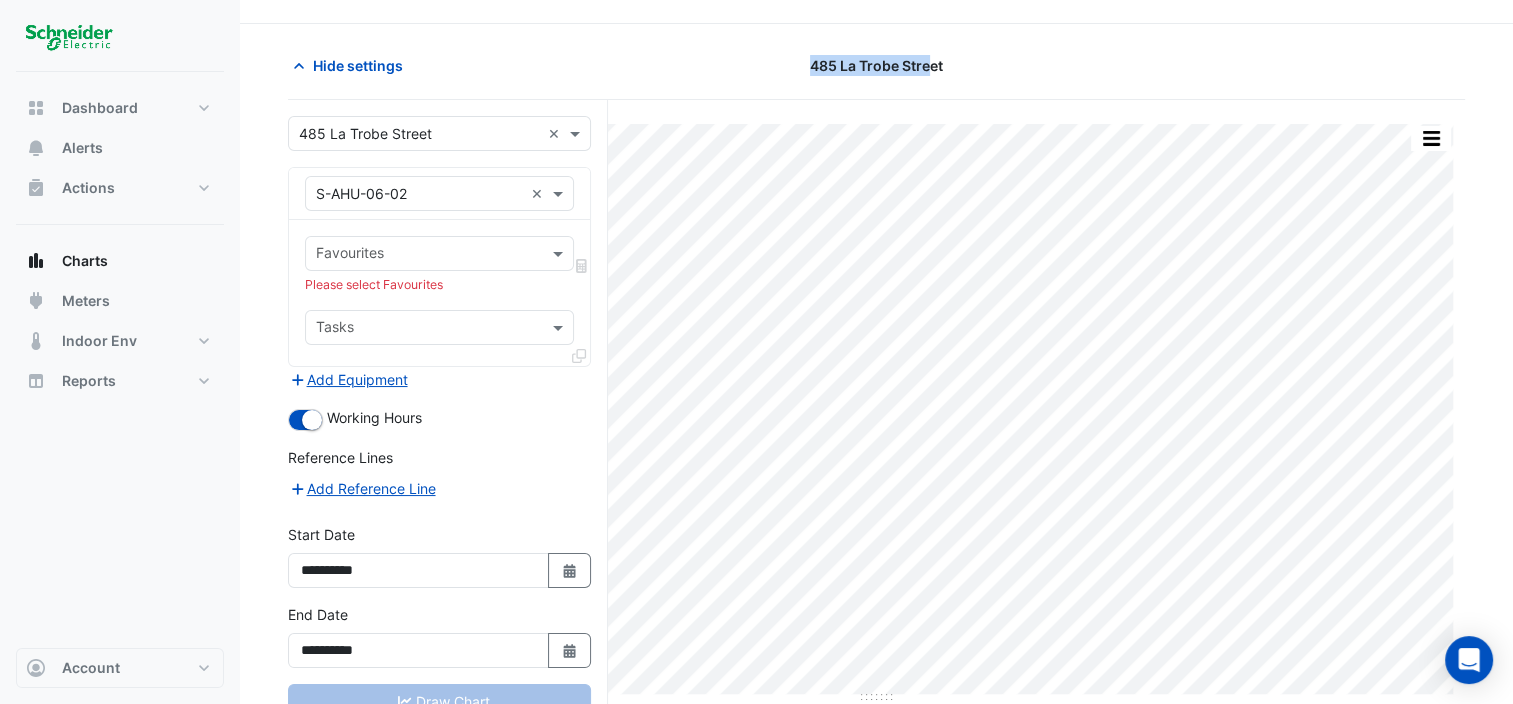 drag, startPoint x: 810, startPoint y: 64, endPoint x: 932, endPoint y: 70, distance: 122.14745 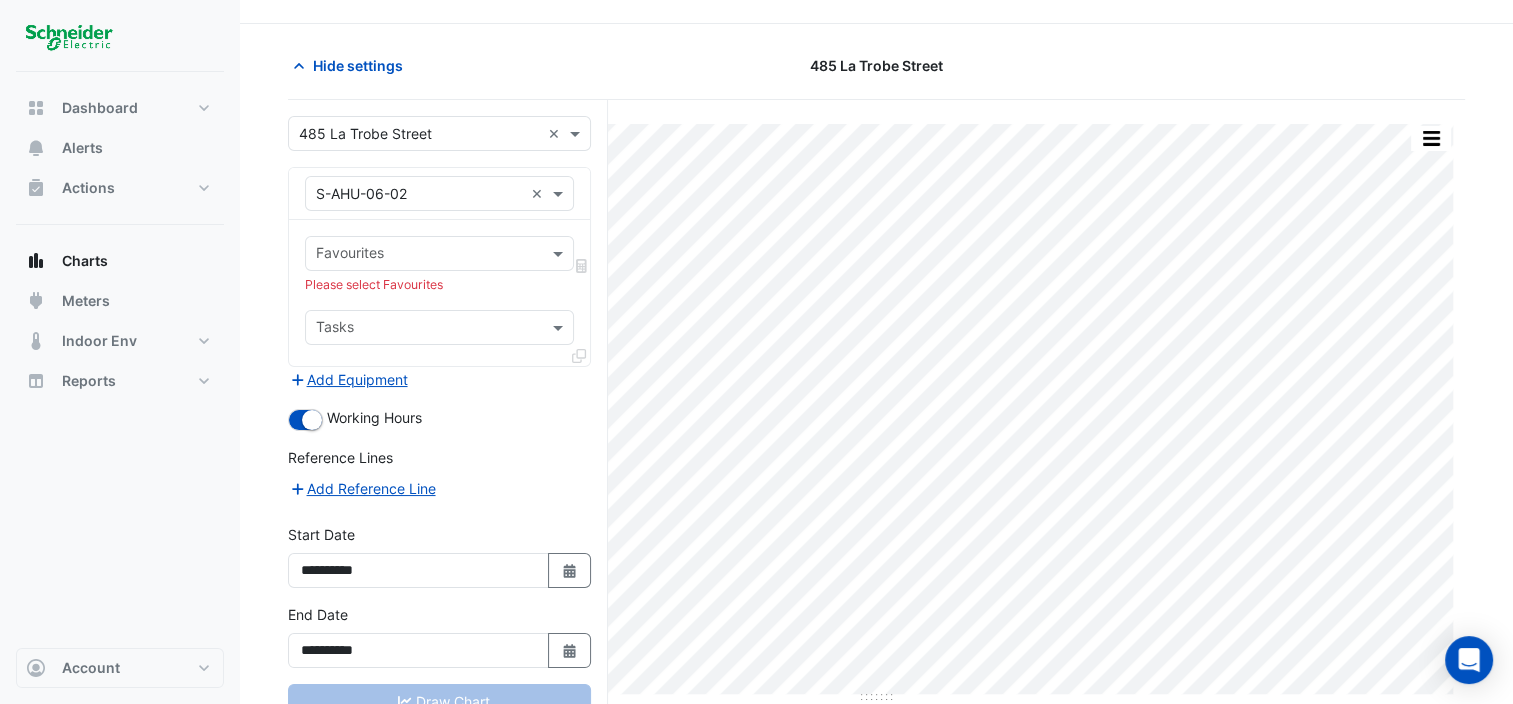 click on "485 La Trobe Street" 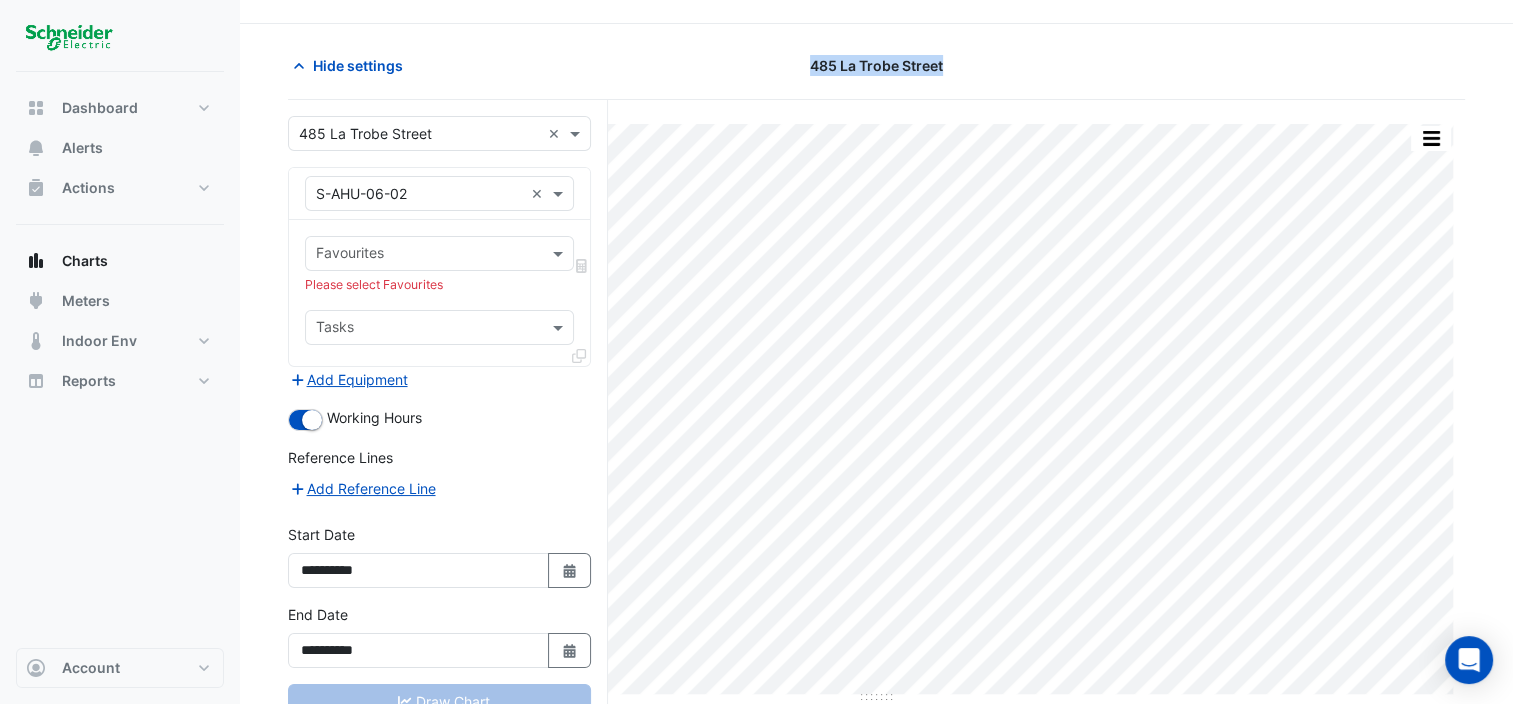 drag, startPoint x: 948, startPoint y: 67, endPoint x: 782, endPoint y: 56, distance: 166.36406 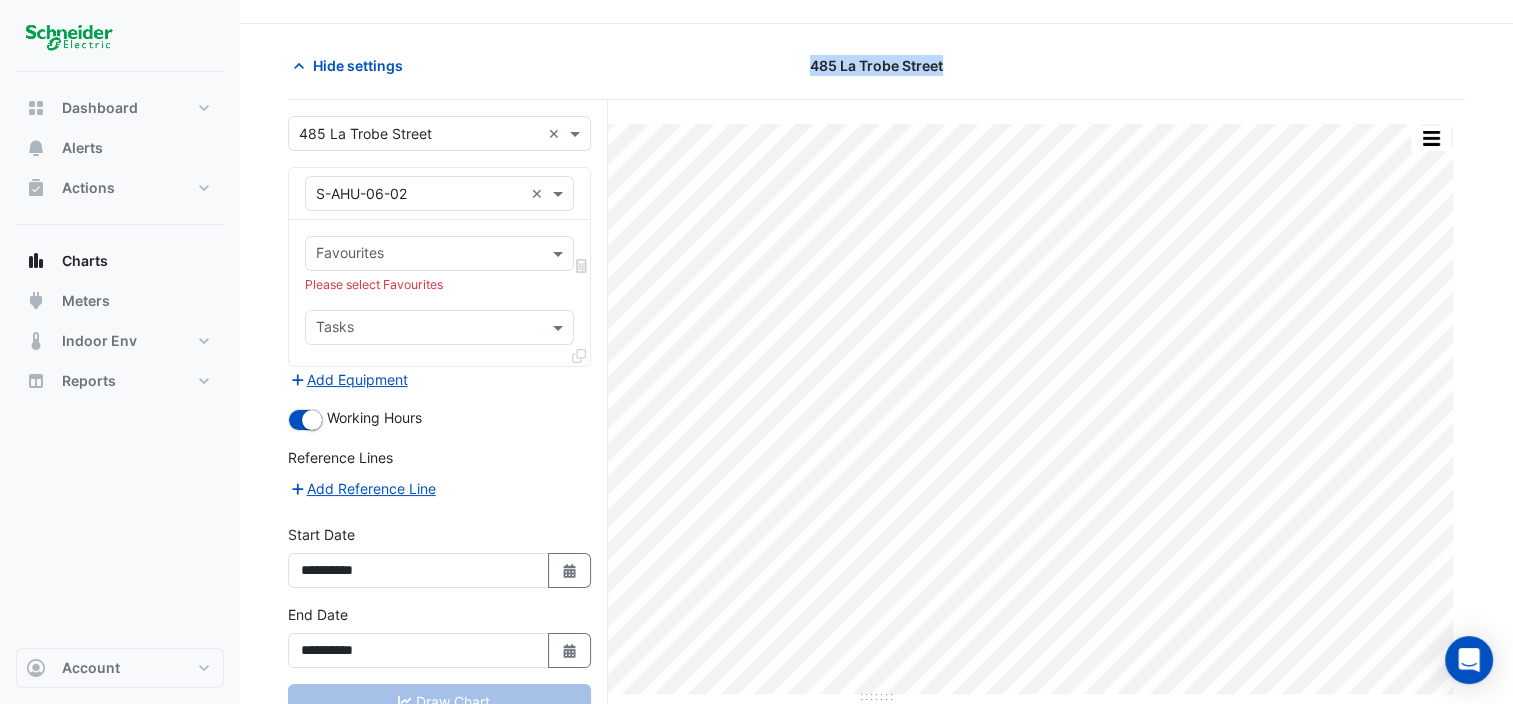 click on "485 La Trobe Street" 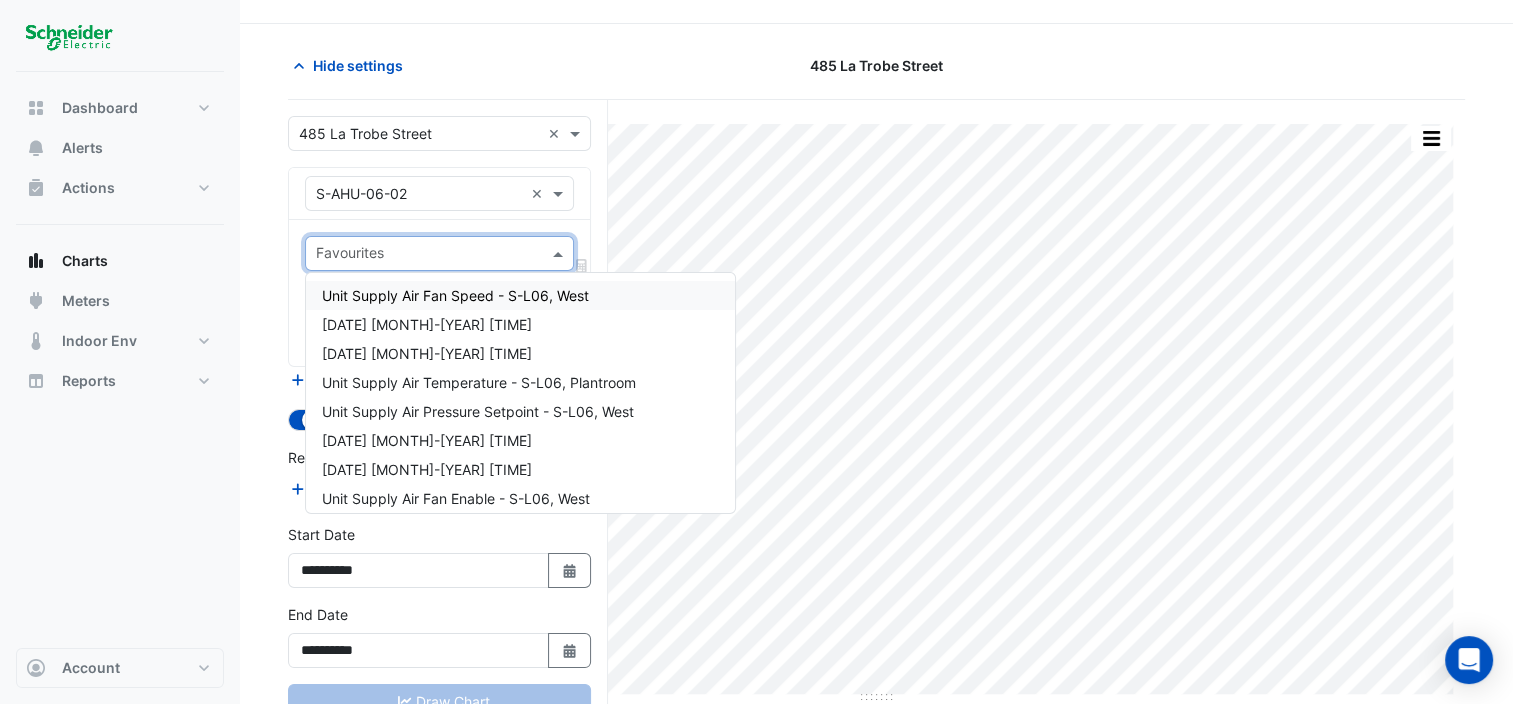 click at bounding box center [428, 255] 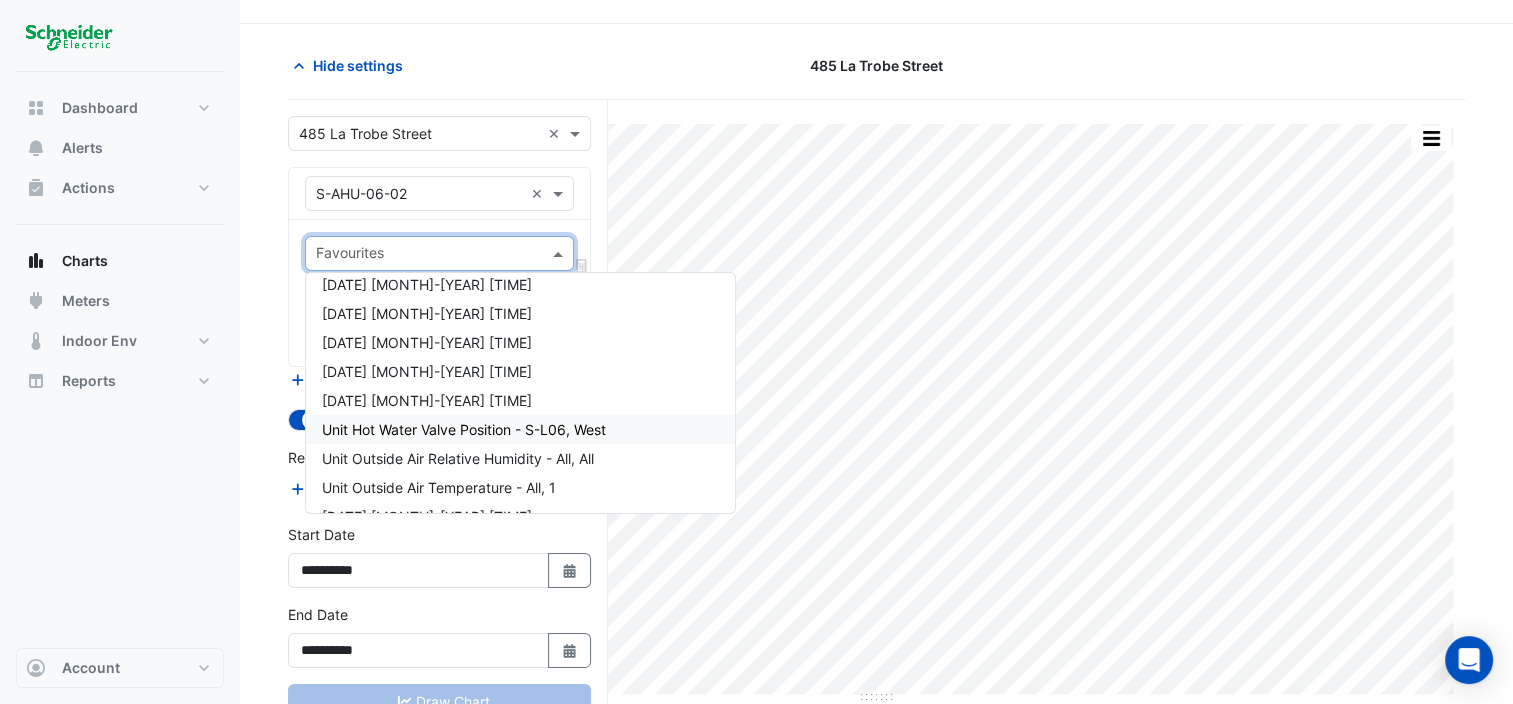 scroll, scrollTop: 762, scrollLeft: 0, axis: vertical 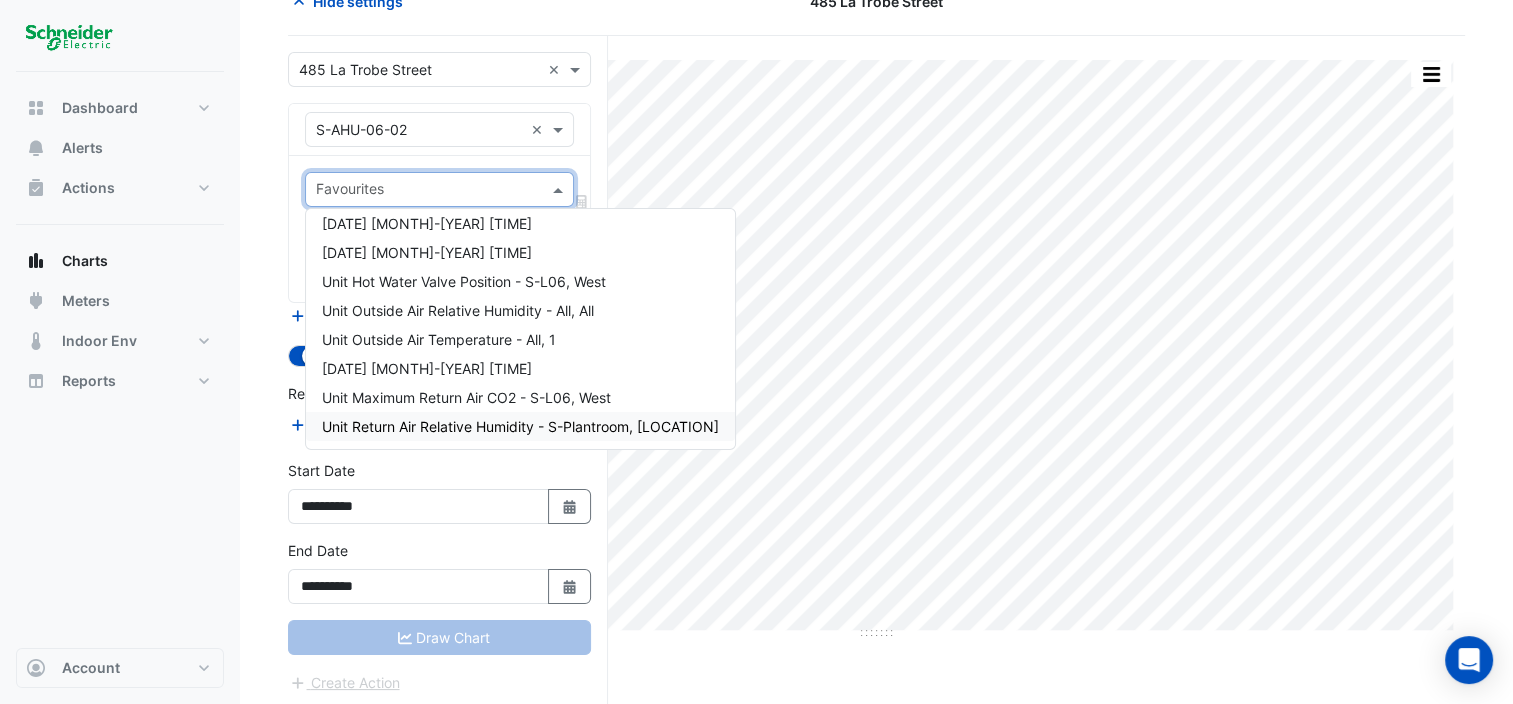click on "Hide settings
[NUMBER] [STREET]
Split by Equip Split All Print Save as JPEG Save as PNG Pivot Data Table Export CSV - Flat Export CSV - Pivot Select Chart Type Select Timezone    —    S-L02-Floor    Unit After Hours       S-L02 East    [DAY] [DATE]-[MONTH]-[YEAR] [TIME]       Off (0)       —    S-L02-Floor    Unit After Hours       S-L02 West    [DAY] [DATE]-[MONTH]-[YEAR] [TIME]       Off (0)       —    S-L04-Floor    Unit After Hours       S-L04 East    [DAY] [DATE]-[MONTH]-[YEAR] [TIME]       Off (0)       —    S-L04-Floor    Unit After Hours       S-L04 West    [DAY] [DATE]-[MONTH]-[YEAR] [TIME]       Off (0)       —    S-L05-Floor    Unit After Hours       S-L05 East    [DAY] [DATE]-[MONTH]-[YEAR] [TIME]       Off (0)       —    S-L05-Floor    Unit After Hours       S-L05 West    [DAY] [DATE]-[MONTH]-[YEAR] [TIME]       Off (0)       —    S-L06-Floor    Unit After Hours       S-L06 East    [DAY] [DATE]-[MONTH]-[YEAR] [TIME]" 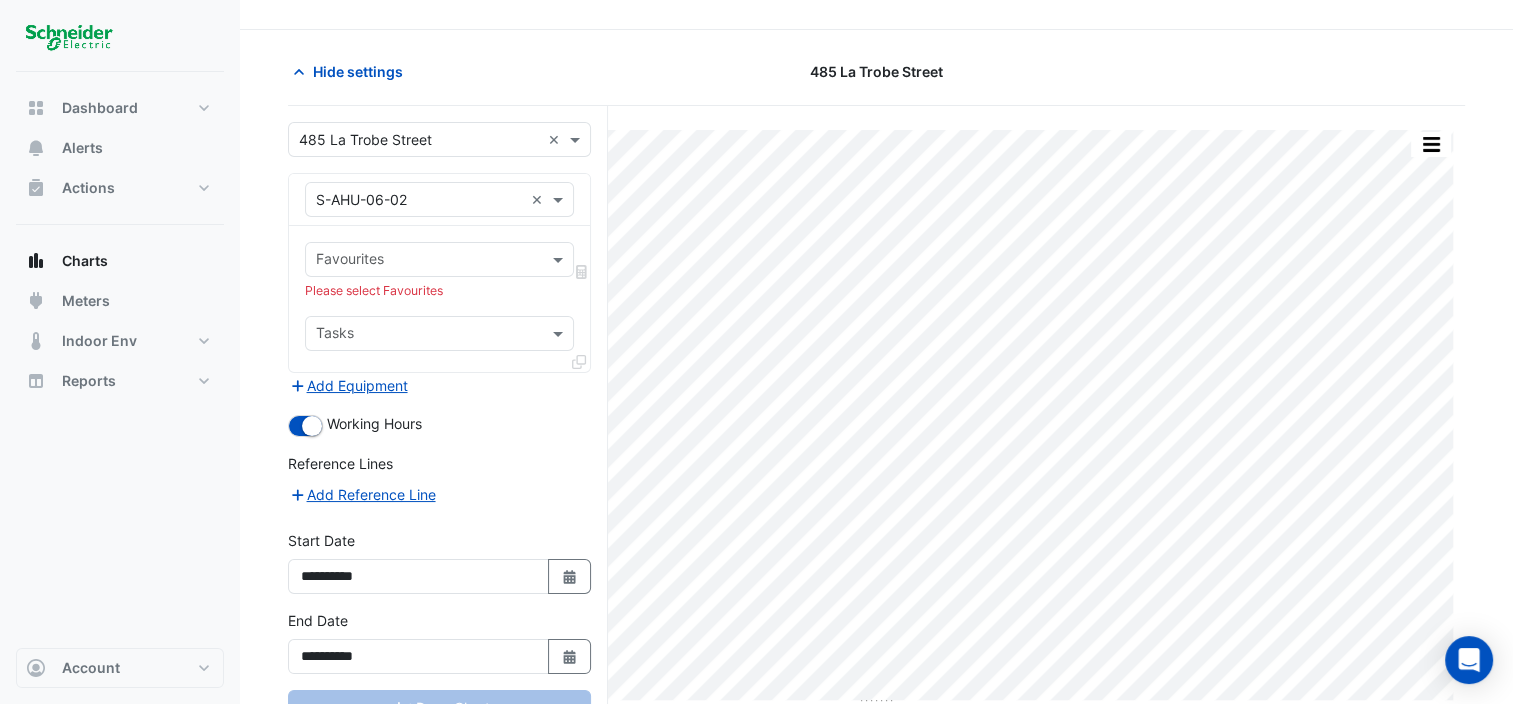 scroll, scrollTop: 20, scrollLeft: 0, axis: vertical 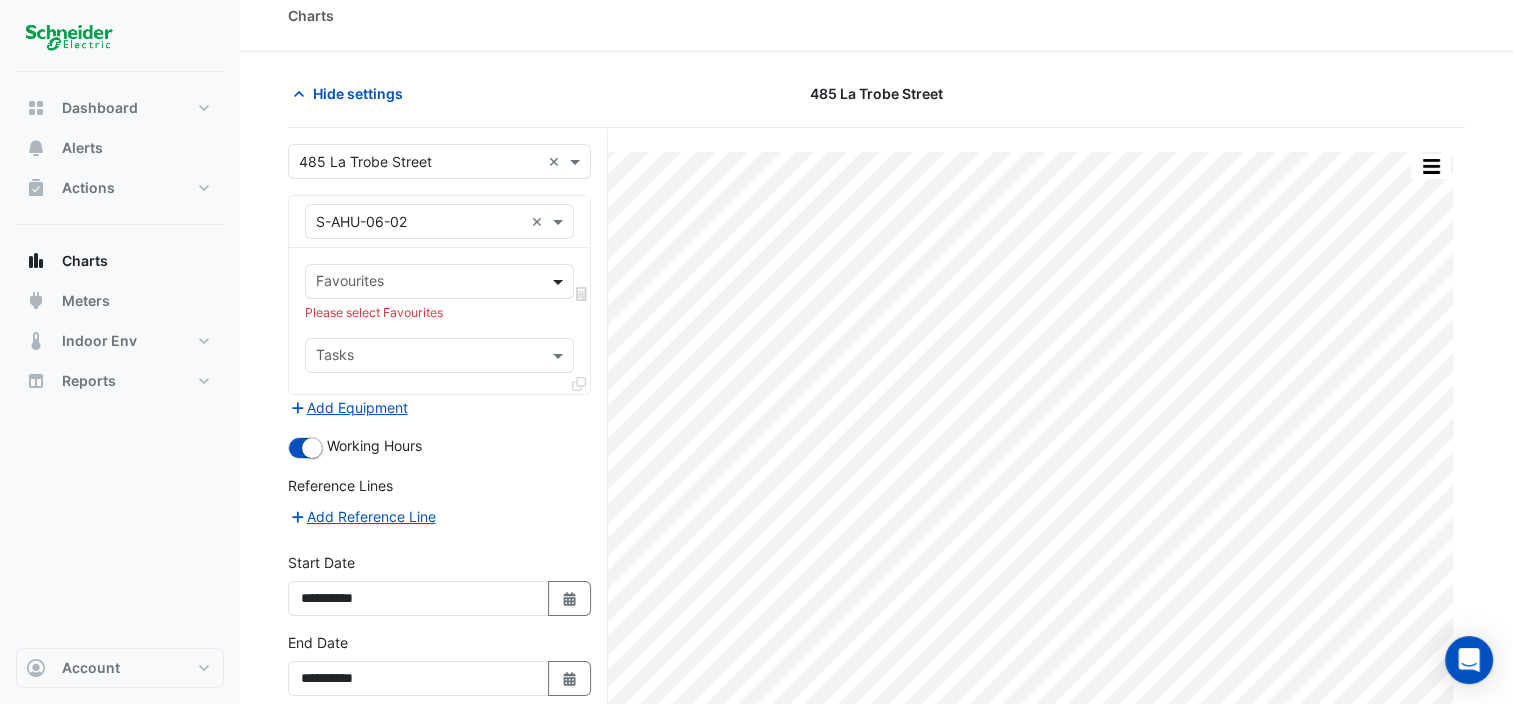 click at bounding box center (560, 281) 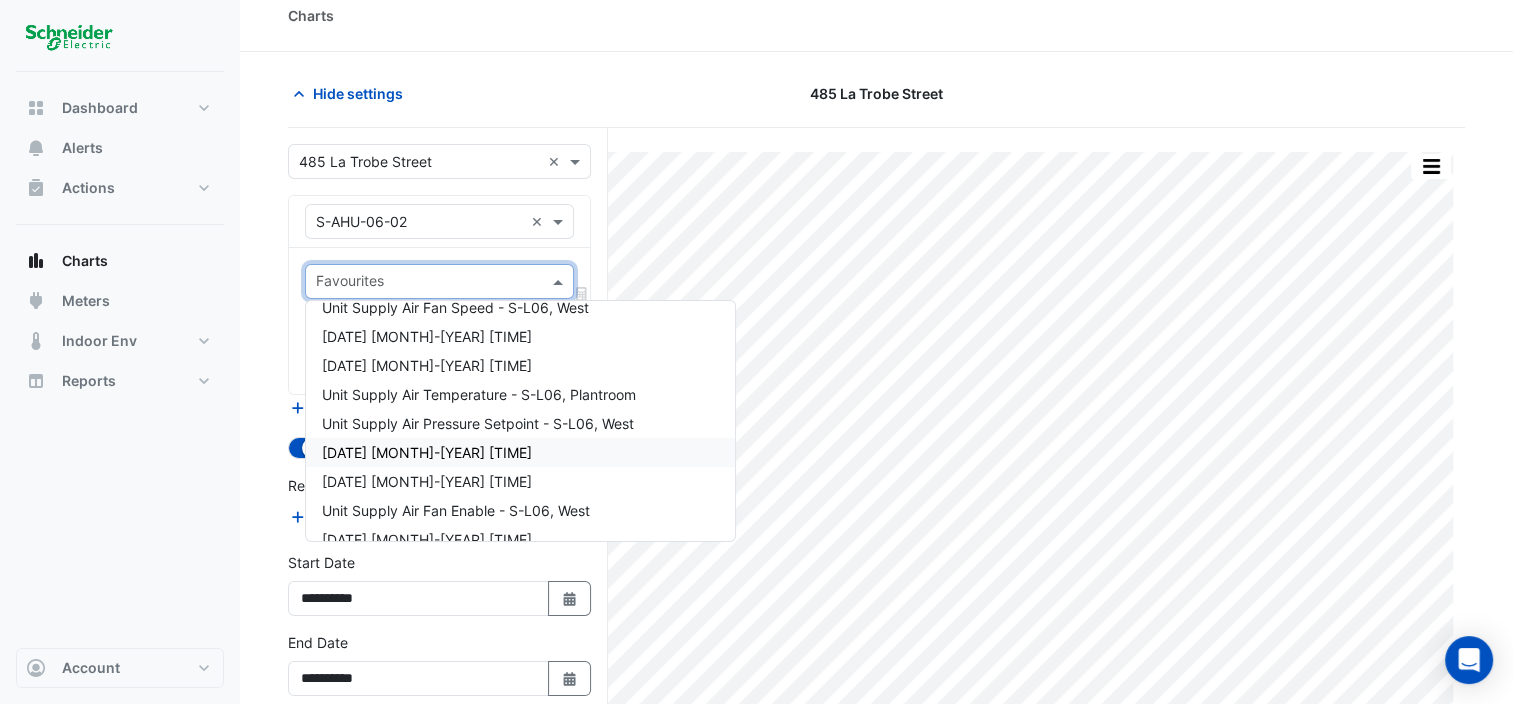 scroll, scrollTop: 19, scrollLeft: 0, axis: vertical 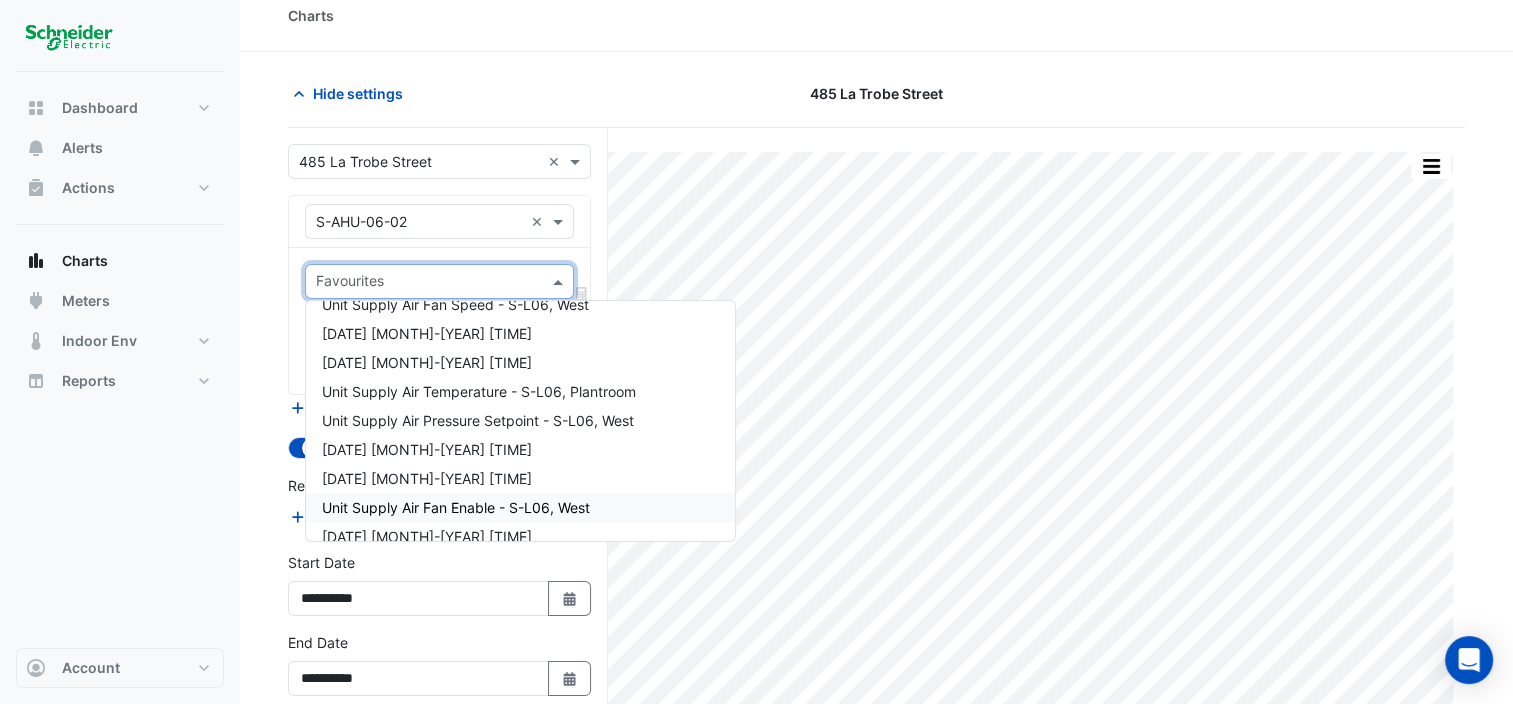 click on "Unit Supply Air Fan Enable - S-L06, West" at bounding box center (520, 507) 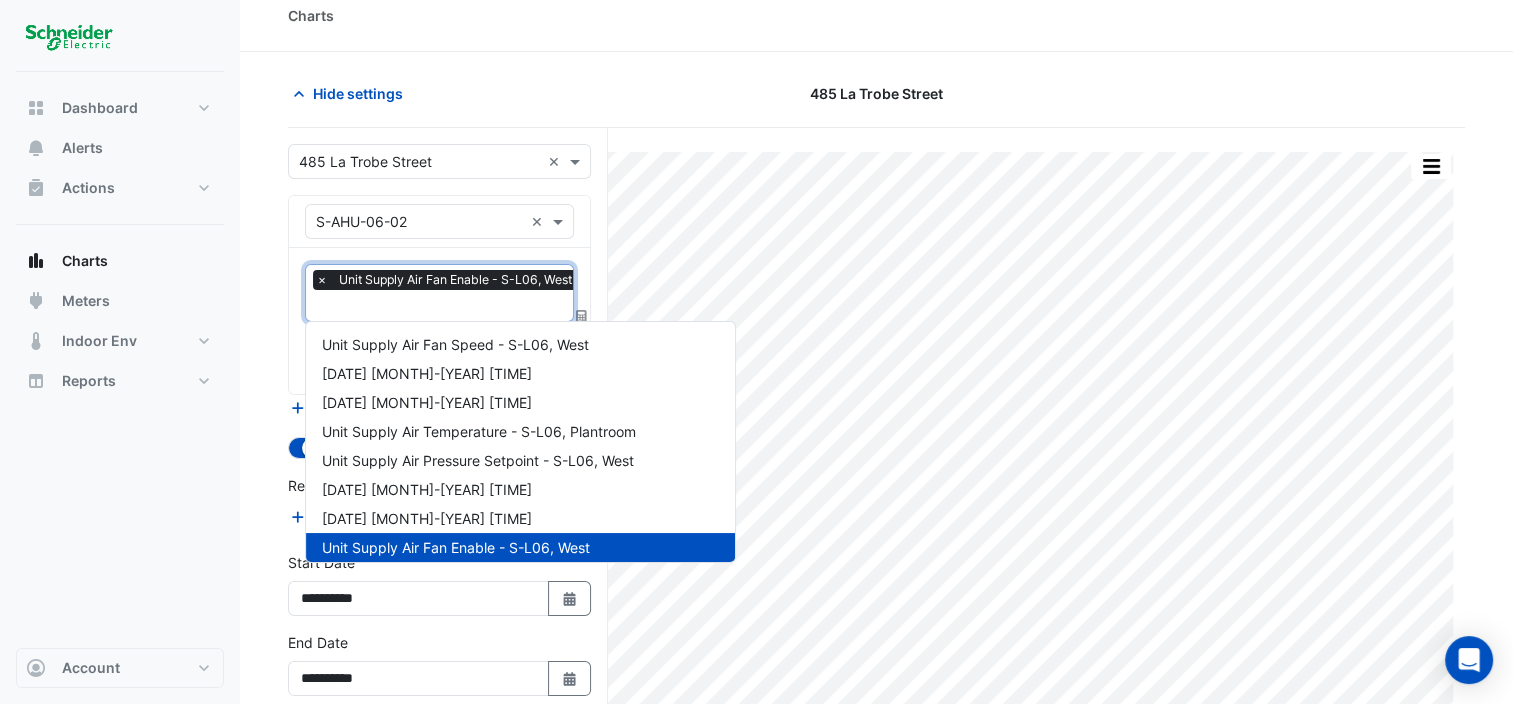 click at bounding box center (449, 307) 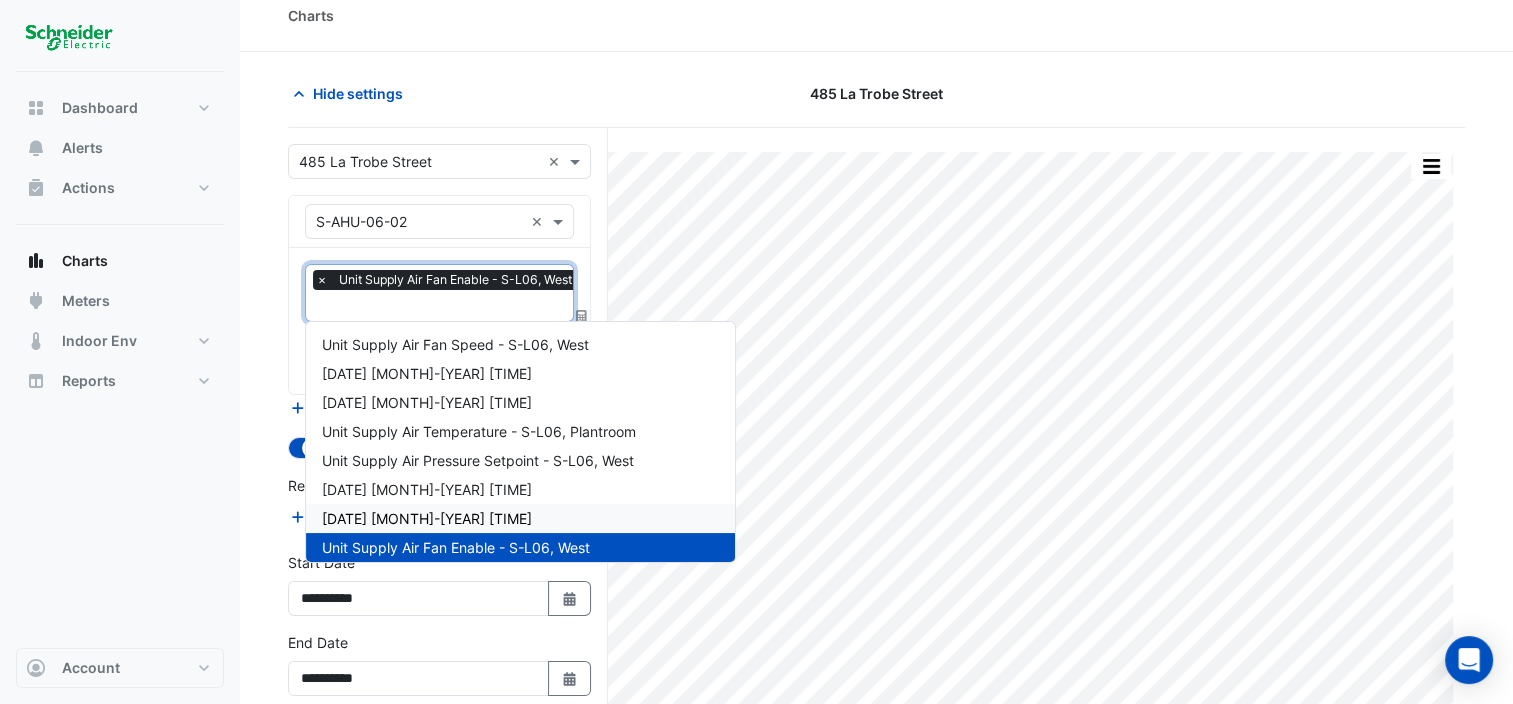 click on "[DATE] [MONTH]-[YEAR] [TIME]" at bounding box center [427, 518] 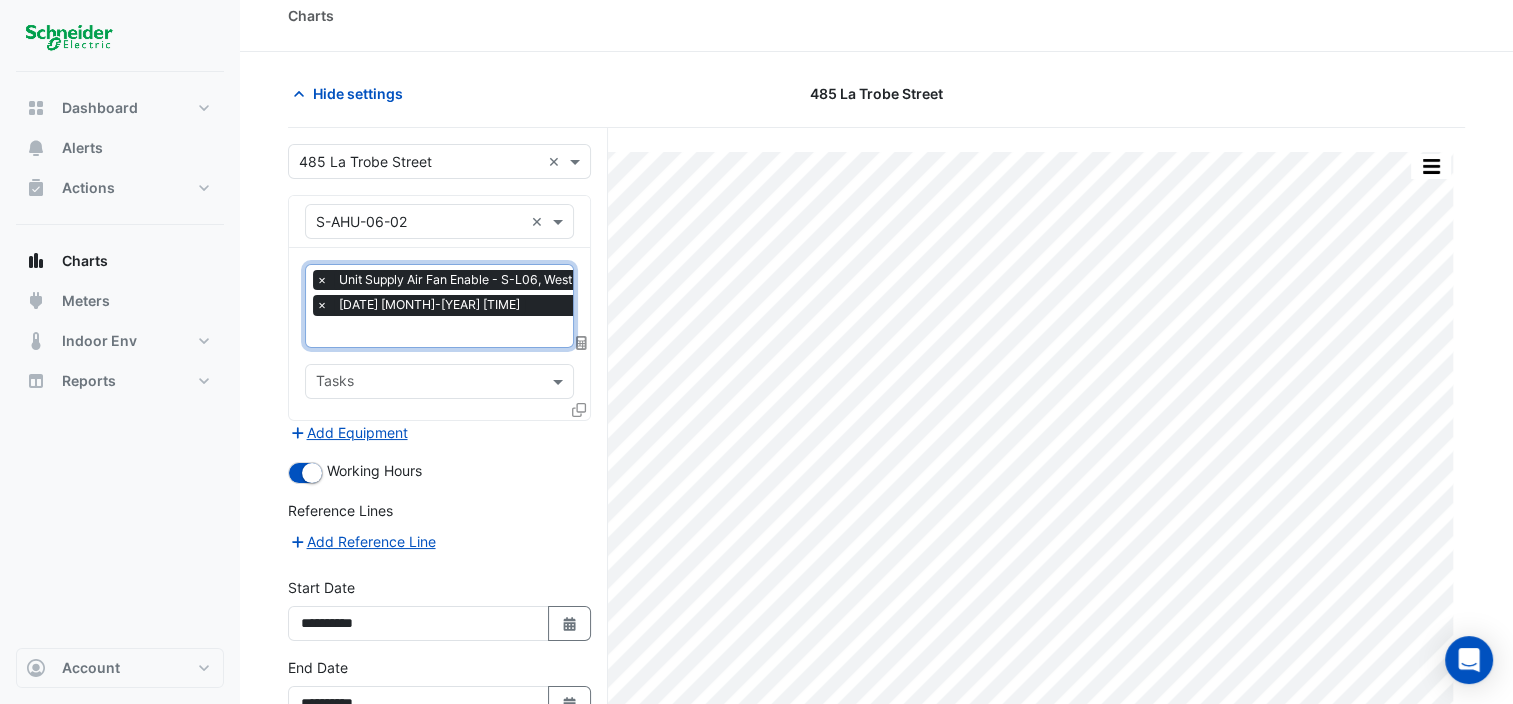scroll, scrollTop: 135, scrollLeft: 0, axis: vertical 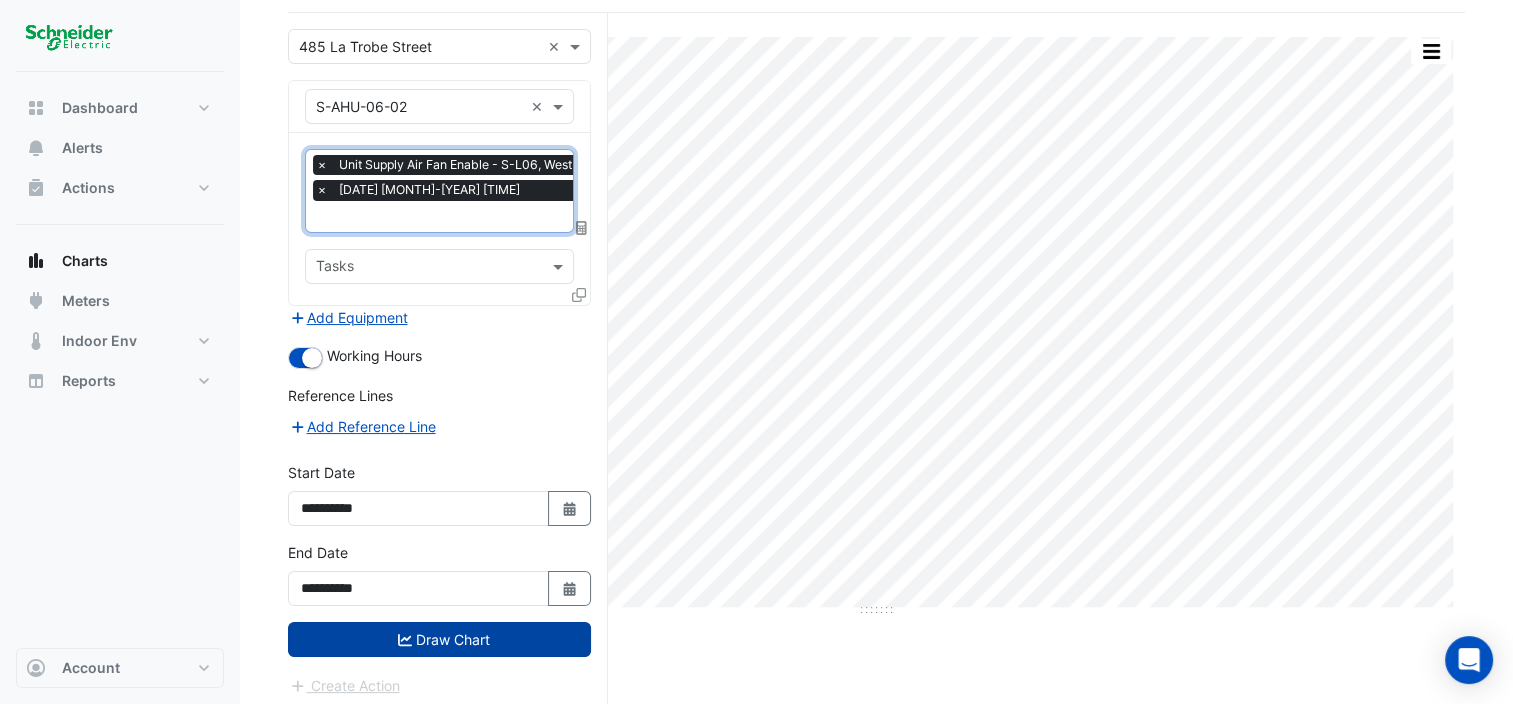 click on "Draw Chart" at bounding box center (439, 639) 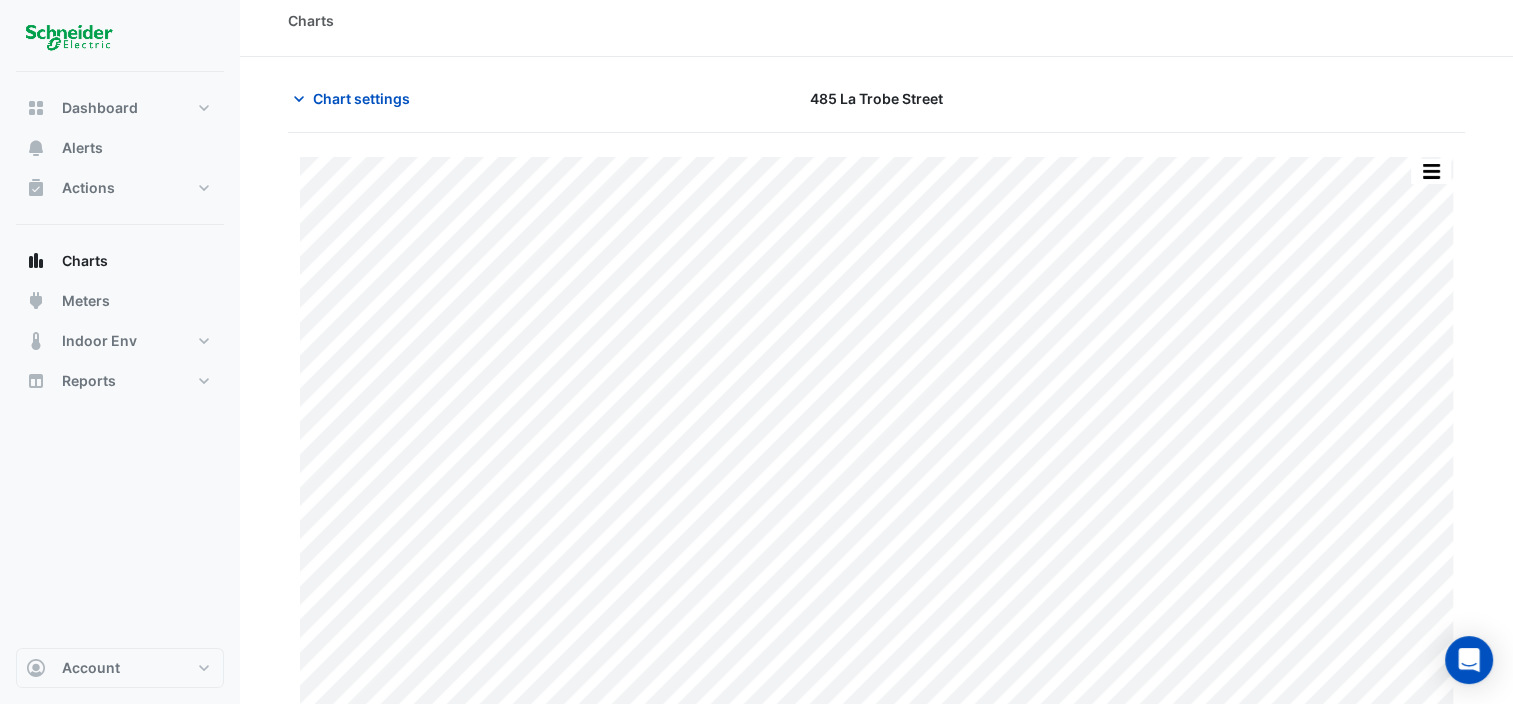 scroll, scrollTop: 0, scrollLeft: 0, axis: both 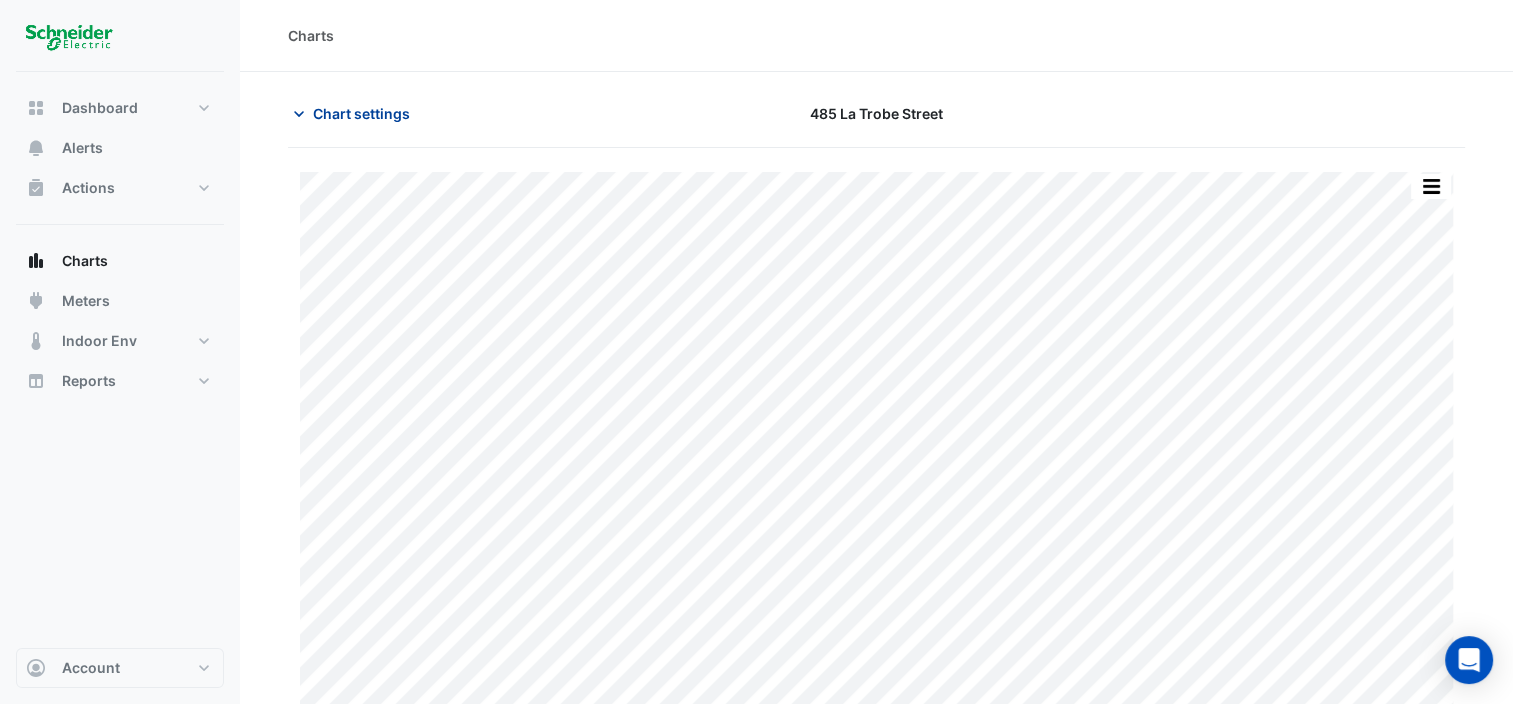 click 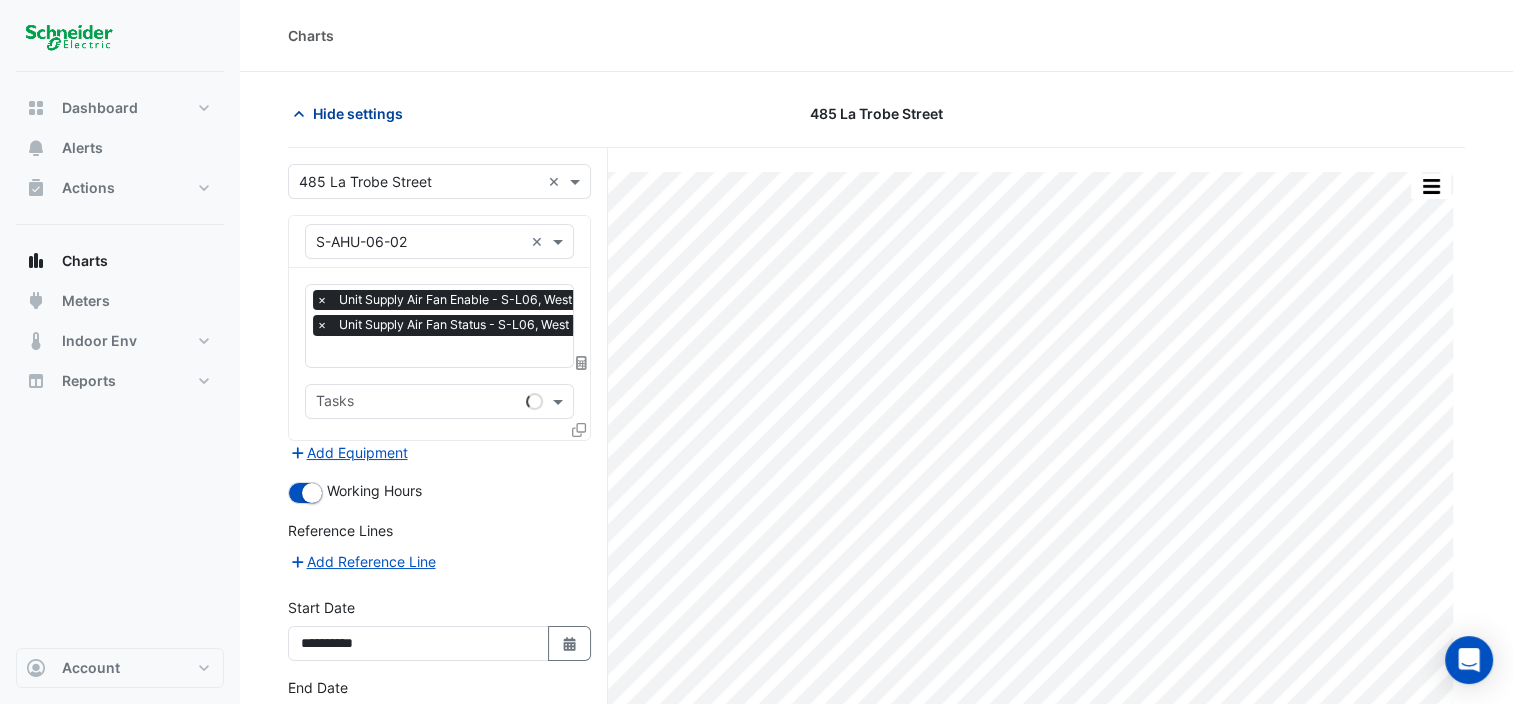 click 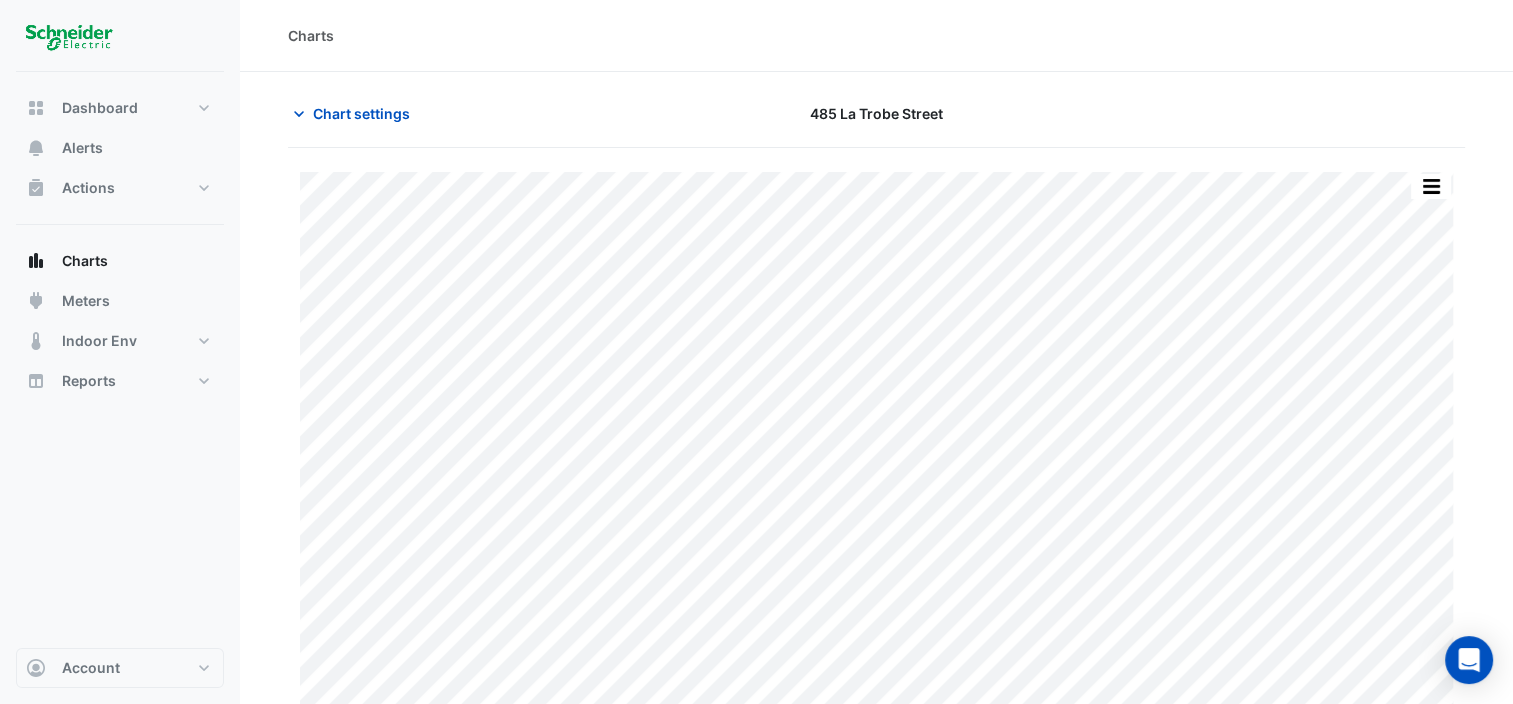 scroll, scrollTop: 48, scrollLeft: 0, axis: vertical 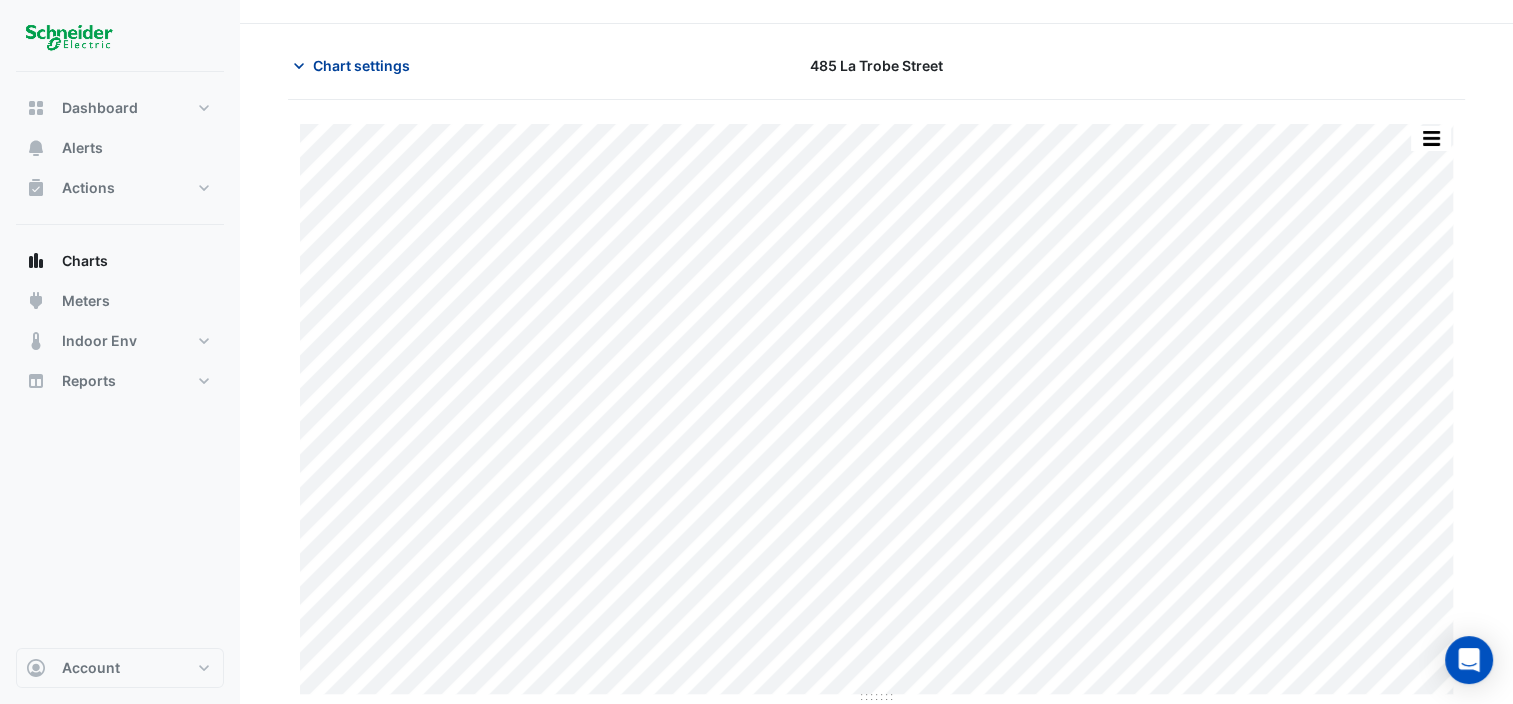 click on "Chart settings" 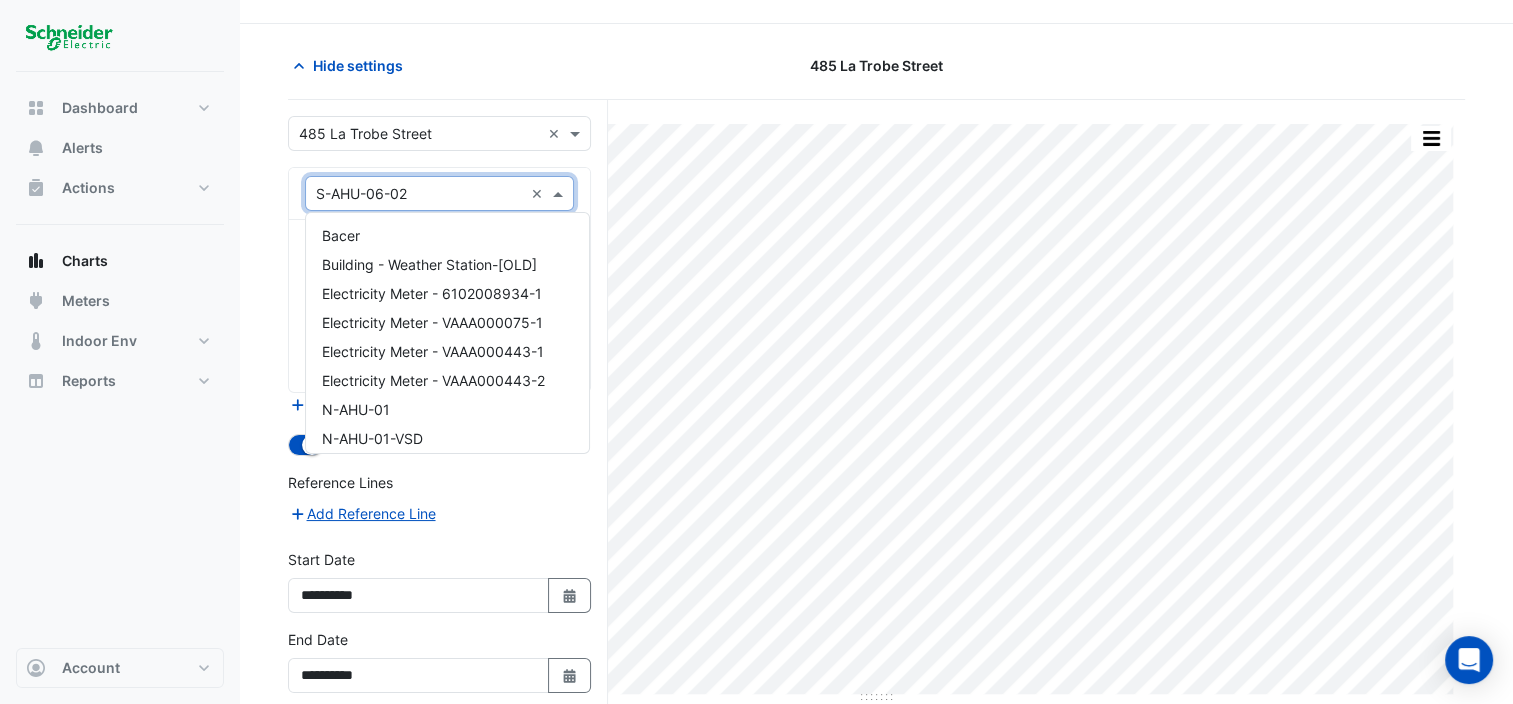 click at bounding box center [439, 193] 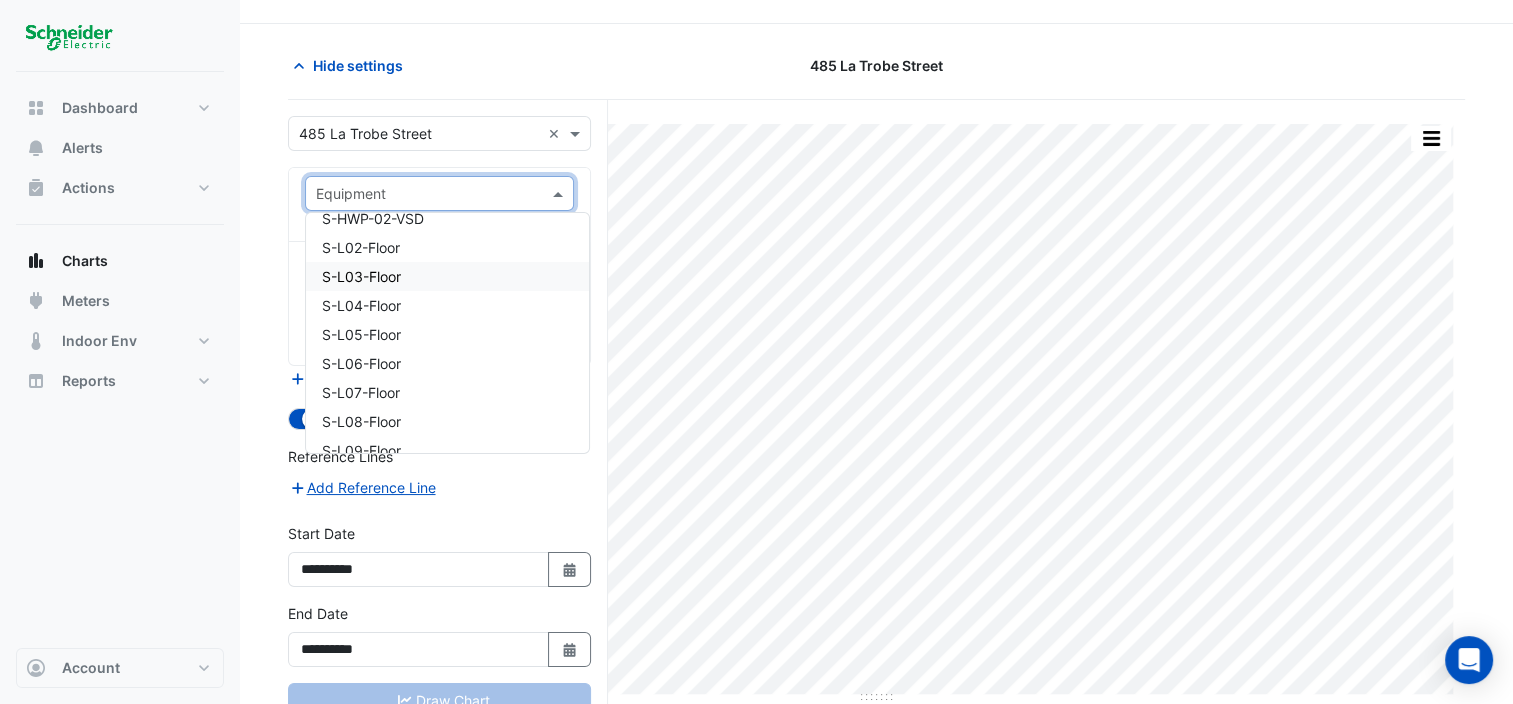 scroll, scrollTop: 11352, scrollLeft: 0, axis: vertical 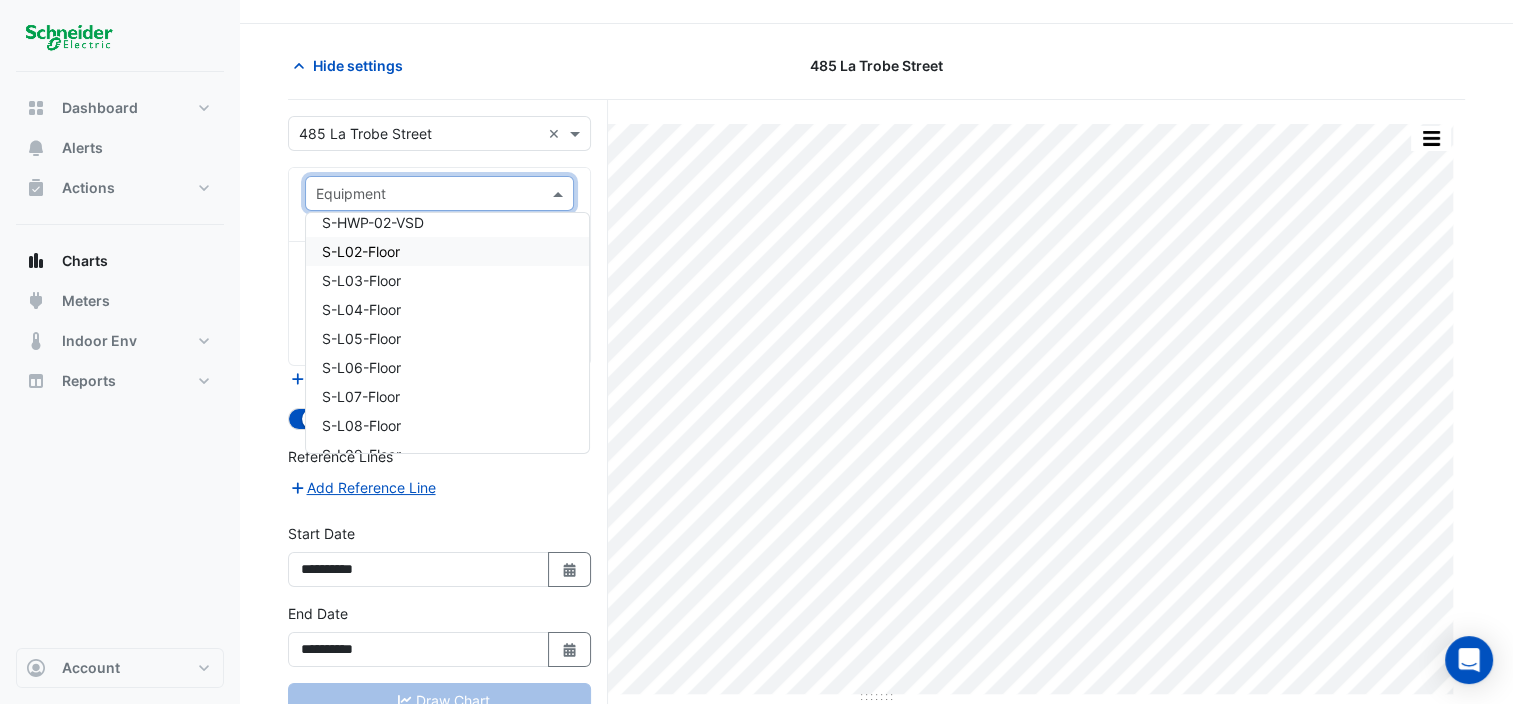 click on "S-L02-Floor" at bounding box center (447, 251) 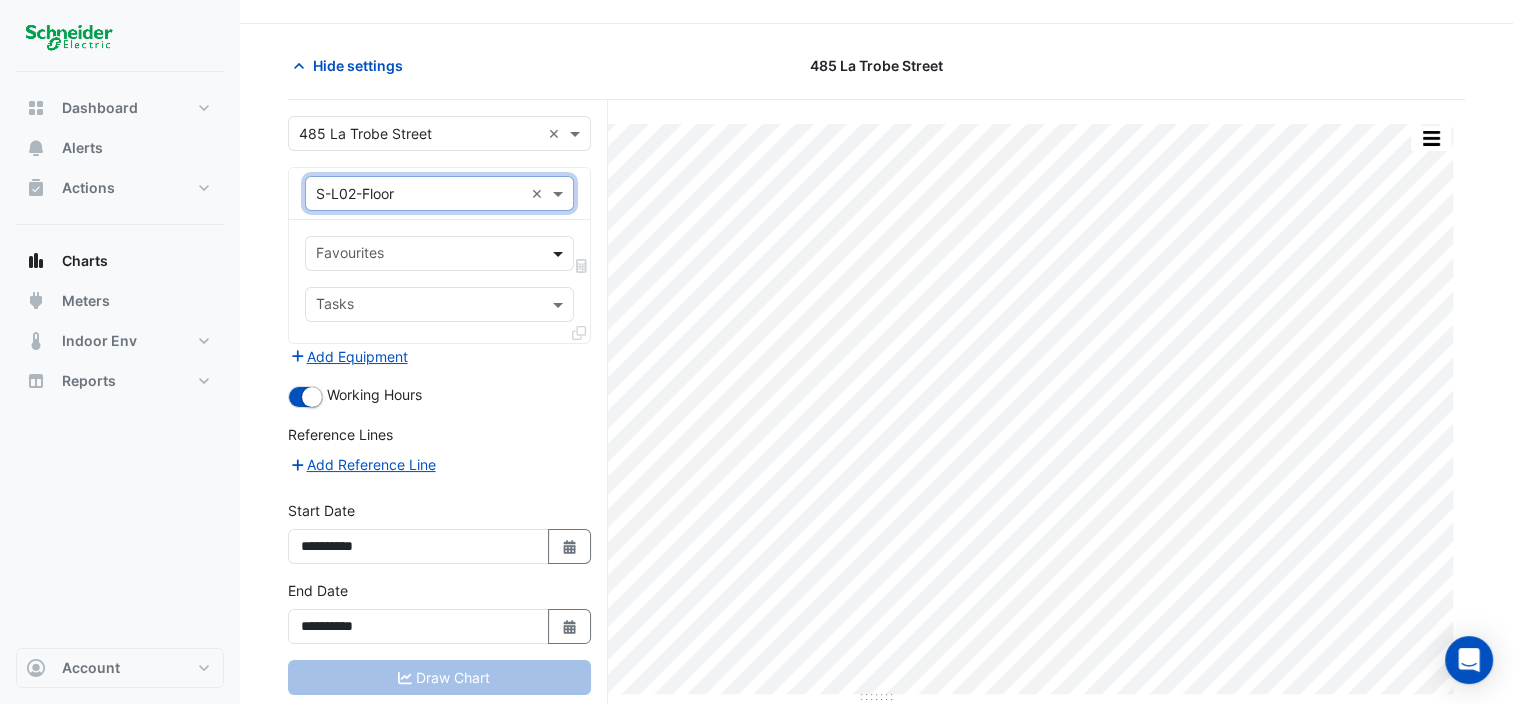 click at bounding box center [560, 253] 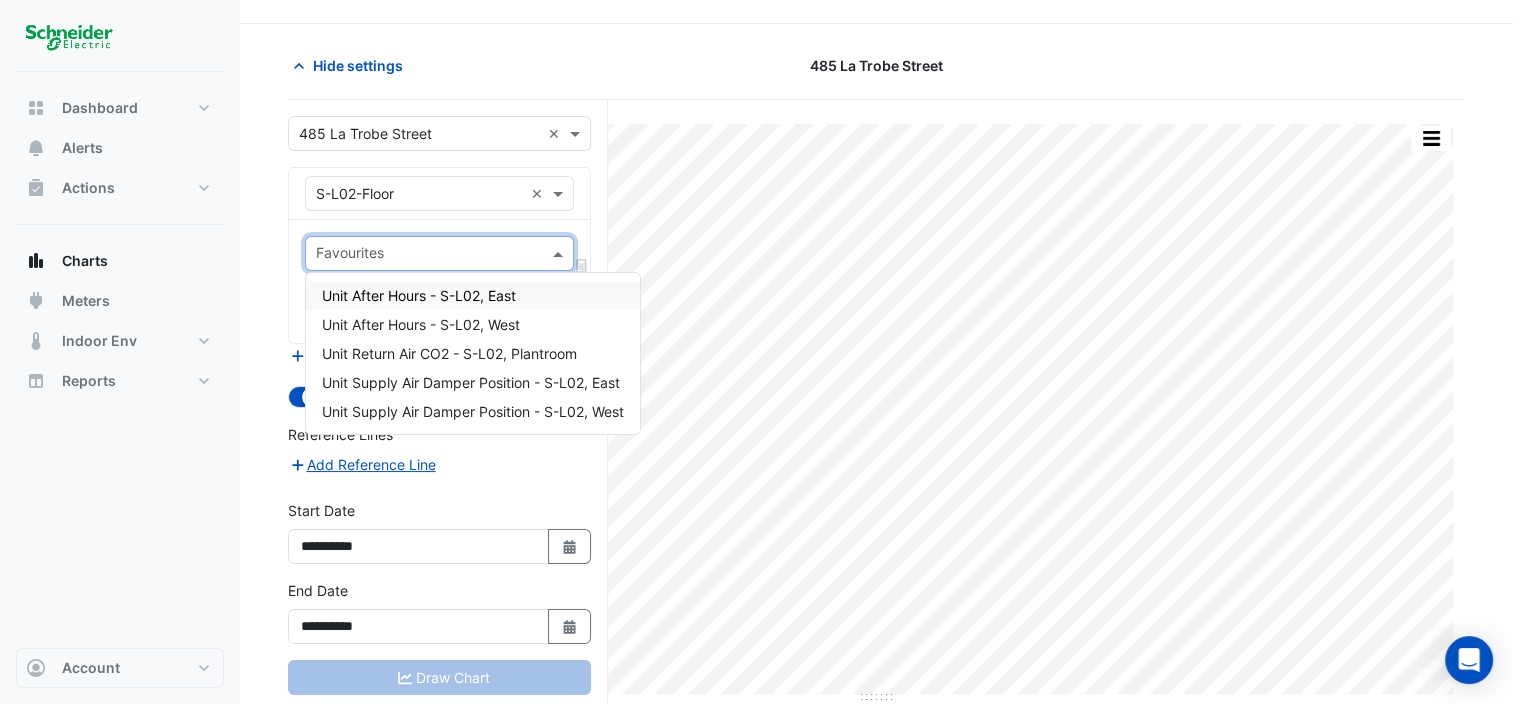 scroll, scrollTop: 88, scrollLeft: 0, axis: vertical 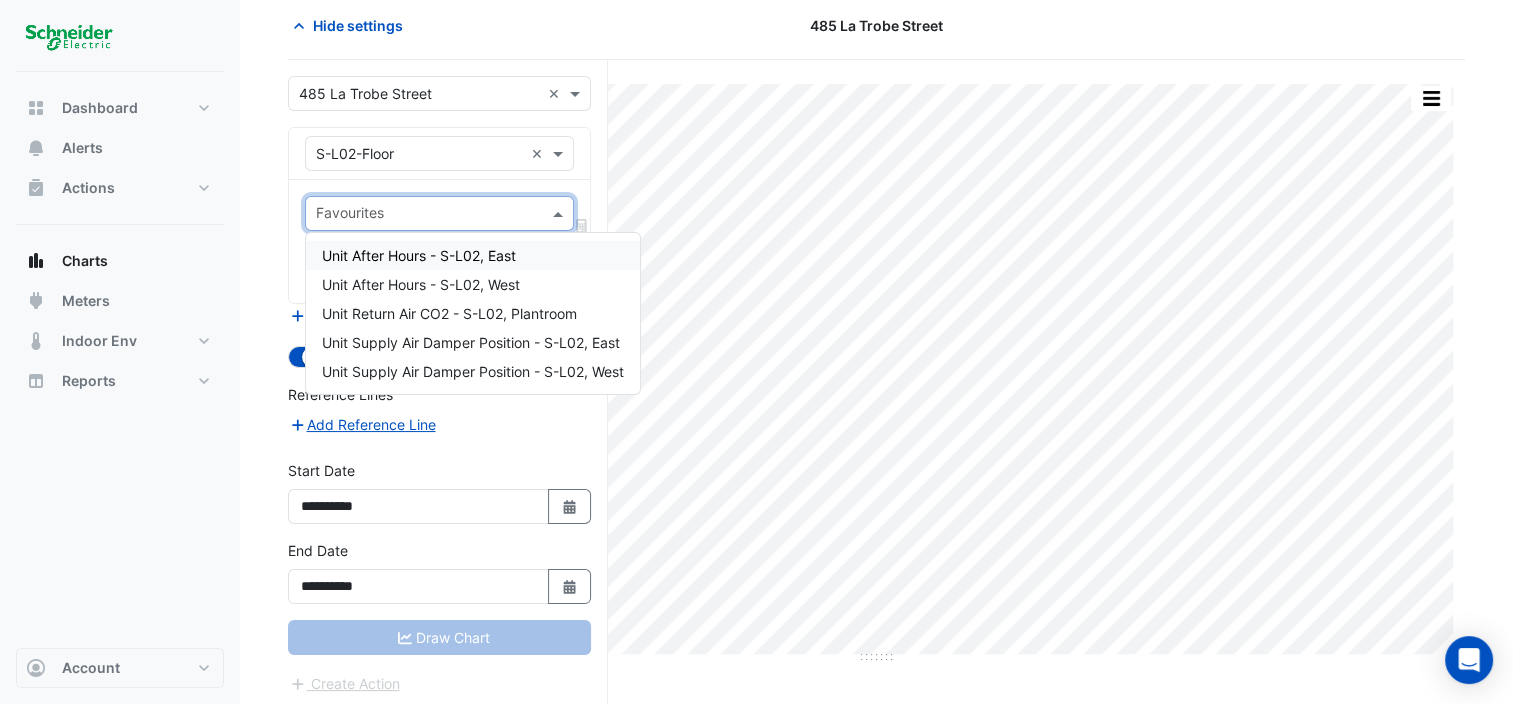 click on "Favourites
Tasks" at bounding box center (439, 241) 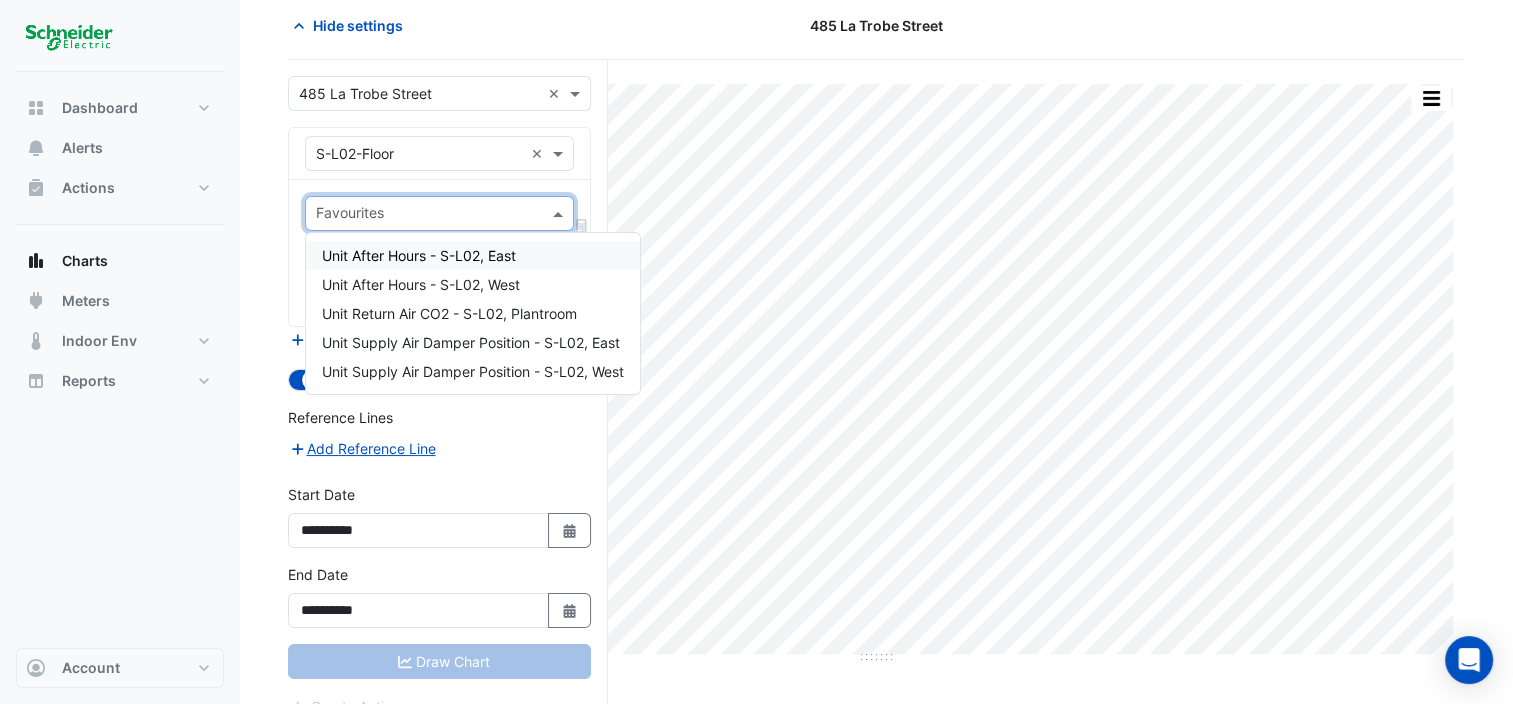 click at bounding box center [560, 213] 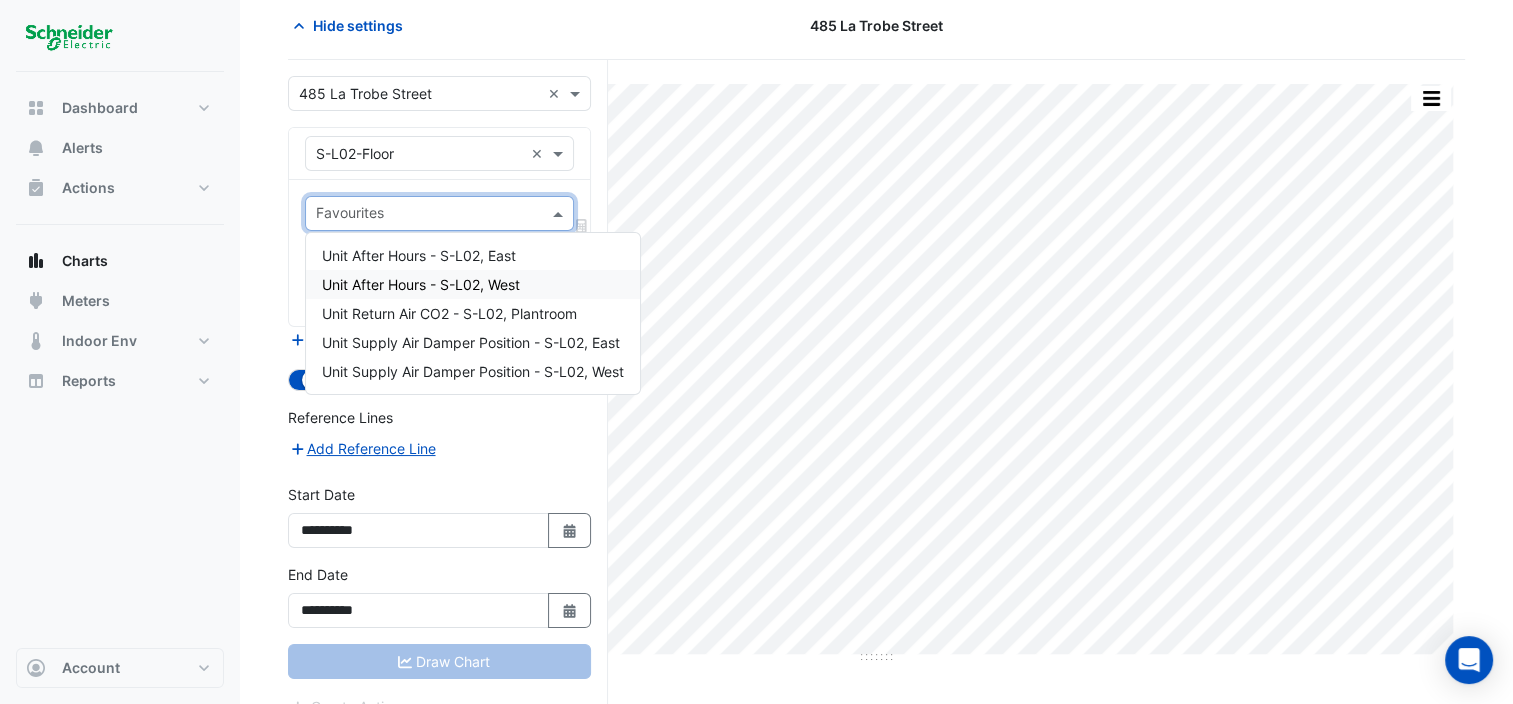 click on "Unit After Hours - S-L02, West" at bounding box center [473, 284] 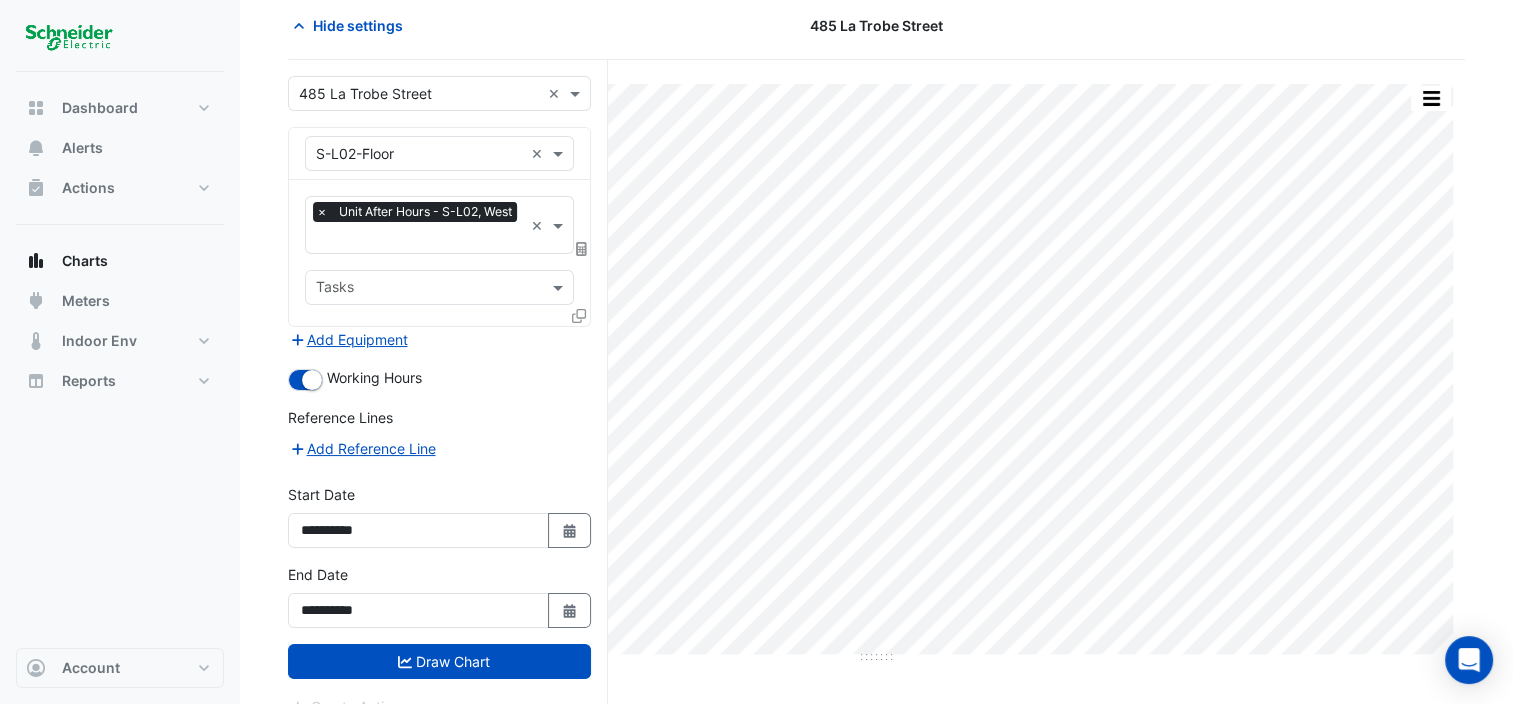 click on "Reference Lines" at bounding box center [439, 421] 